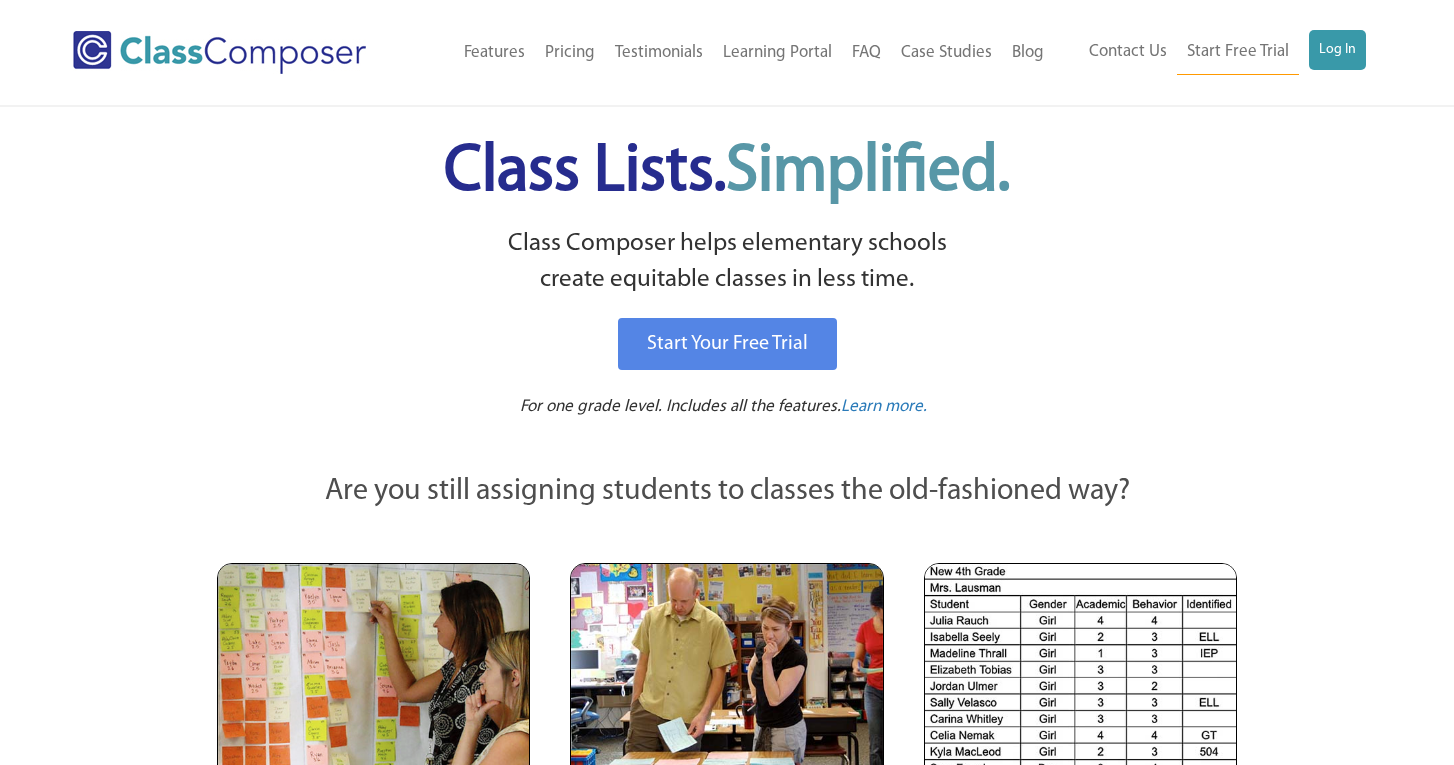 scroll, scrollTop: 0, scrollLeft: 0, axis: both 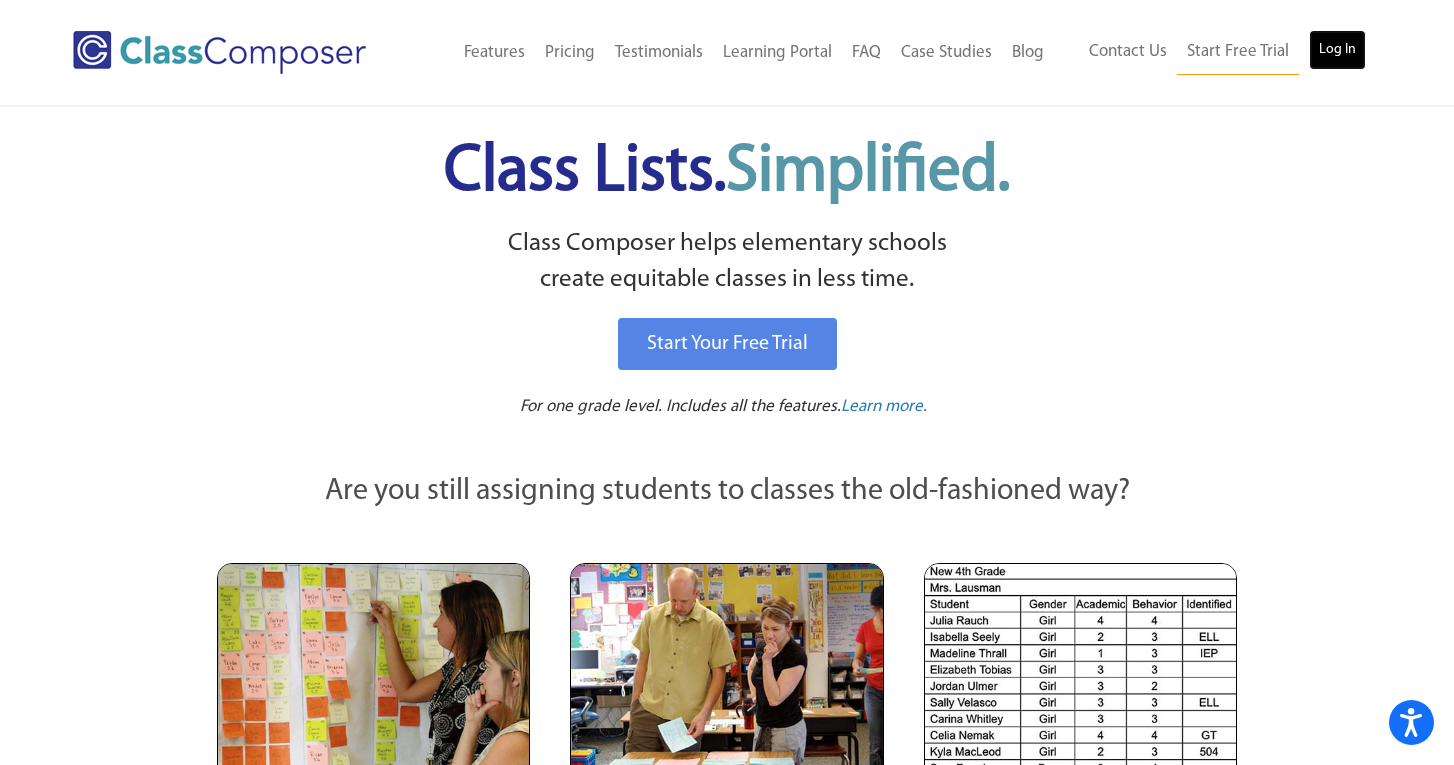 click on "Log In" at bounding box center (1337, 50) 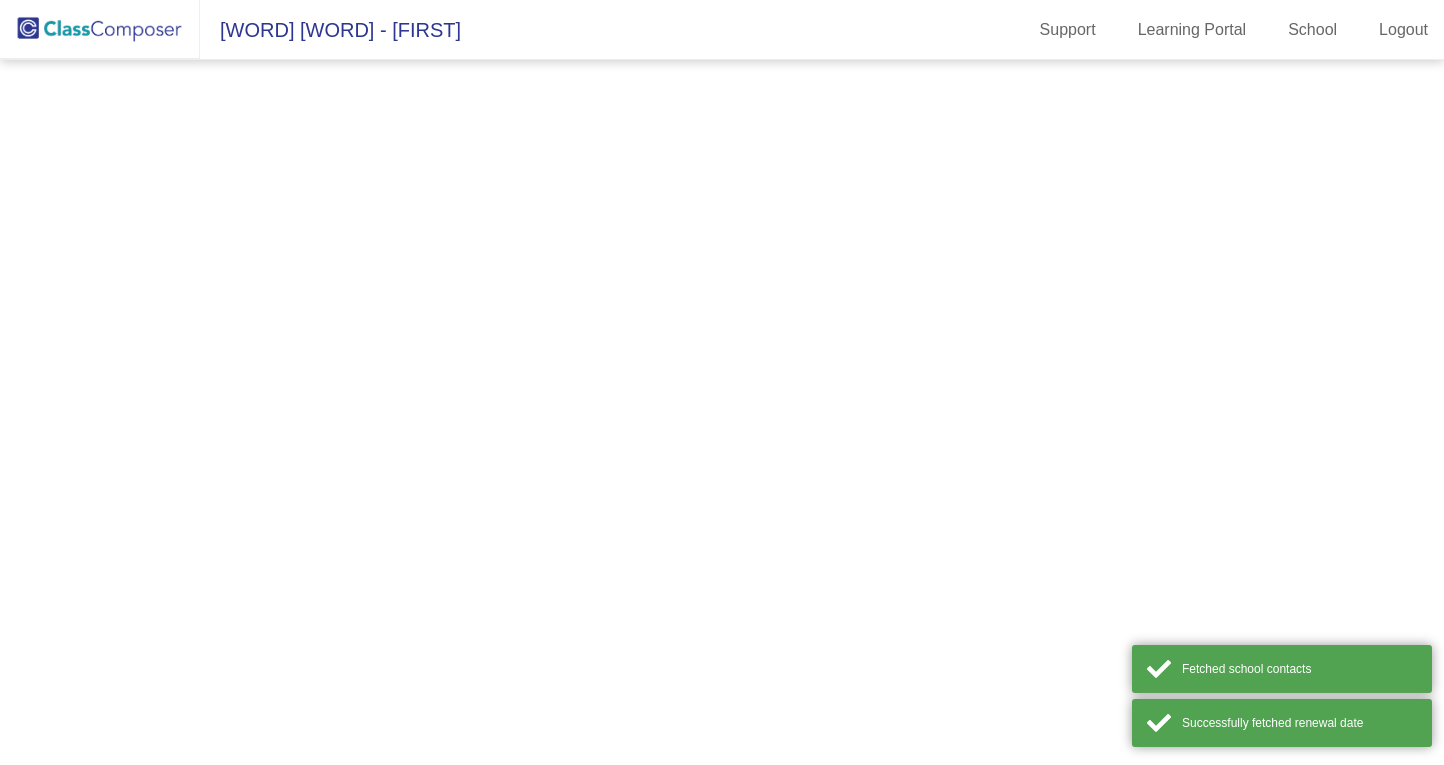 scroll, scrollTop: 0, scrollLeft: 0, axis: both 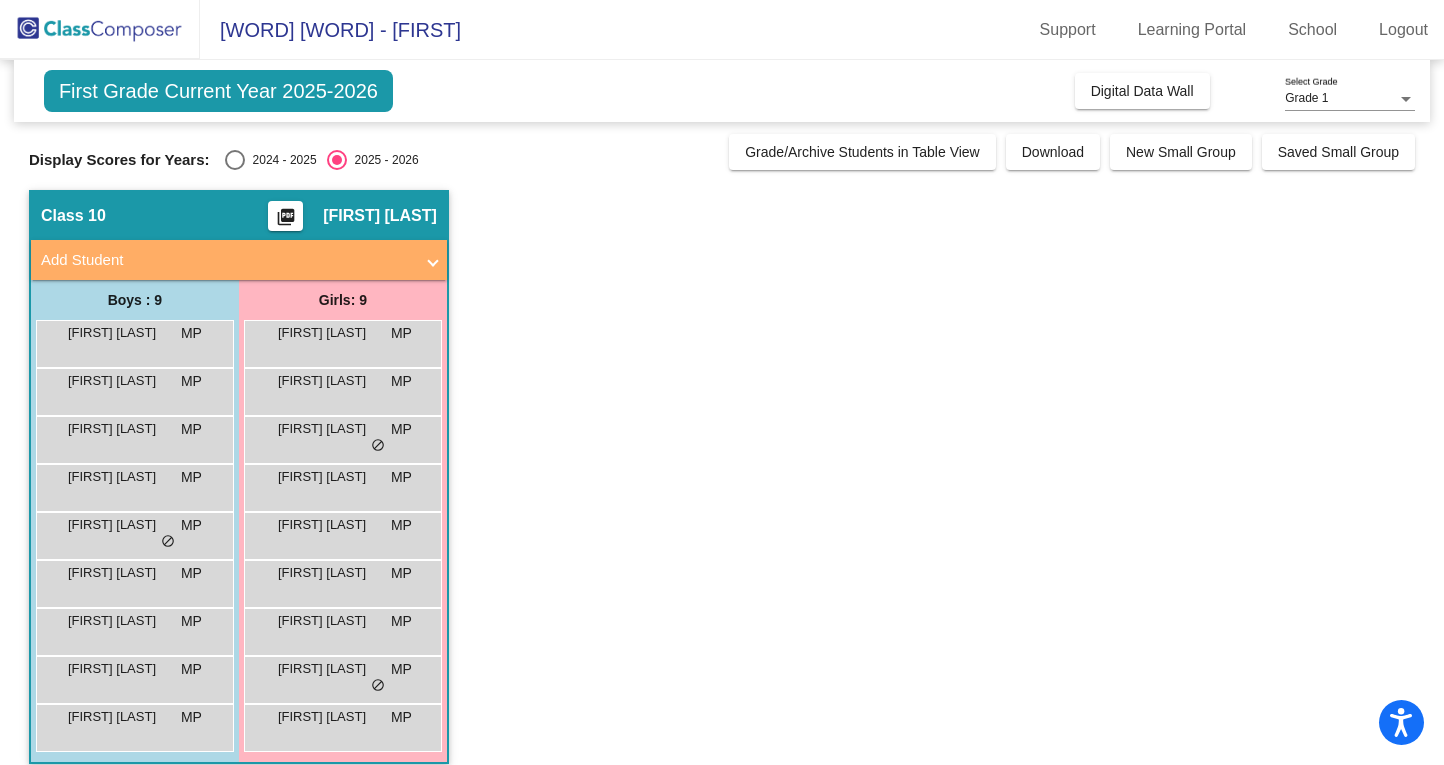 click at bounding box center (235, 160) 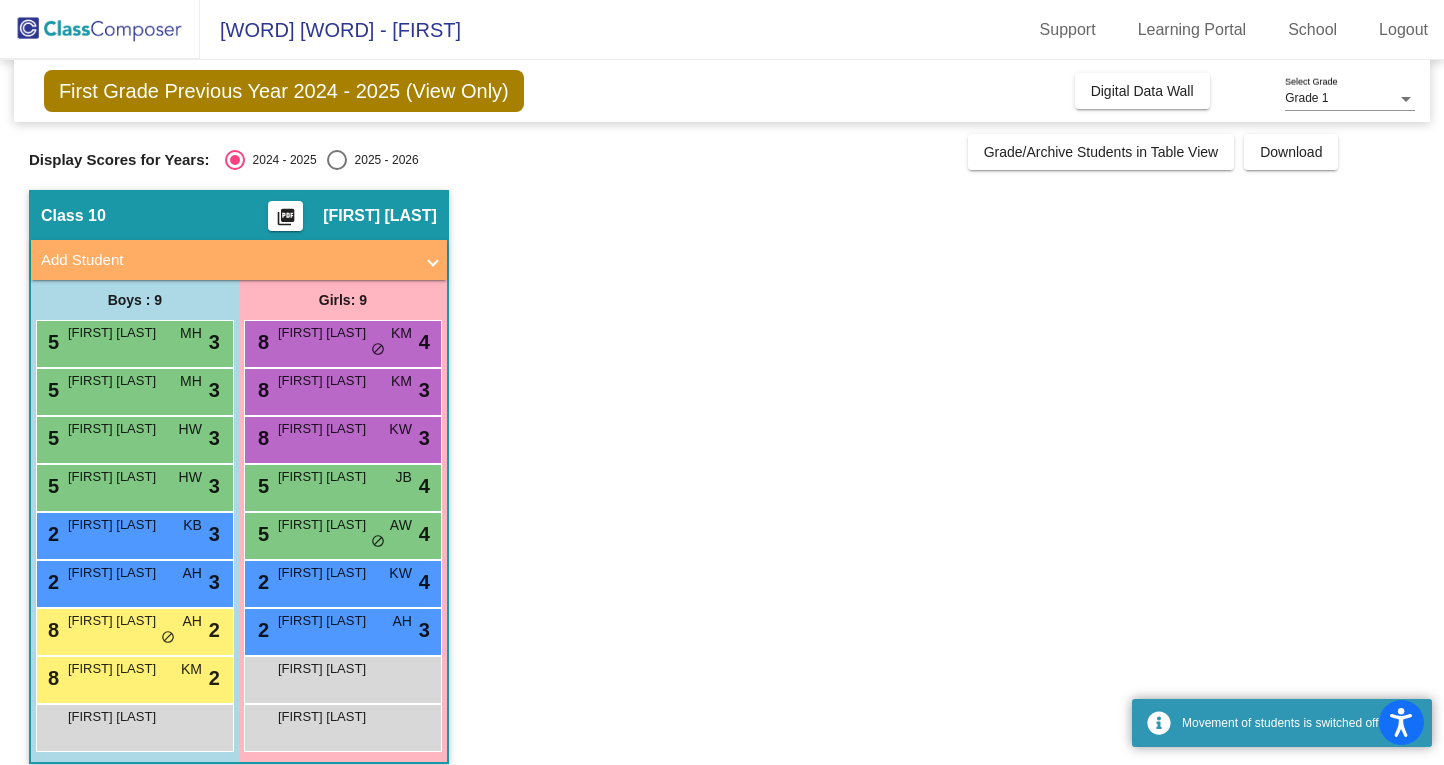 scroll, scrollTop: 19, scrollLeft: 0, axis: vertical 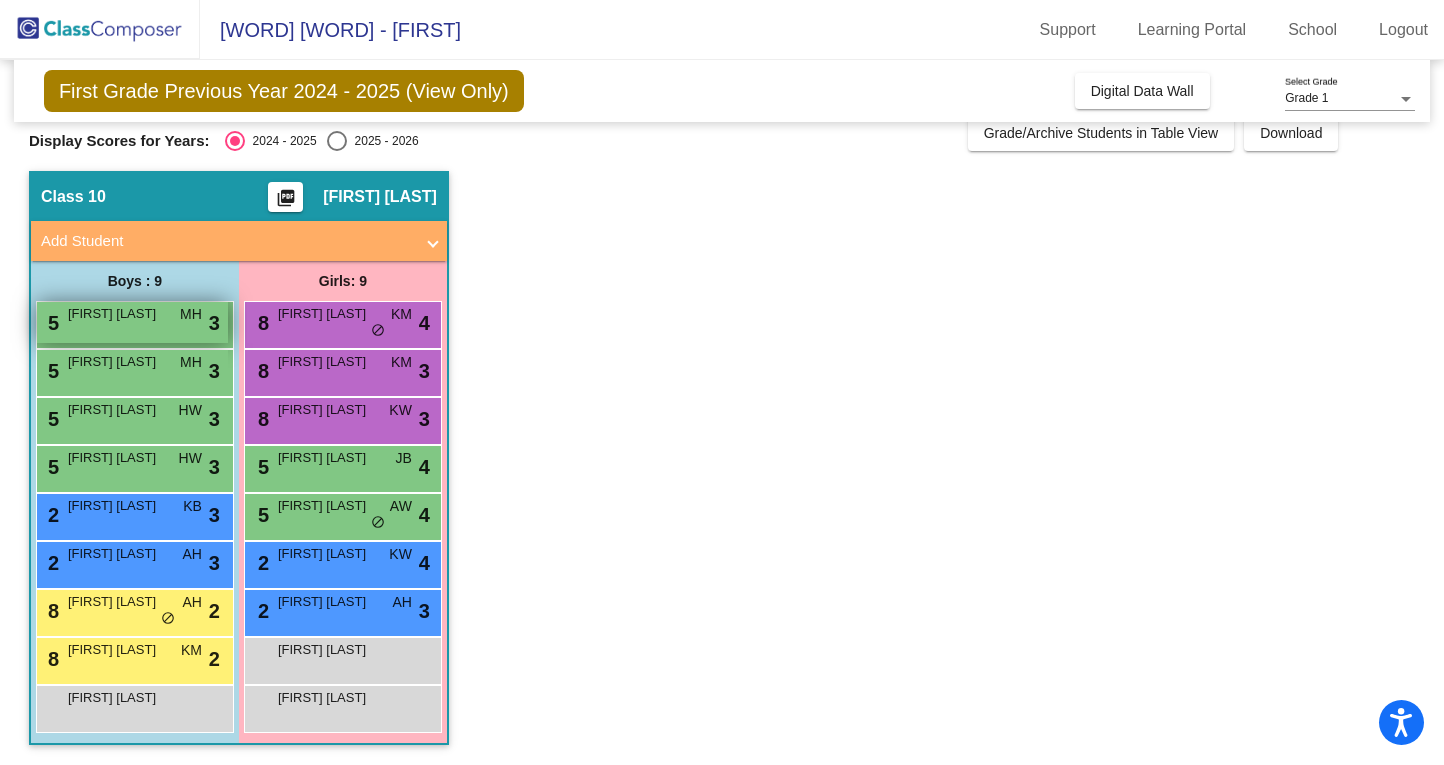 click on "Brennan Hansbury" at bounding box center [118, 314] 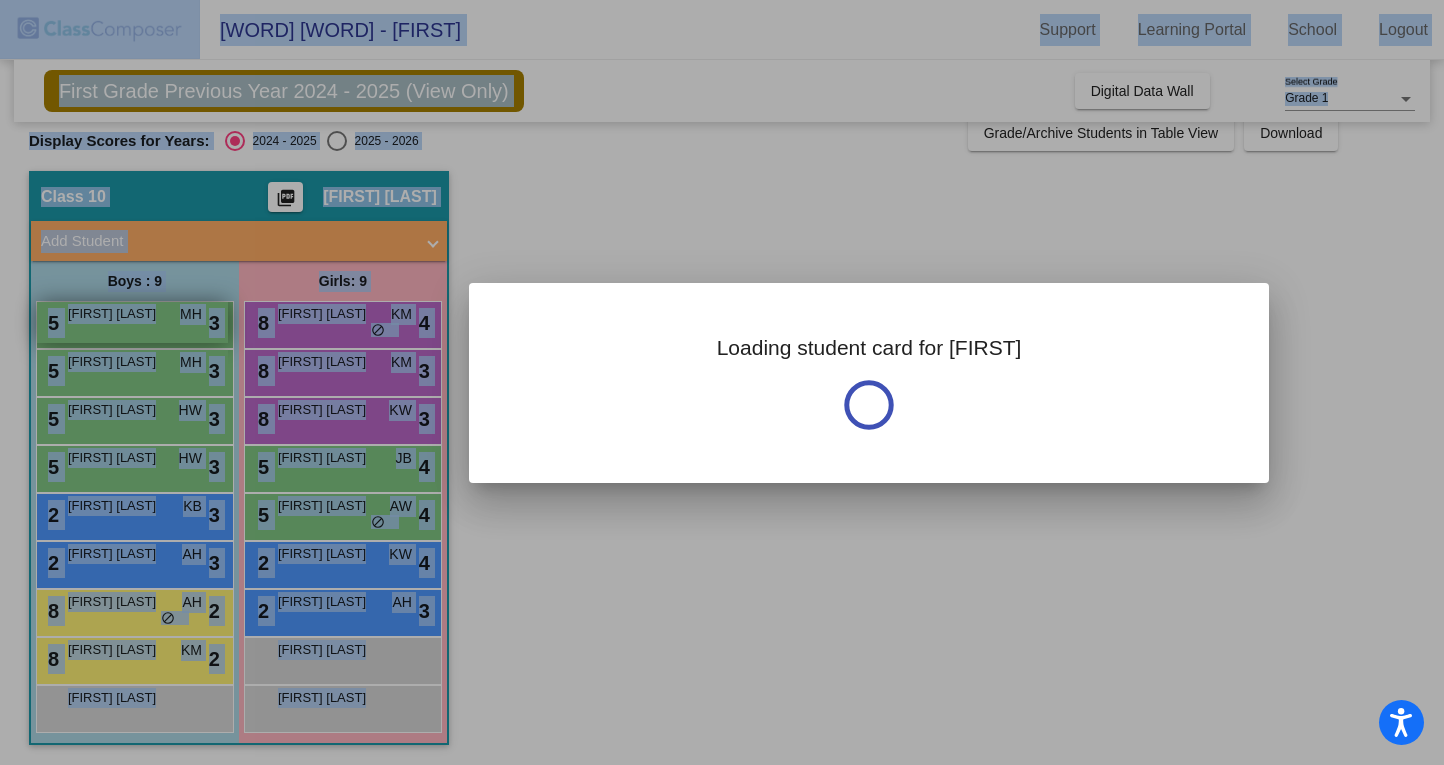 click at bounding box center (722, 382) 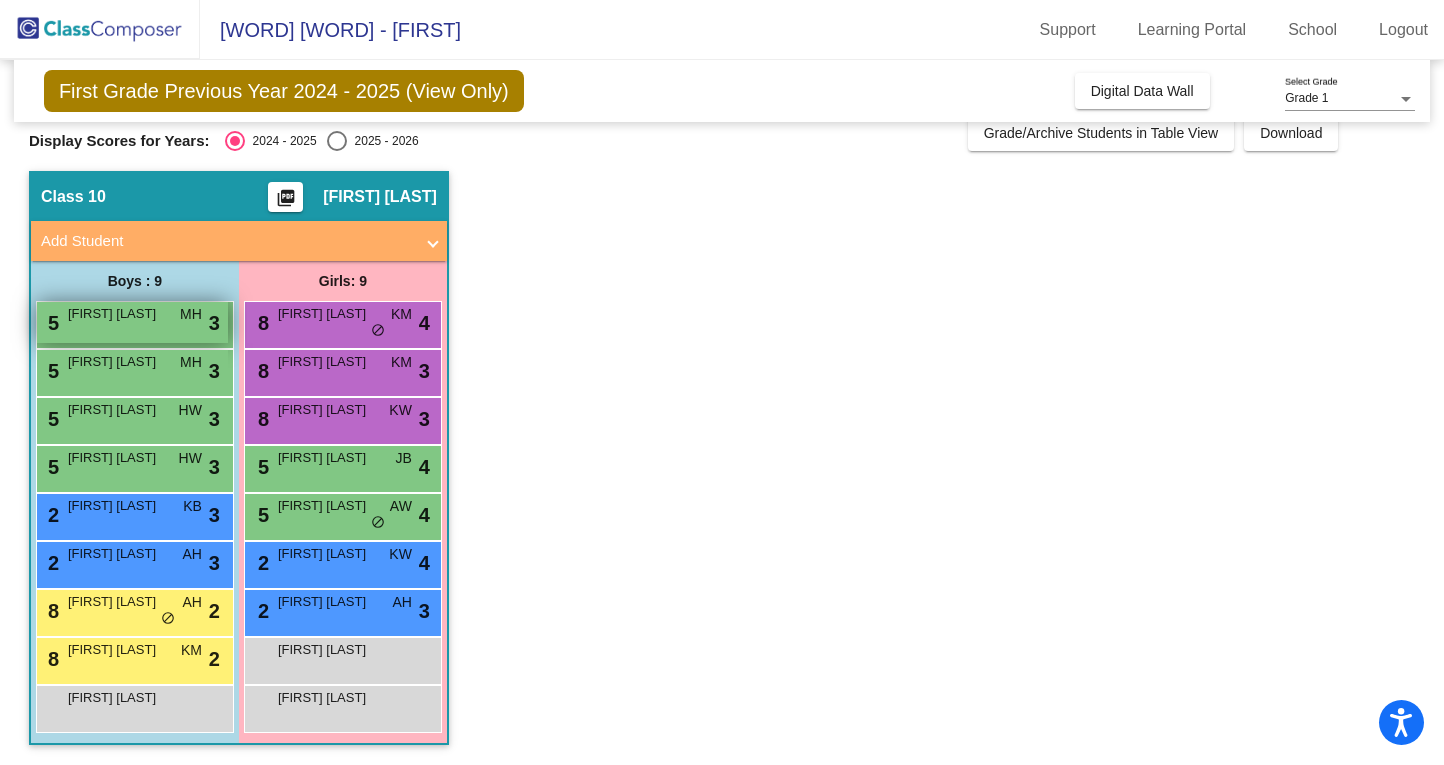 click on "Brennan Hansbury" at bounding box center (118, 314) 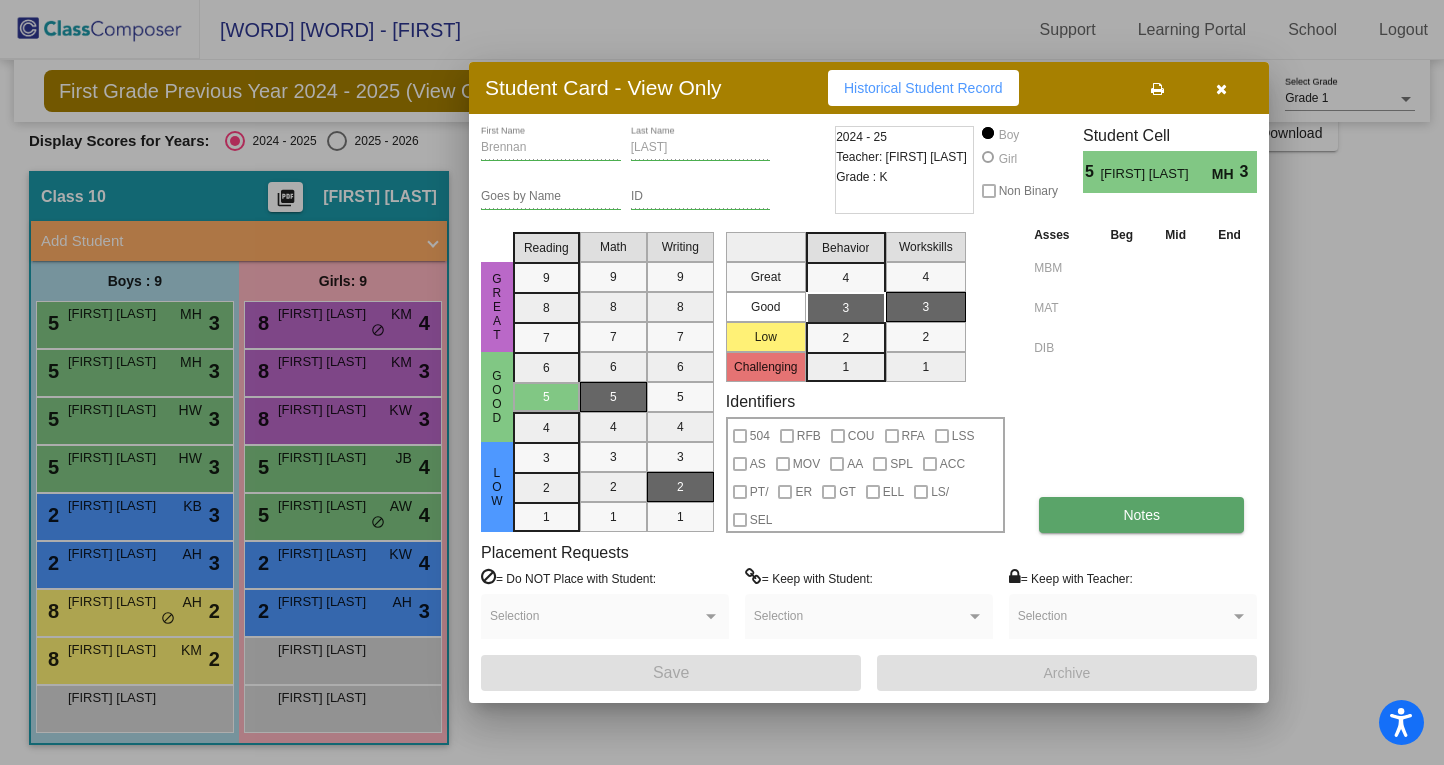 click on "Notes" at bounding box center (1141, 515) 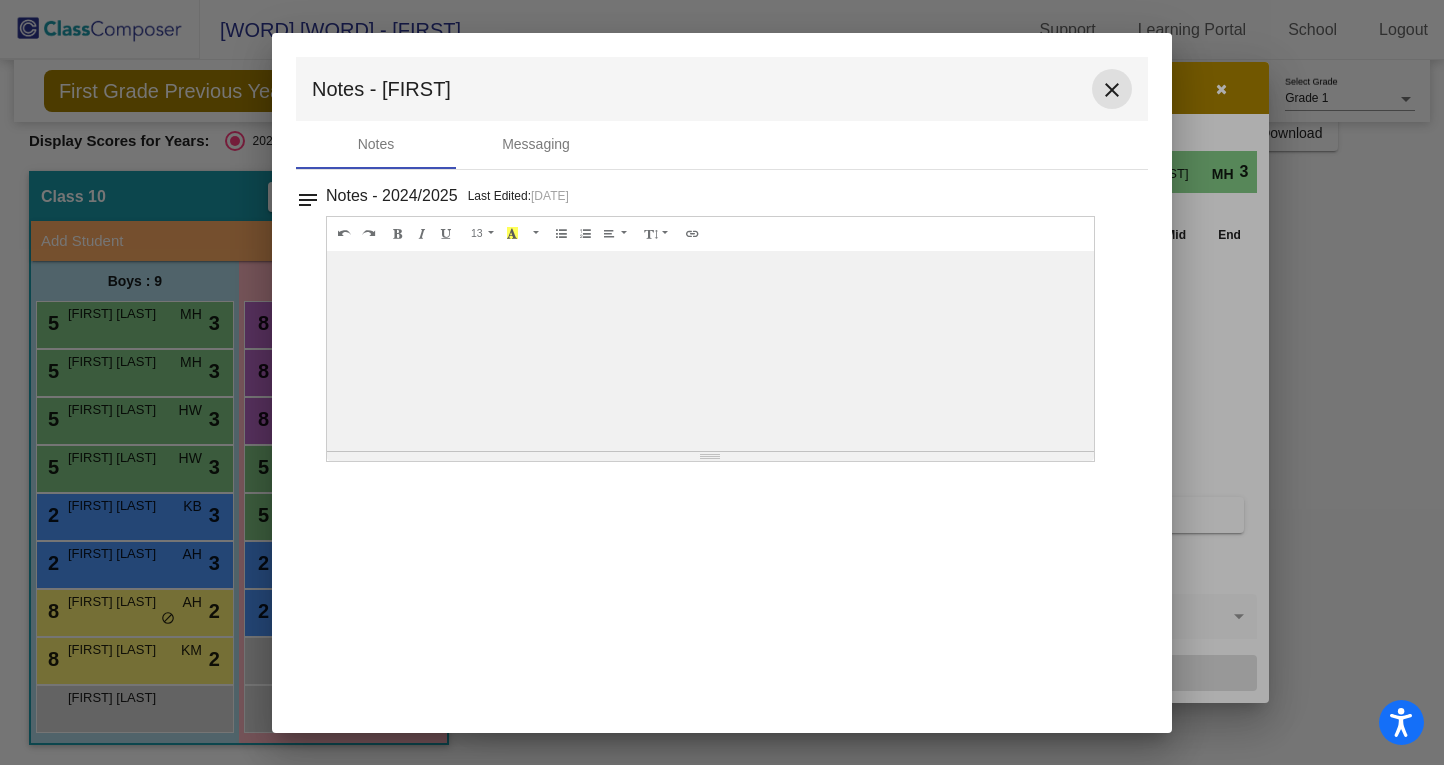 click on "close" at bounding box center [1112, 90] 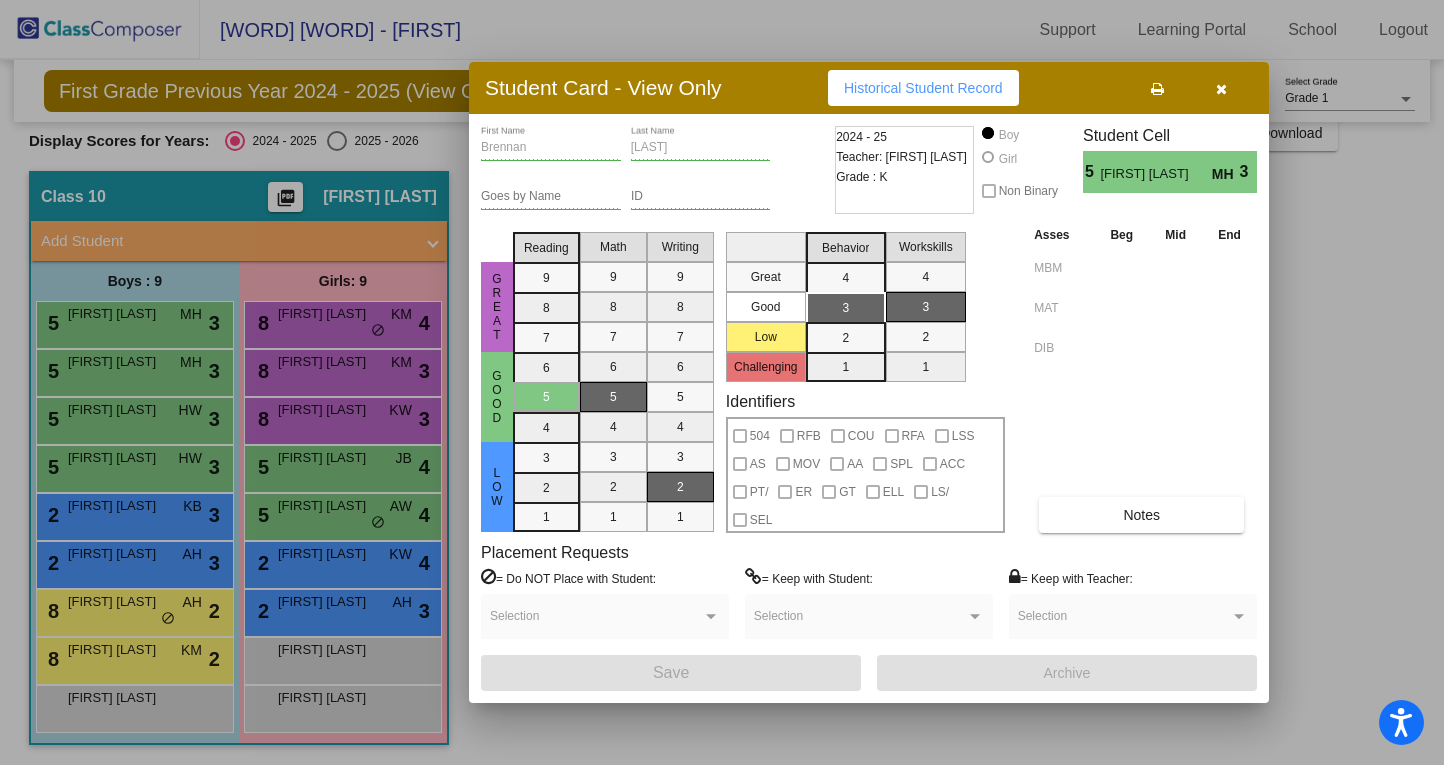 click at bounding box center [722, 382] 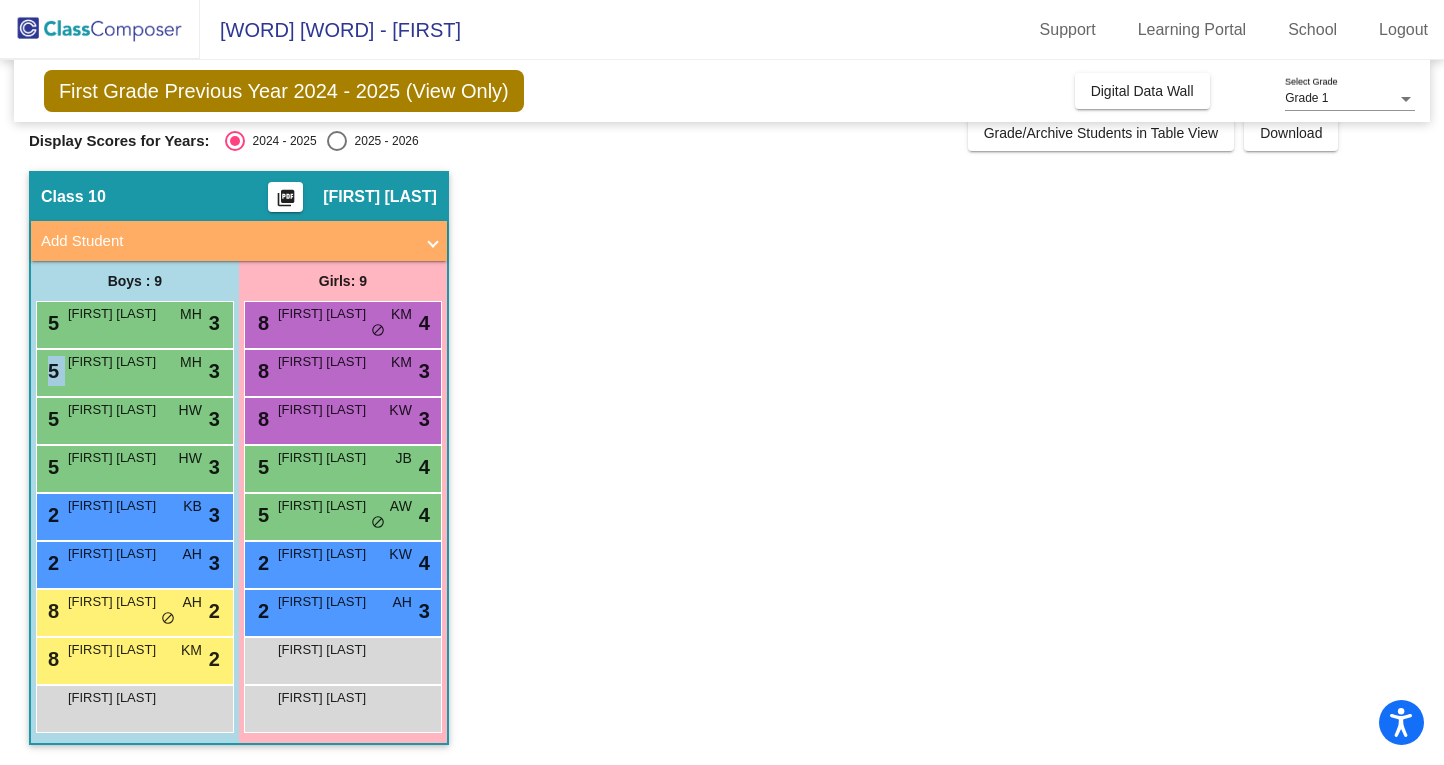 click on "5 Dominic Collins MH lock do_not_disturb_alt 3" at bounding box center (132, 370) 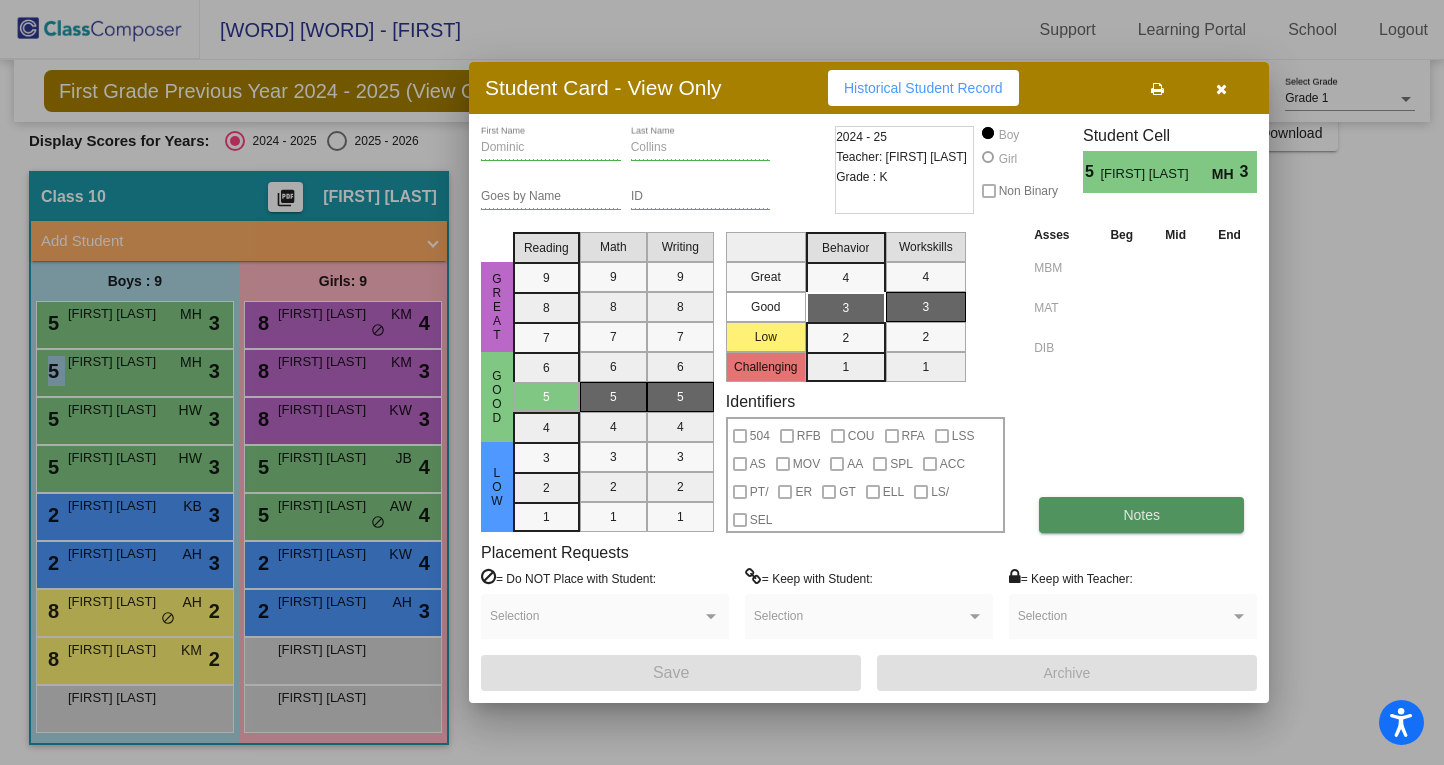click on "Notes" at bounding box center (1141, 515) 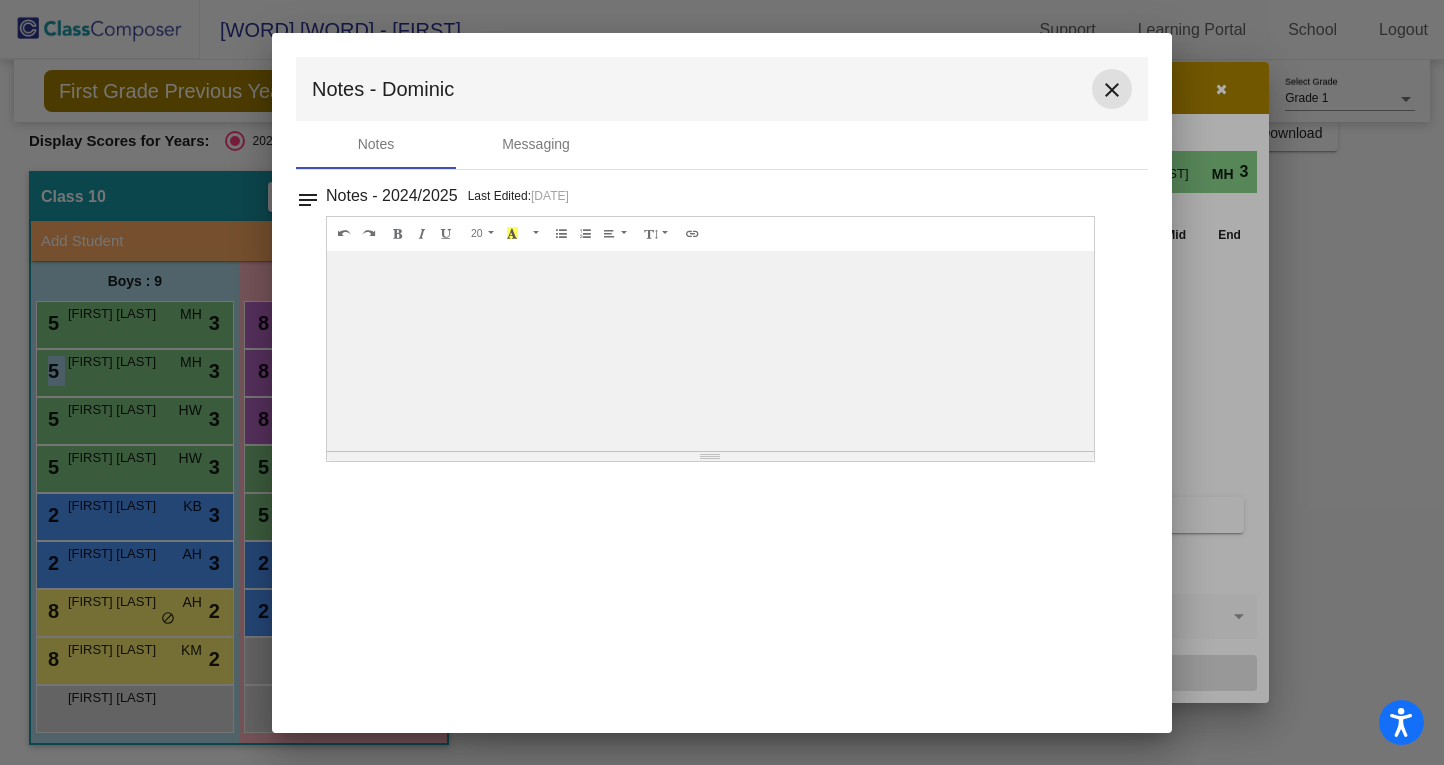 click on "close" at bounding box center (1112, 90) 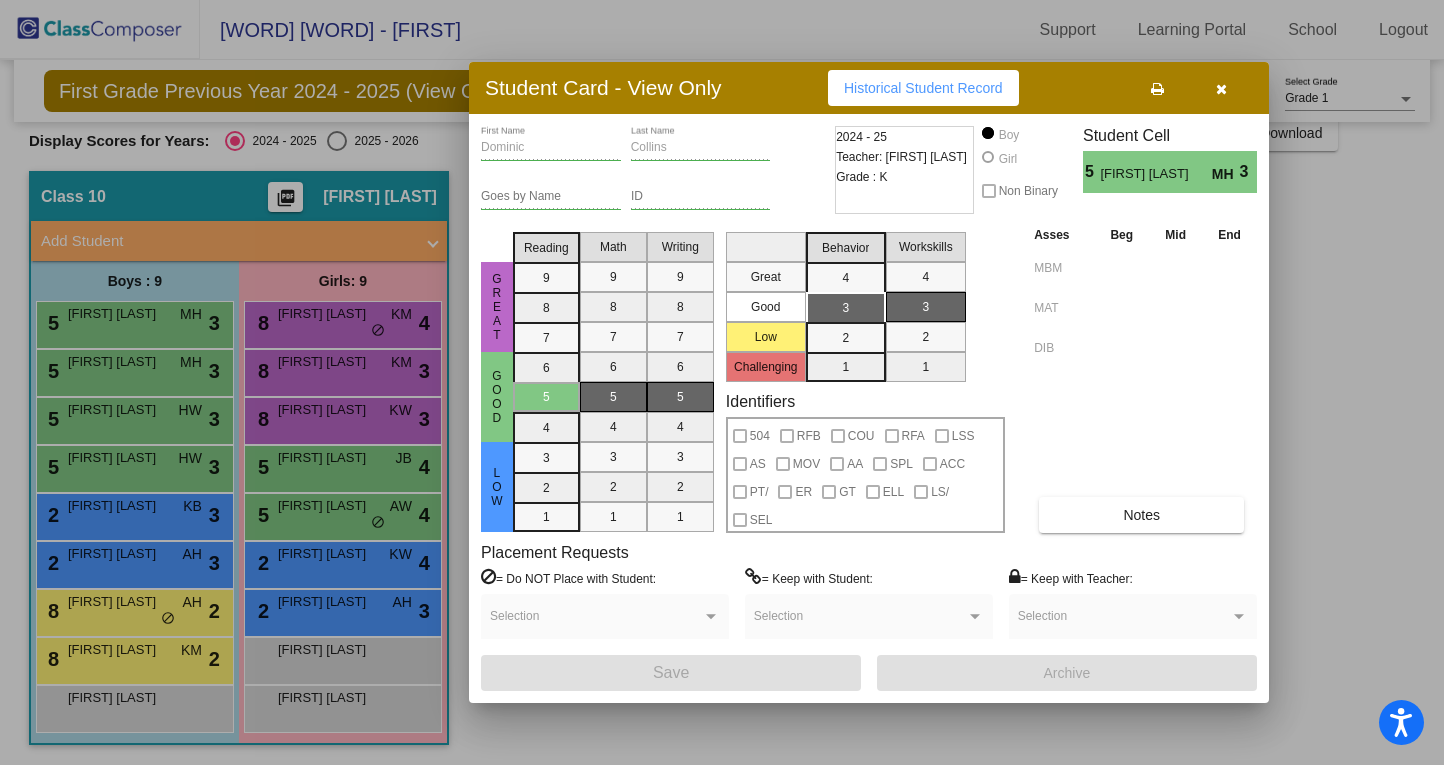 click at bounding box center [722, 382] 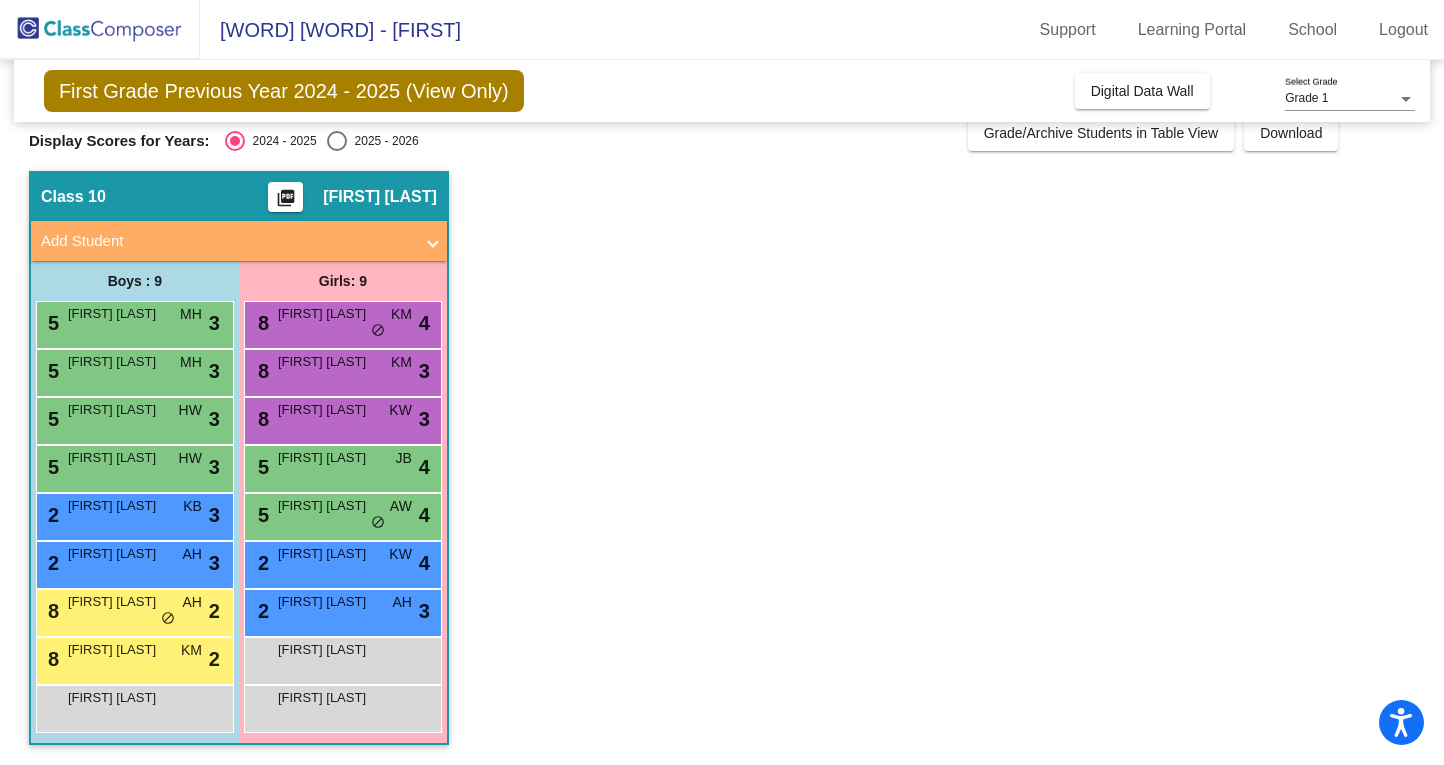 click on "5 Lyndon Gotshall HW lock do_not_disturb_alt 3" at bounding box center (132, 418) 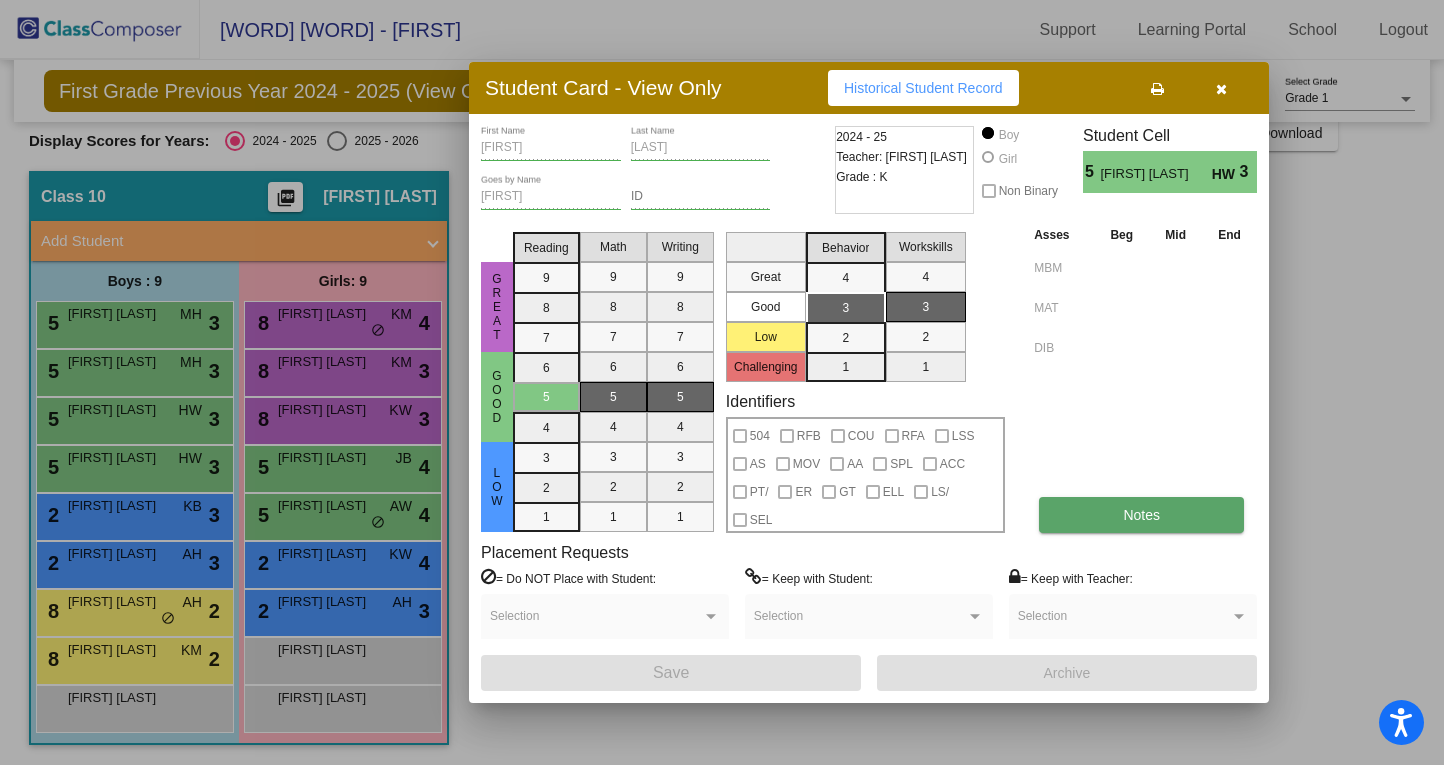 click on "Notes" at bounding box center (1141, 515) 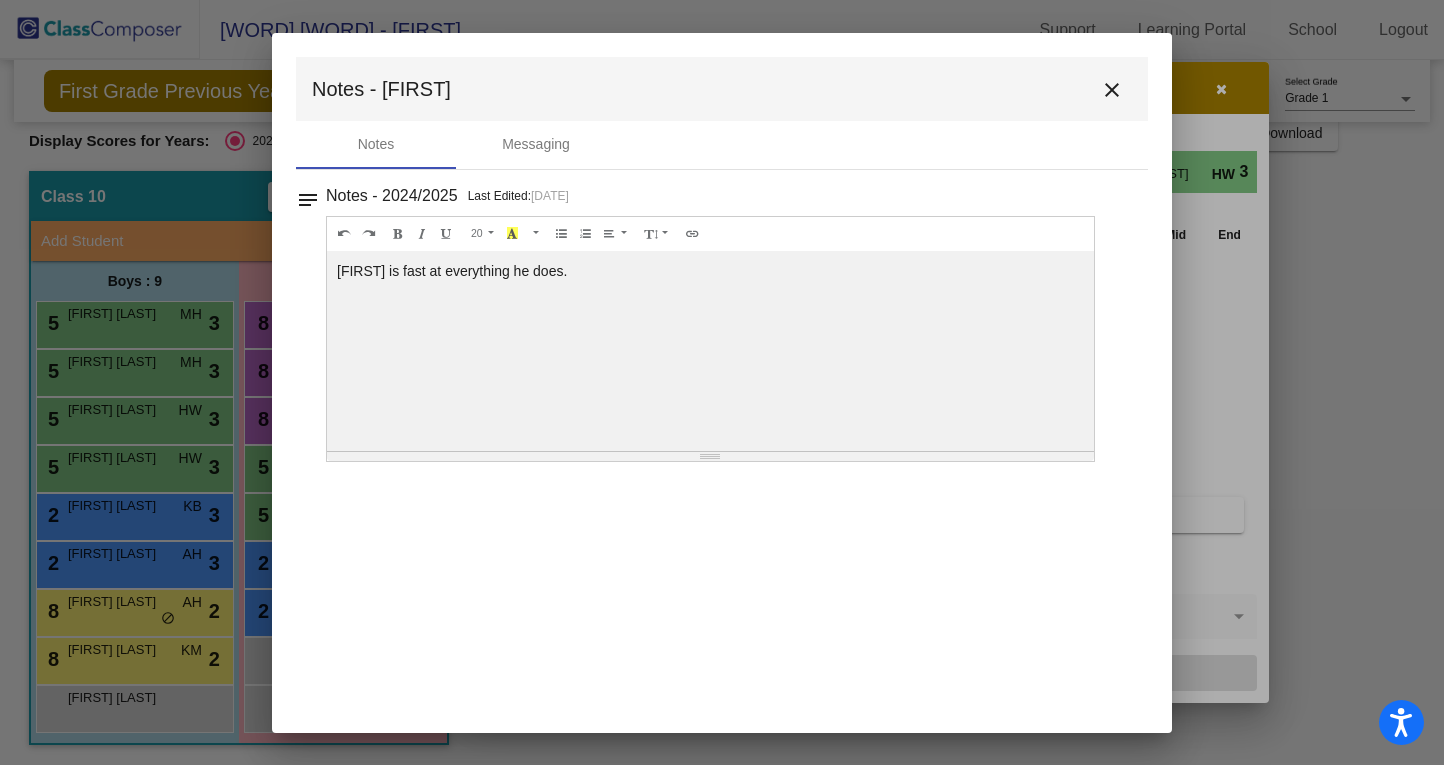click on "close" at bounding box center [1112, 90] 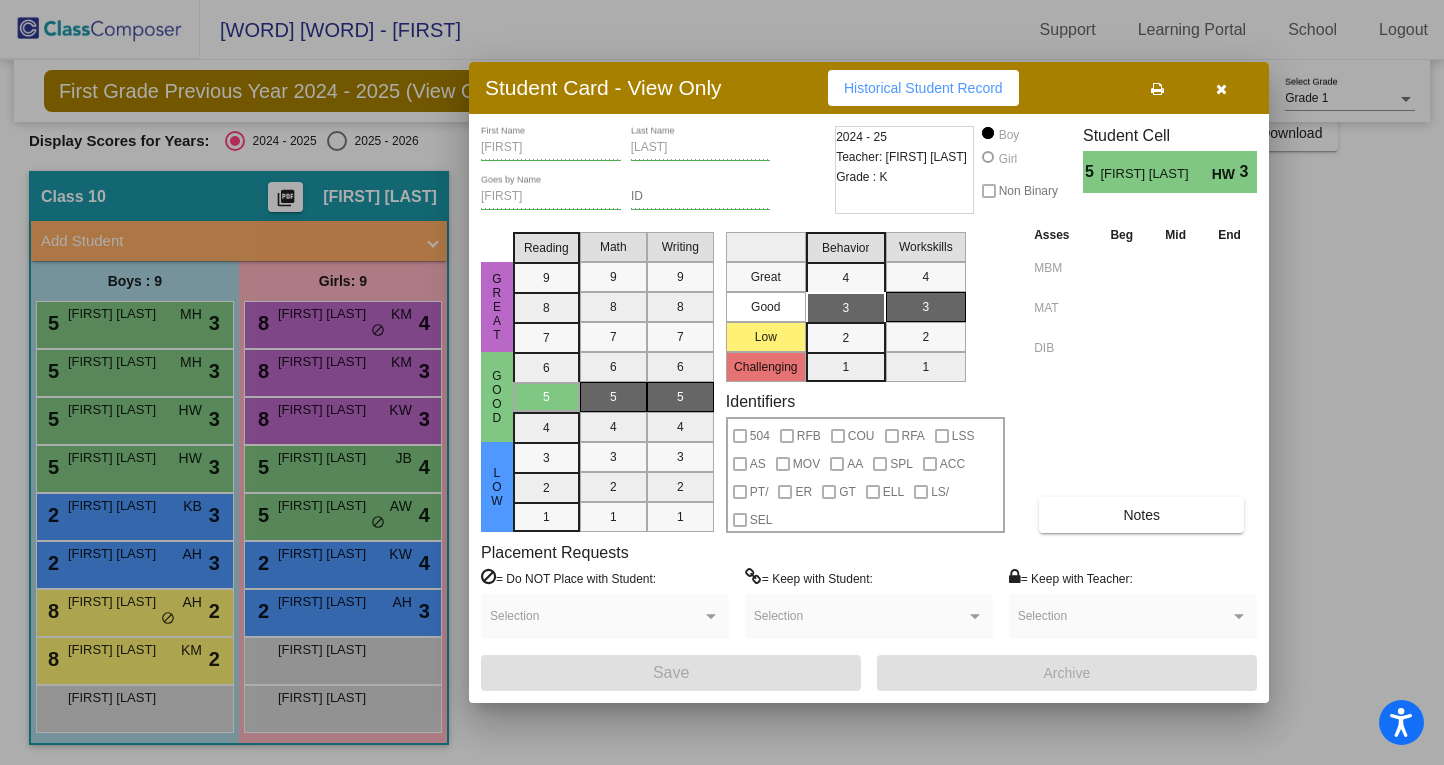 click at bounding box center (722, 382) 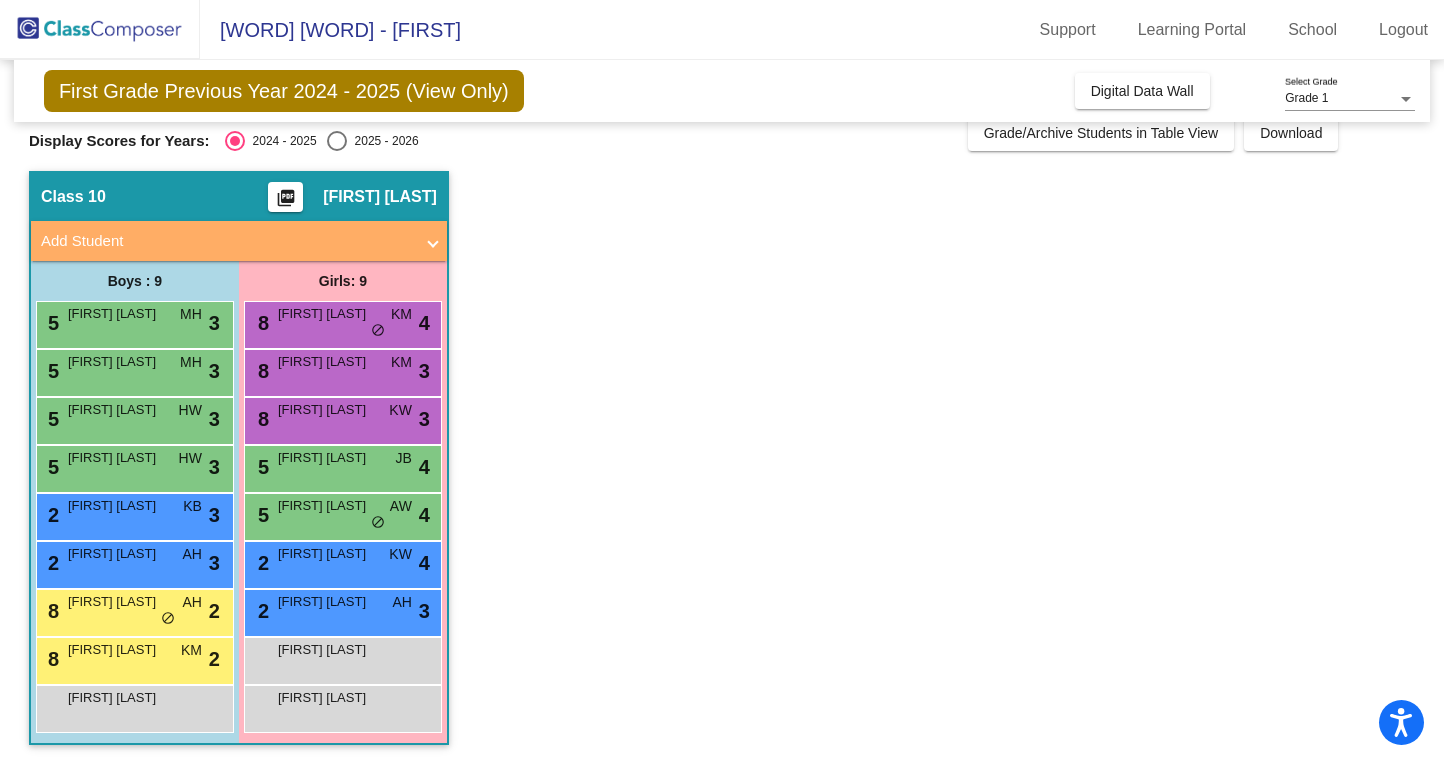 click on "5 Zachary Tulli HW lock do_not_disturb_alt 3" at bounding box center [132, 466] 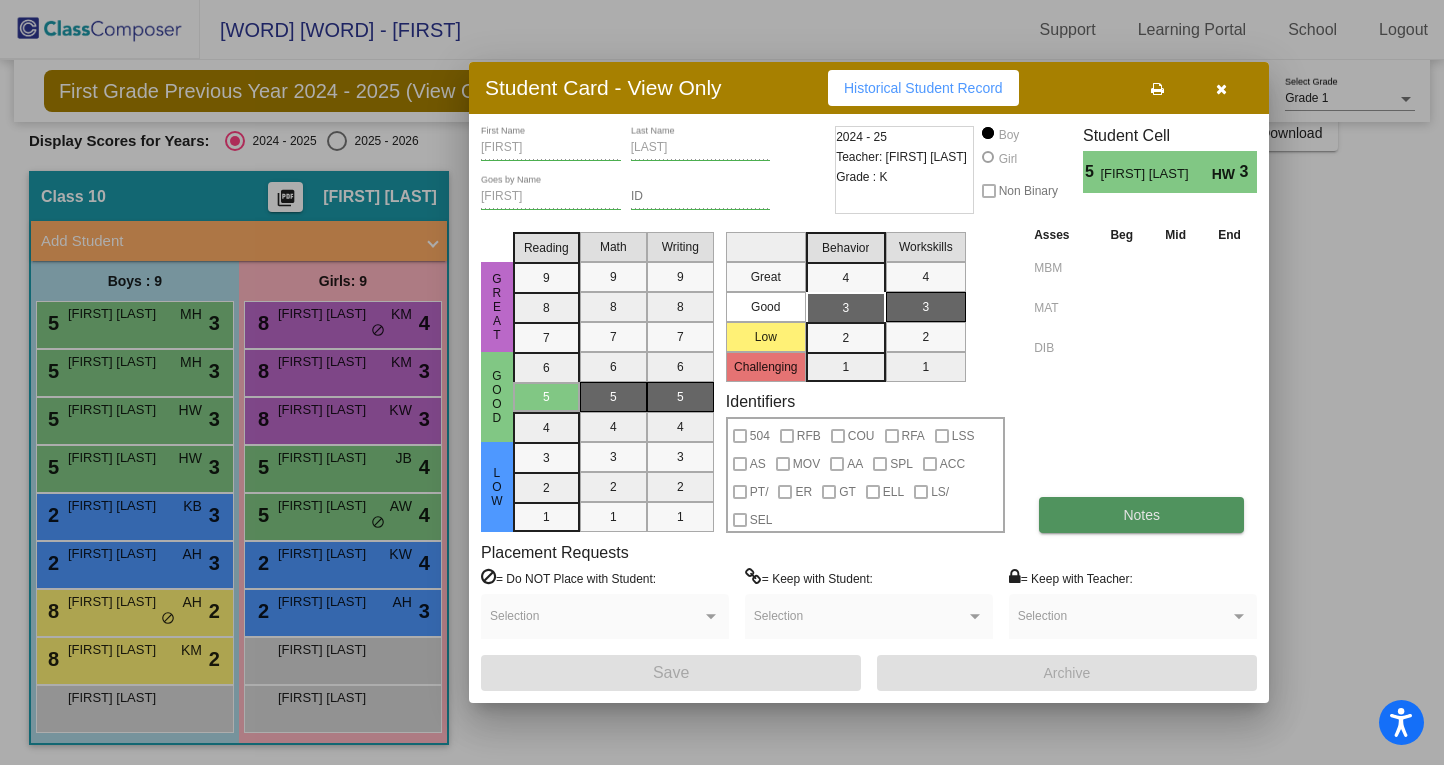 click on "Notes" at bounding box center (1141, 515) 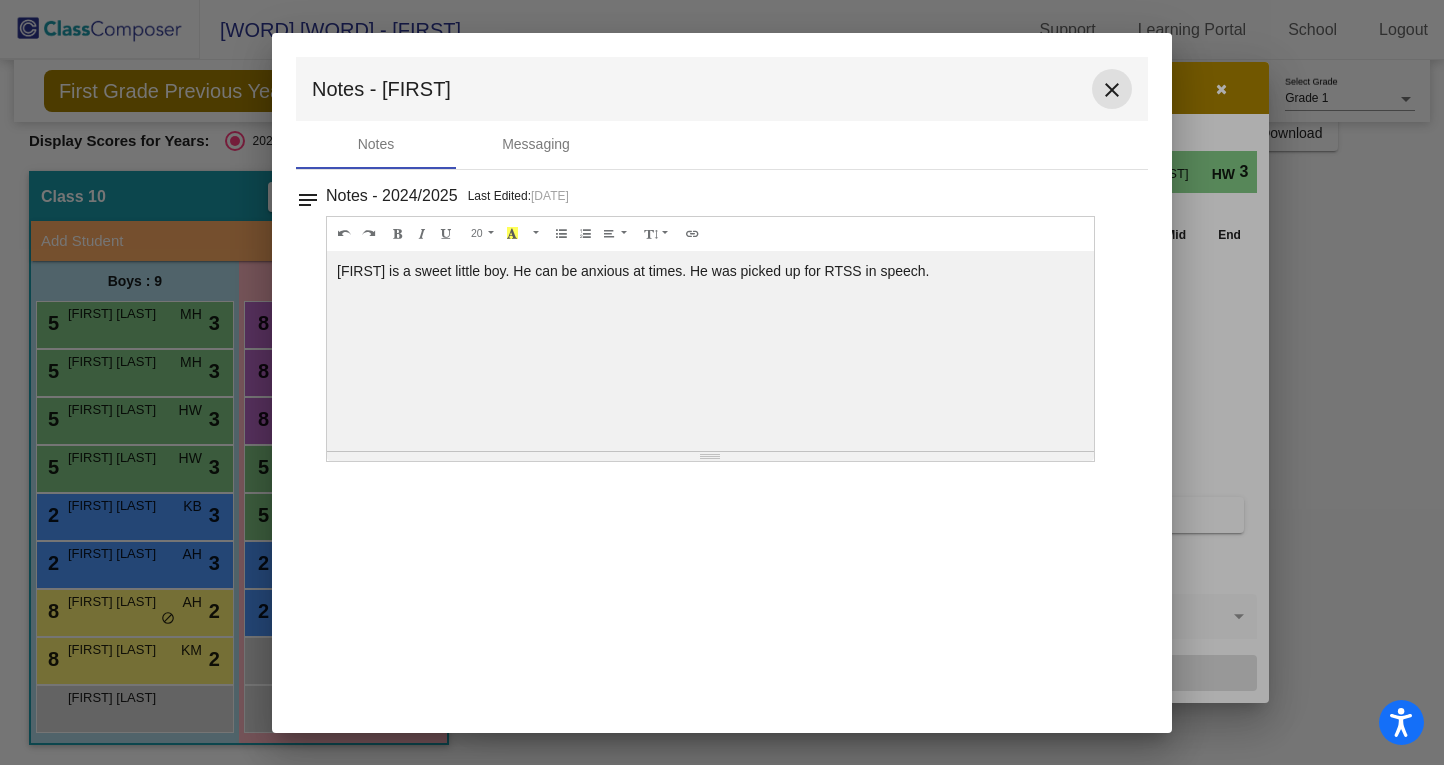 click on "close" at bounding box center (1112, 90) 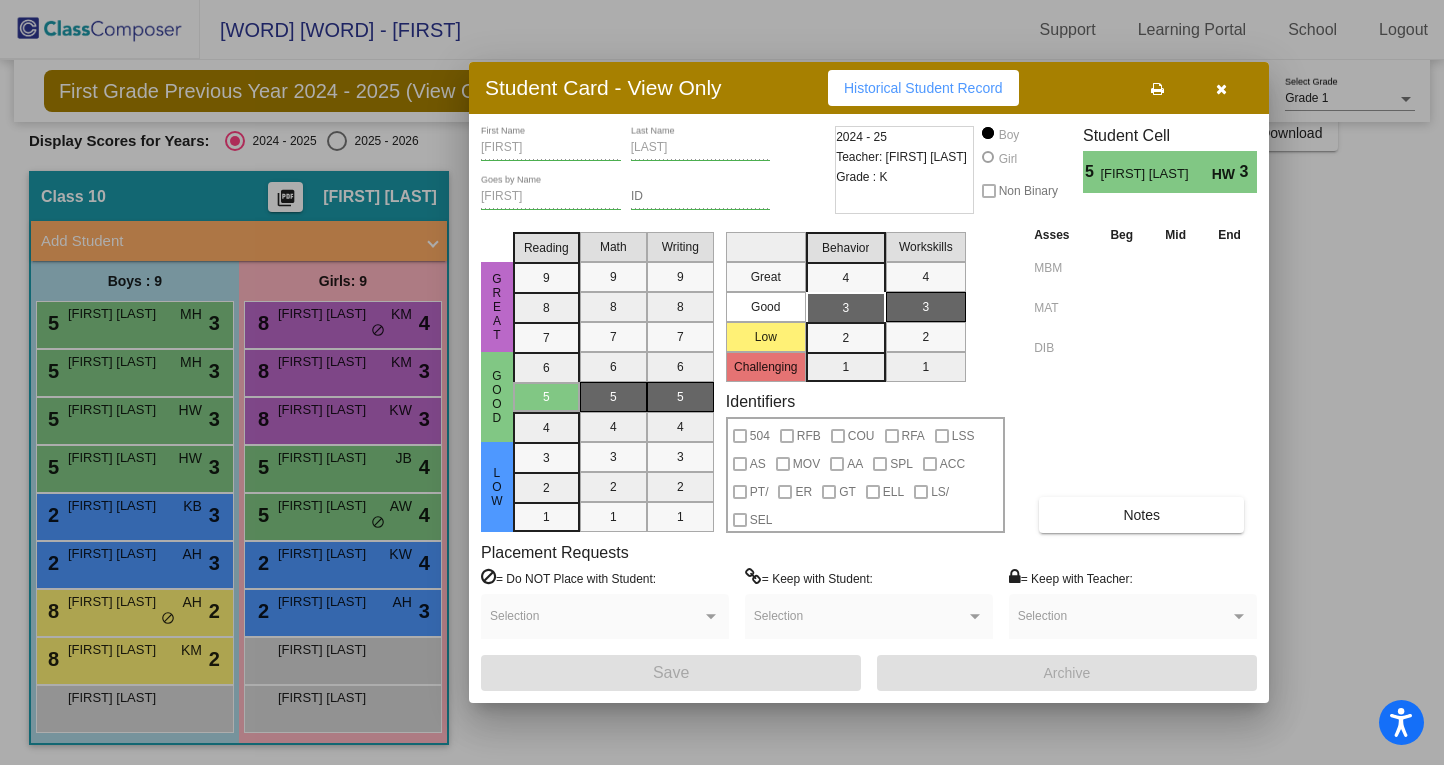 click at bounding box center [722, 382] 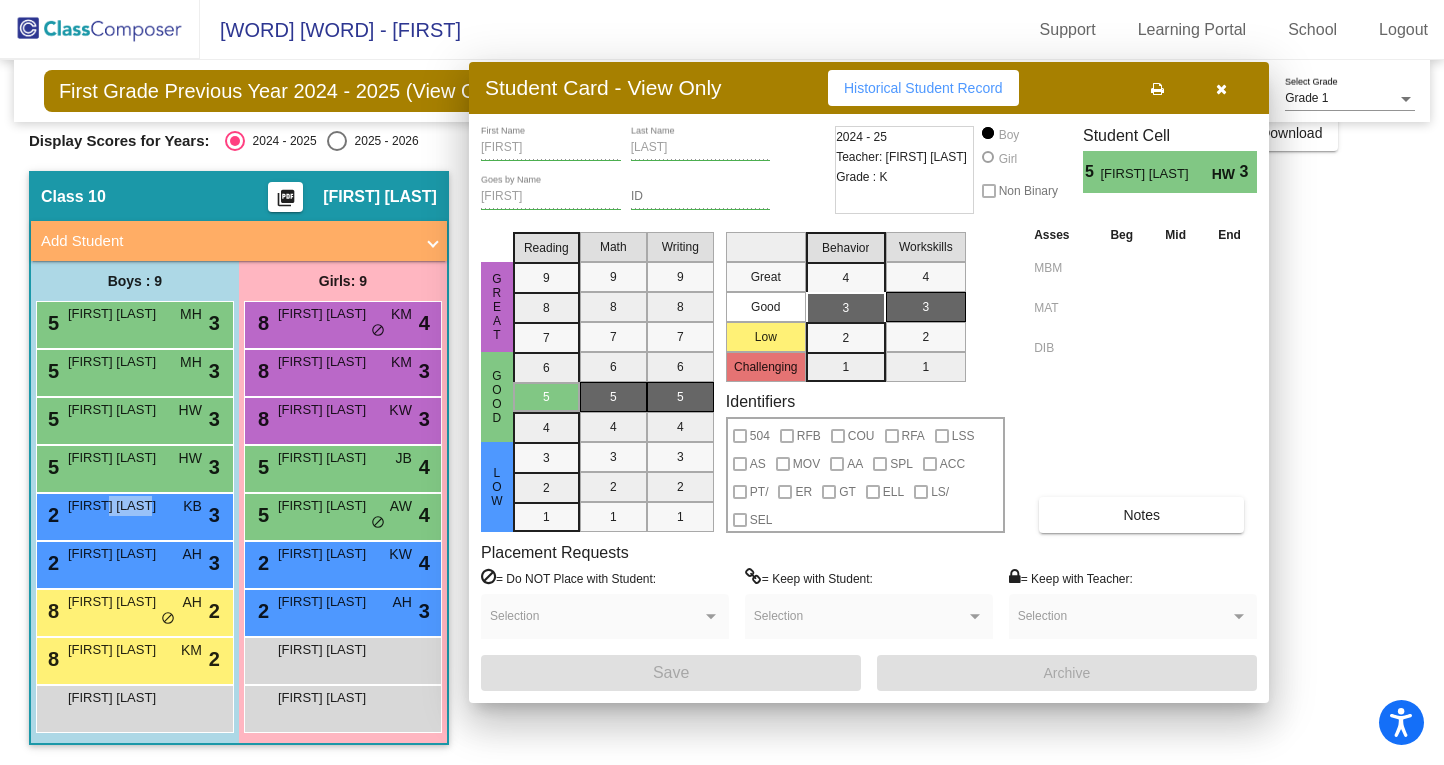 click on "Beren Erdemir" at bounding box center (118, 506) 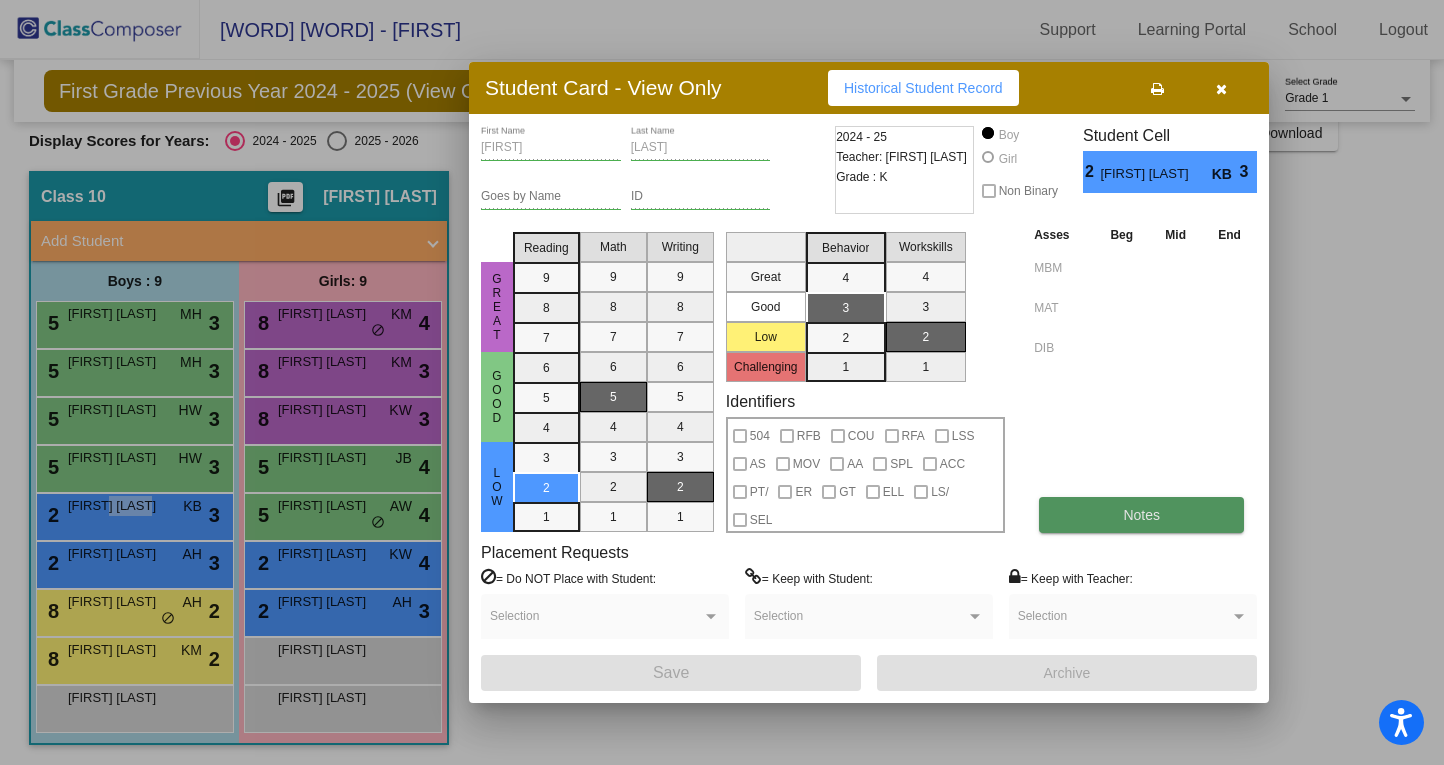 click on "Notes" at bounding box center [1141, 515] 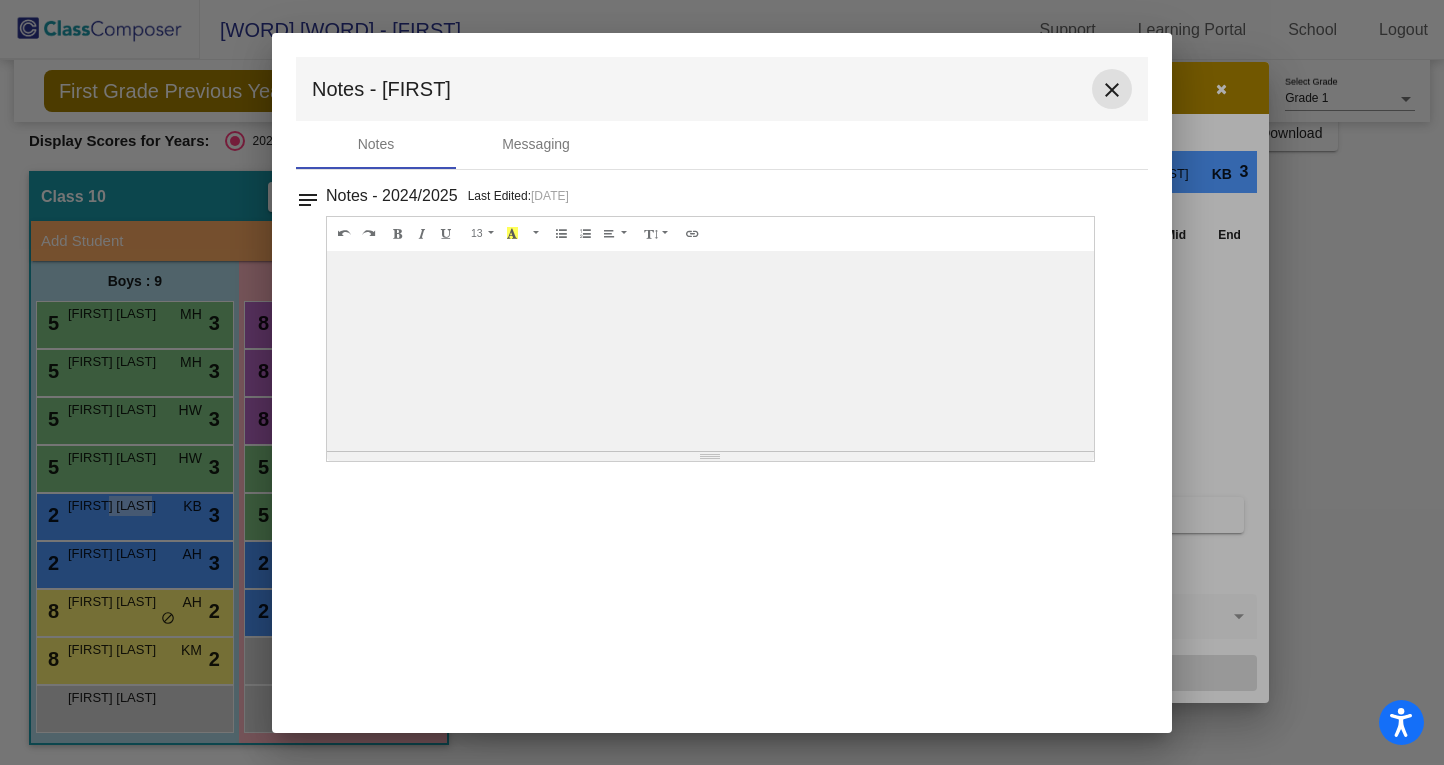 click on "close" at bounding box center [1112, 90] 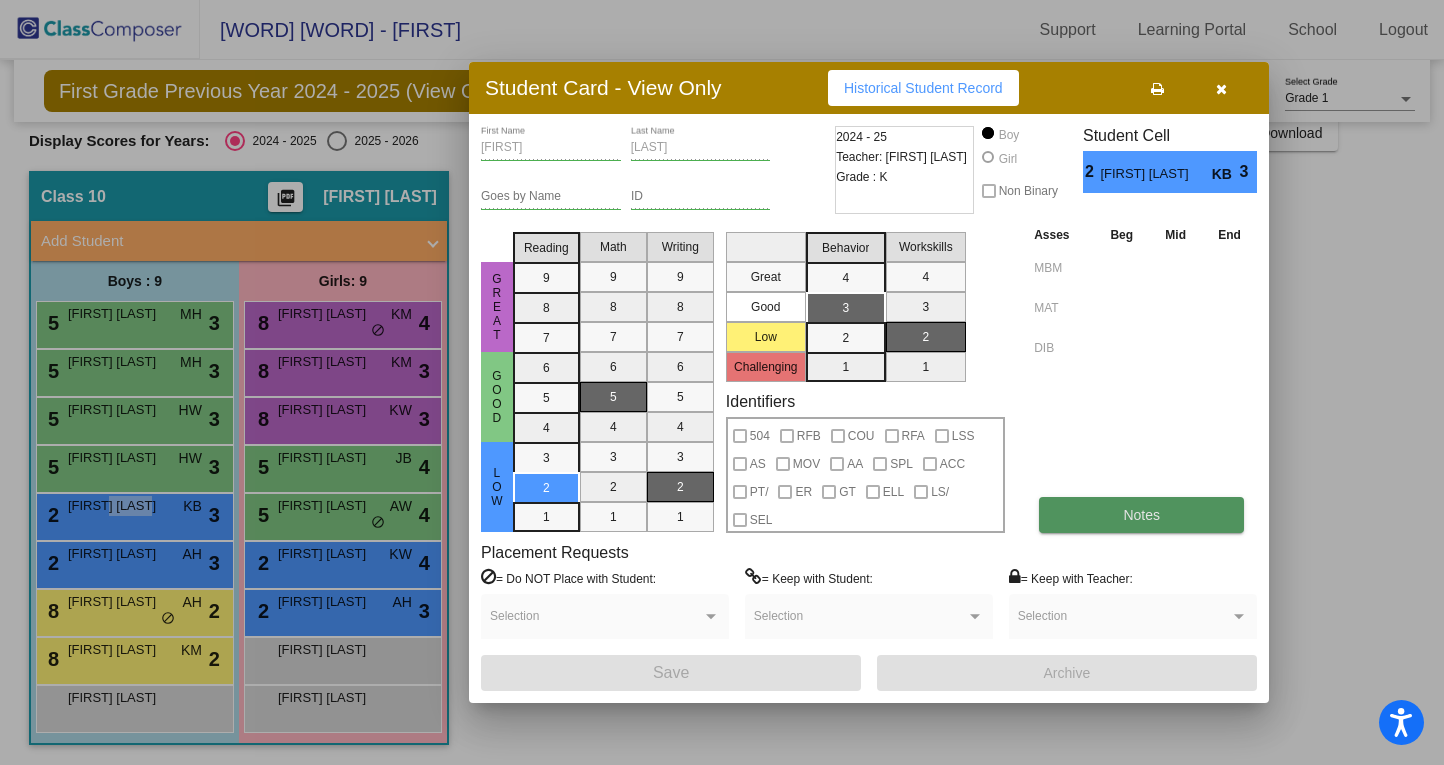 click on "Notes" at bounding box center [1141, 515] 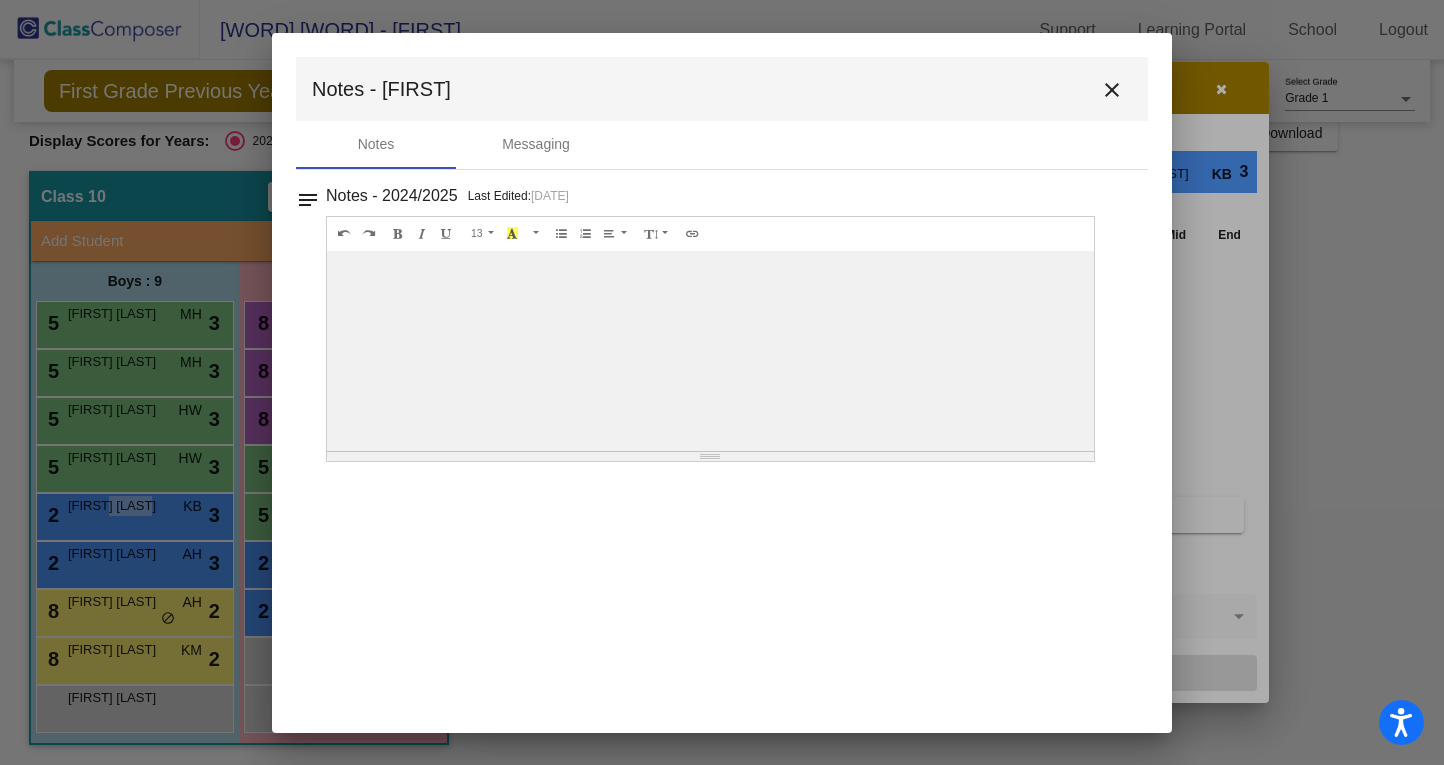 click on "close" at bounding box center [1112, 90] 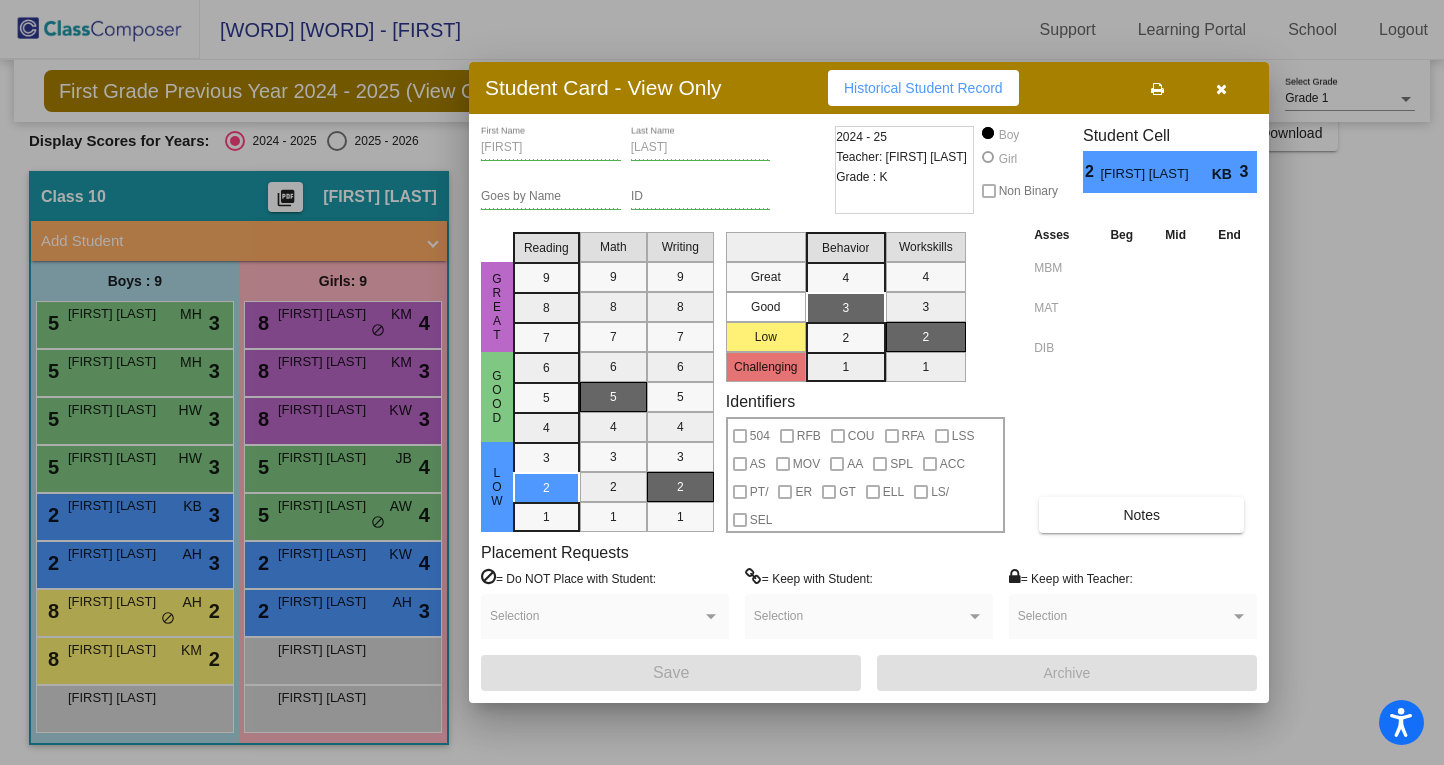 click at bounding box center (722, 382) 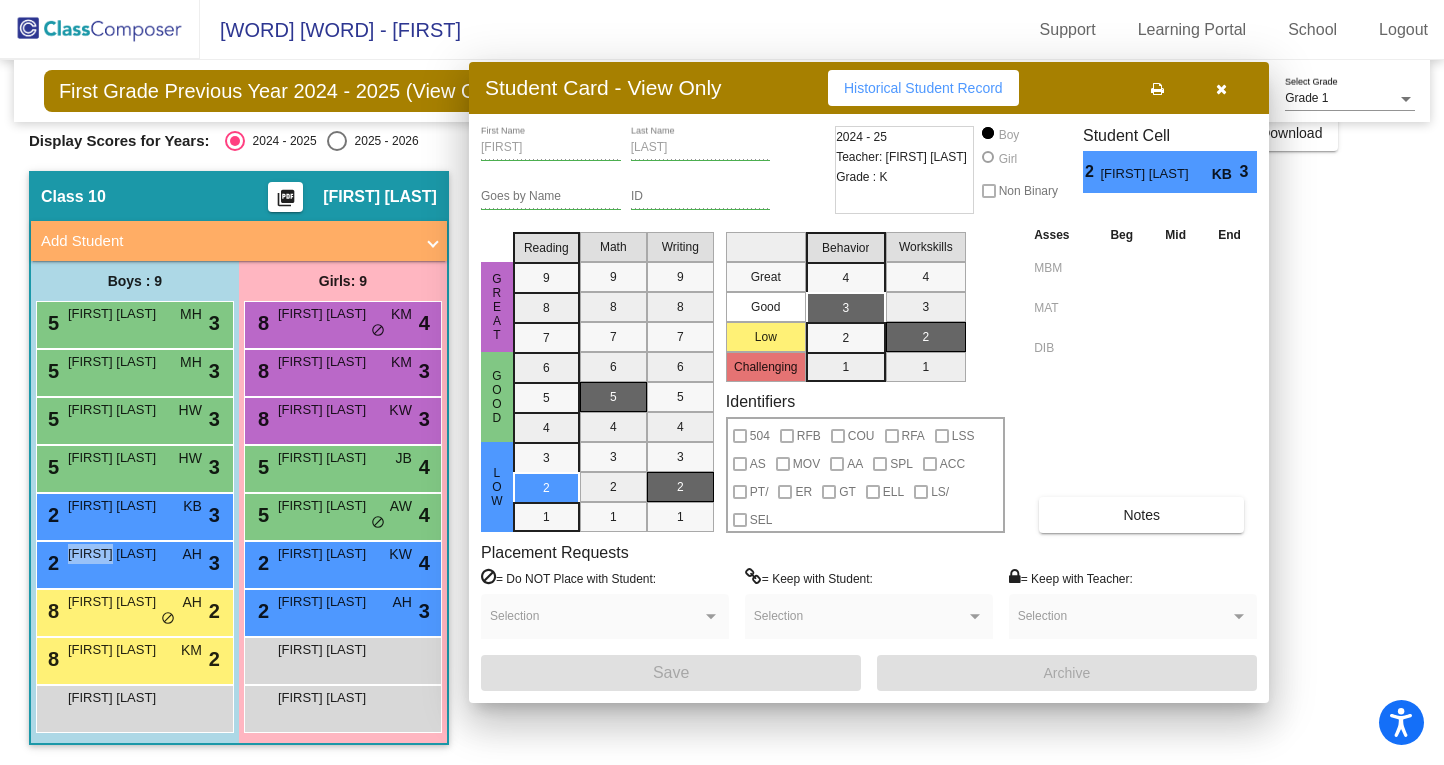 click on "Divyesh Baniya" at bounding box center (118, 554) 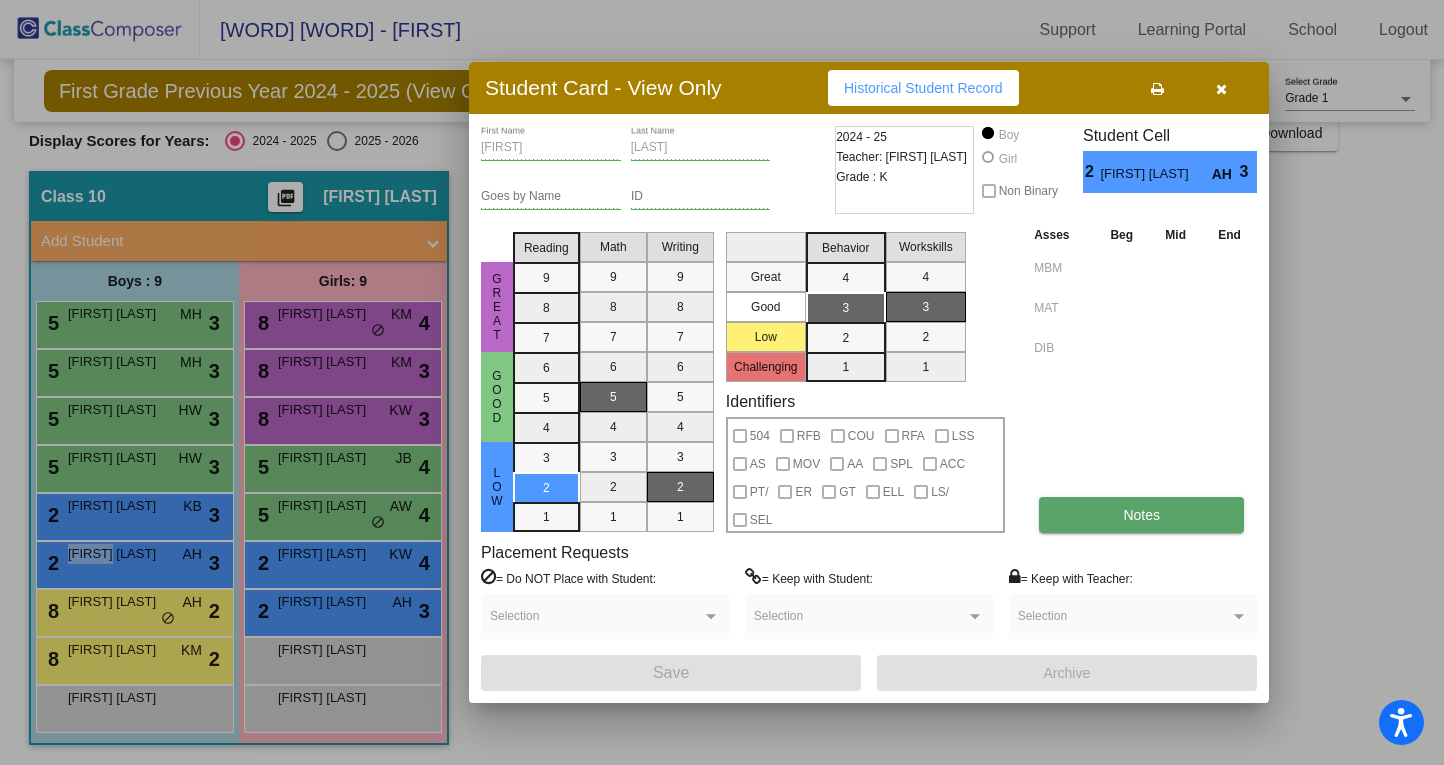 click on "Notes" at bounding box center (1141, 515) 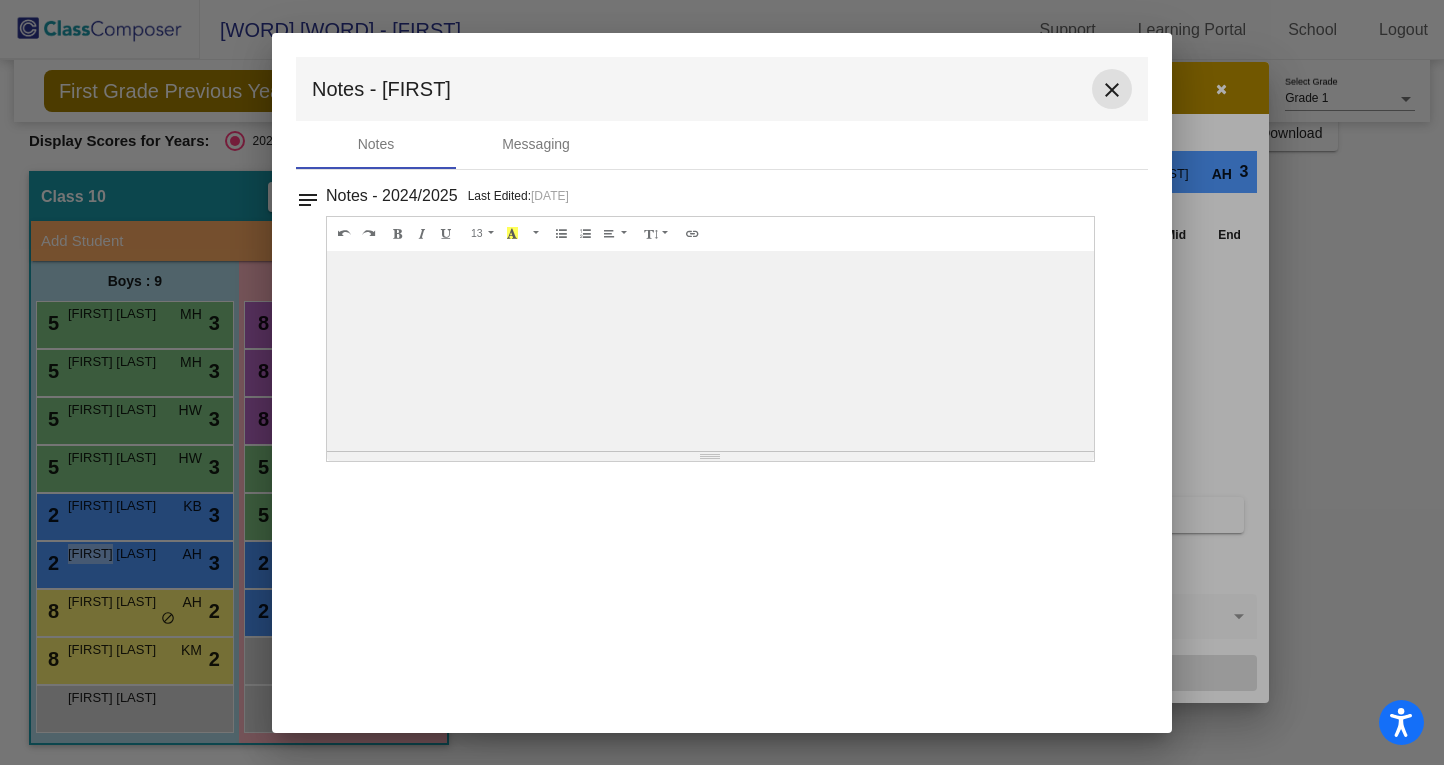 click on "close" at bounding box center [1112, 90] 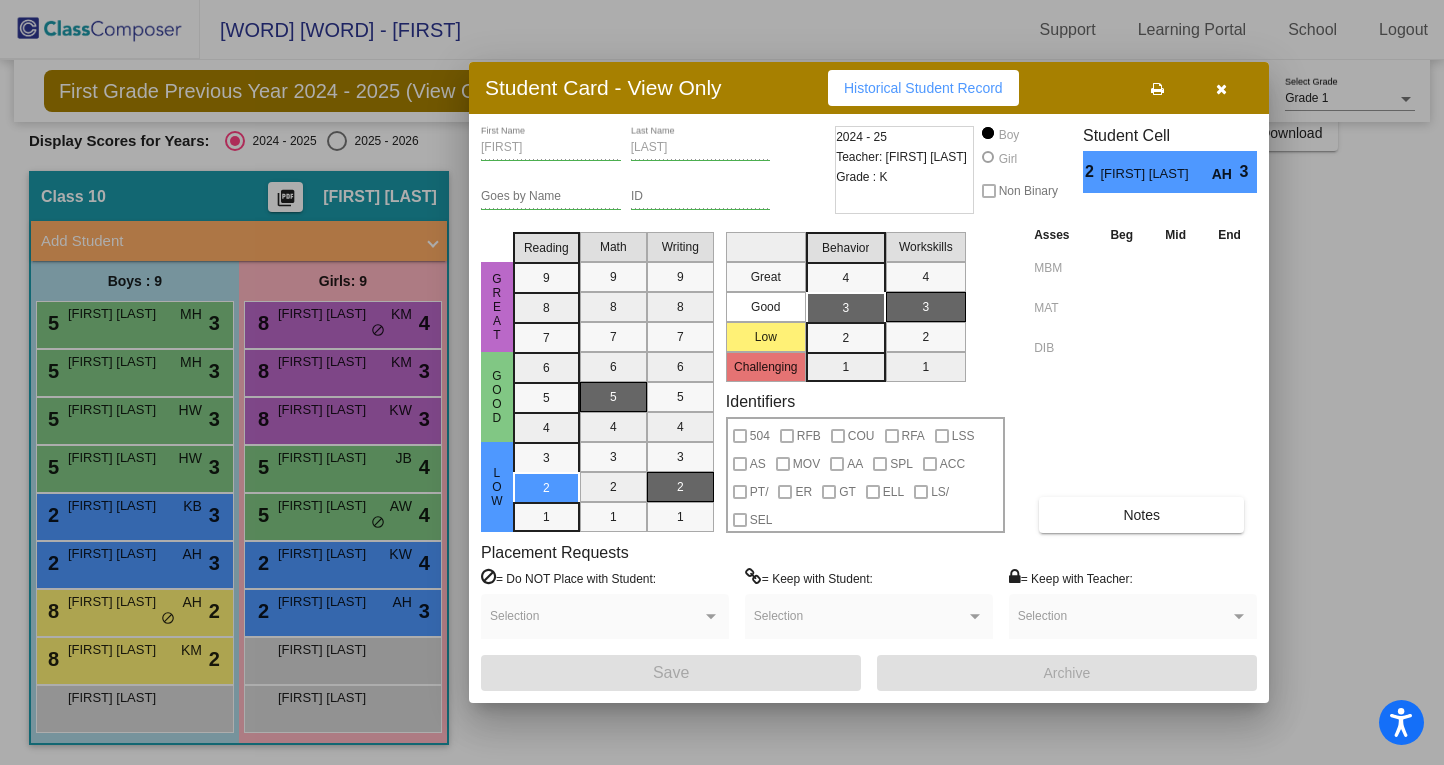 click at bounding box center [722, 382] 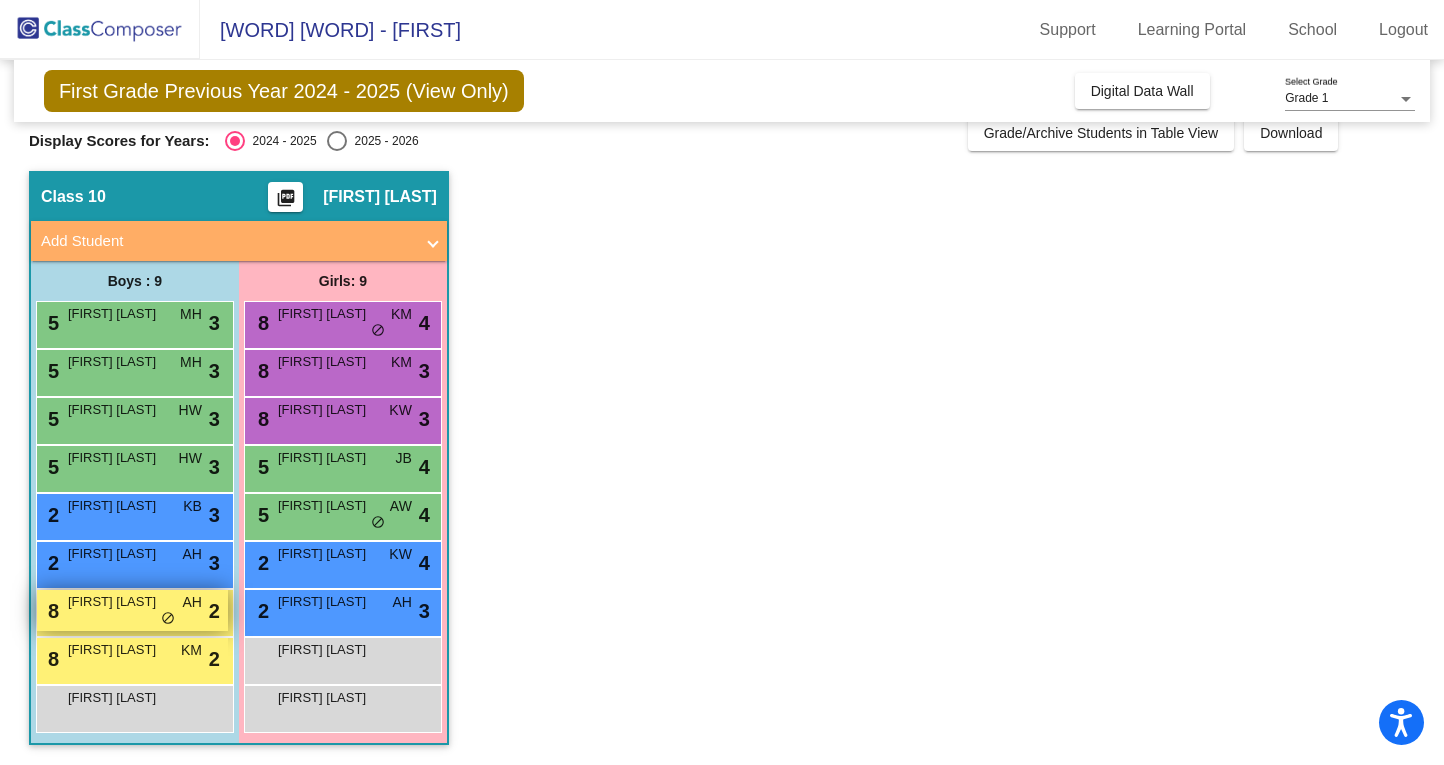 click on "8 Hector Ruiz AH lock do_not_disturb_alt 2" at bounding box center [132, 610] 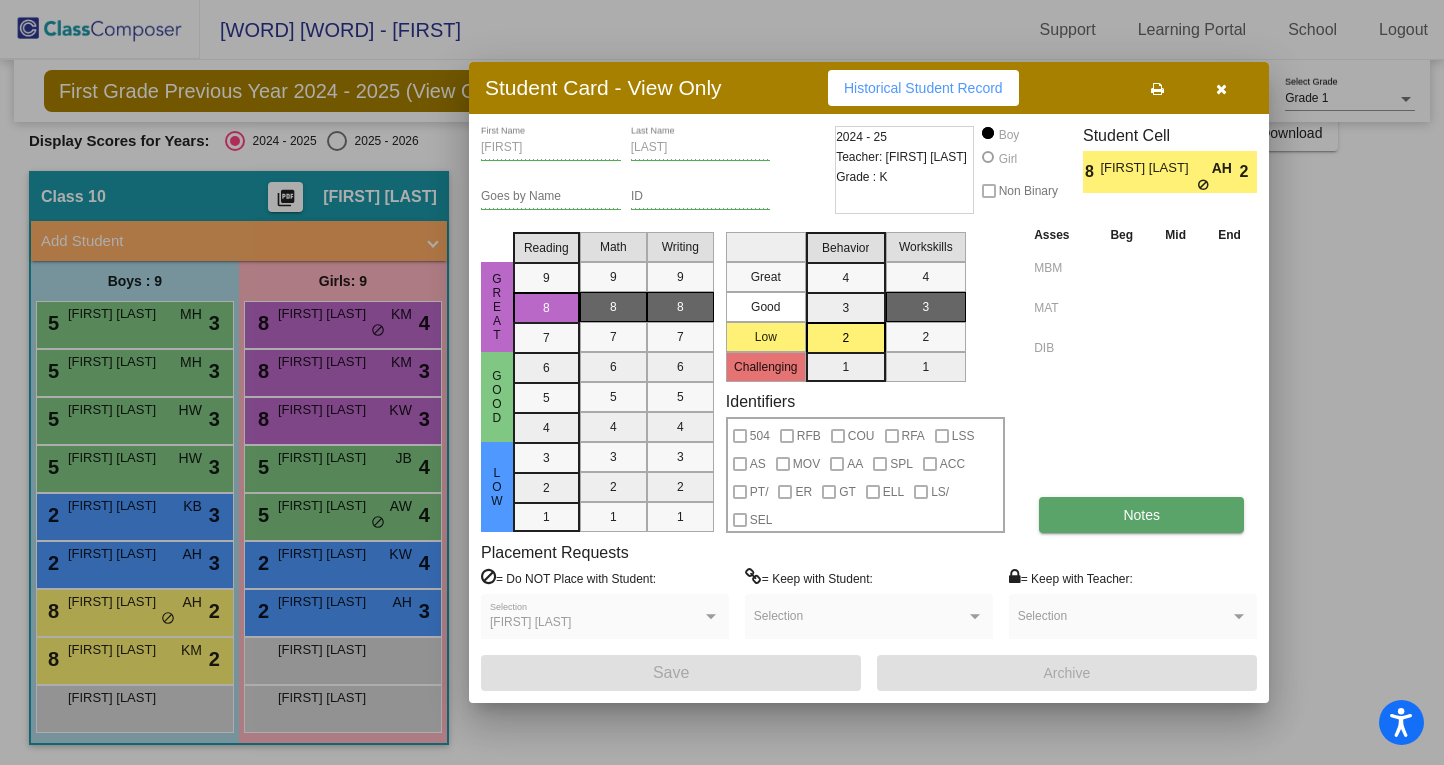 click on "Notes" at bounding box center (1141, 515) 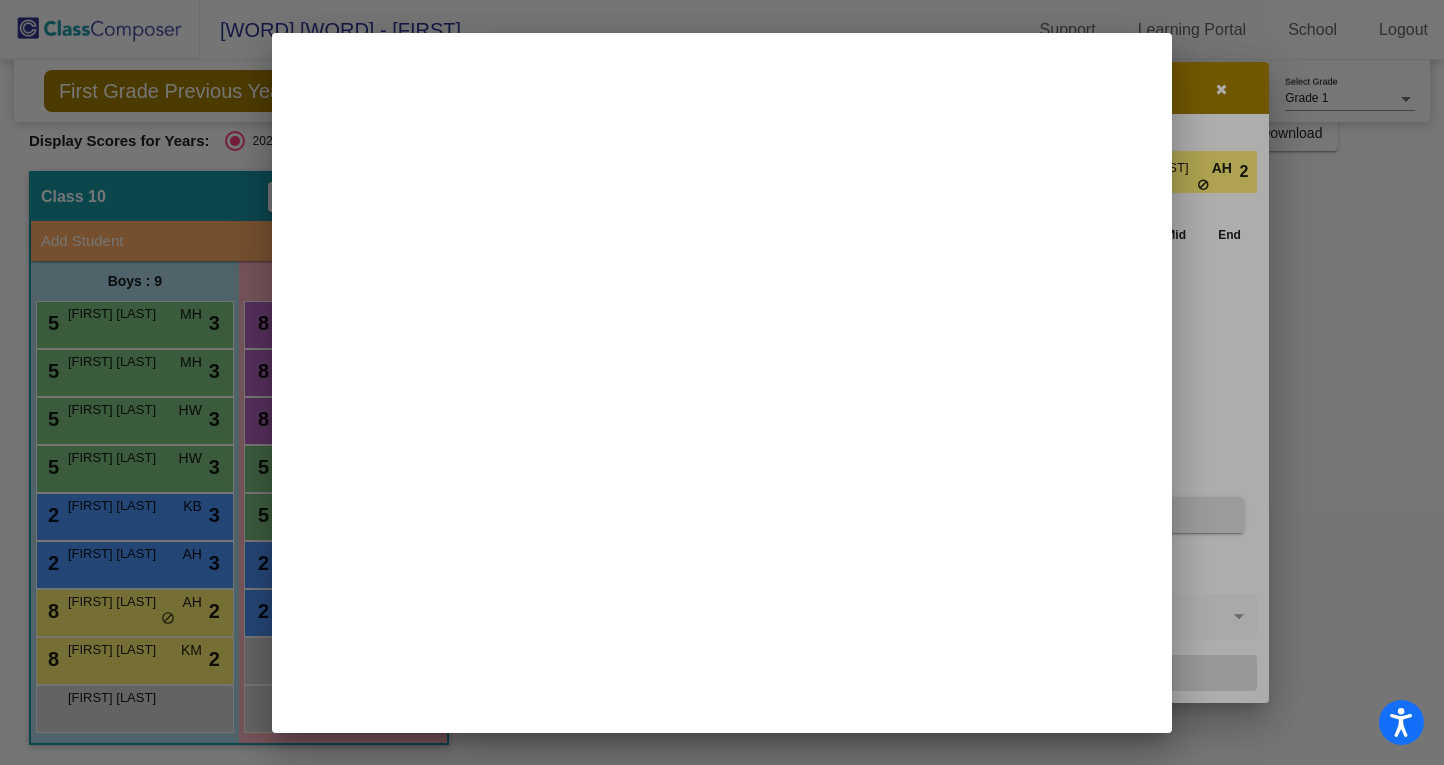 click at bounding box center (722, 383) 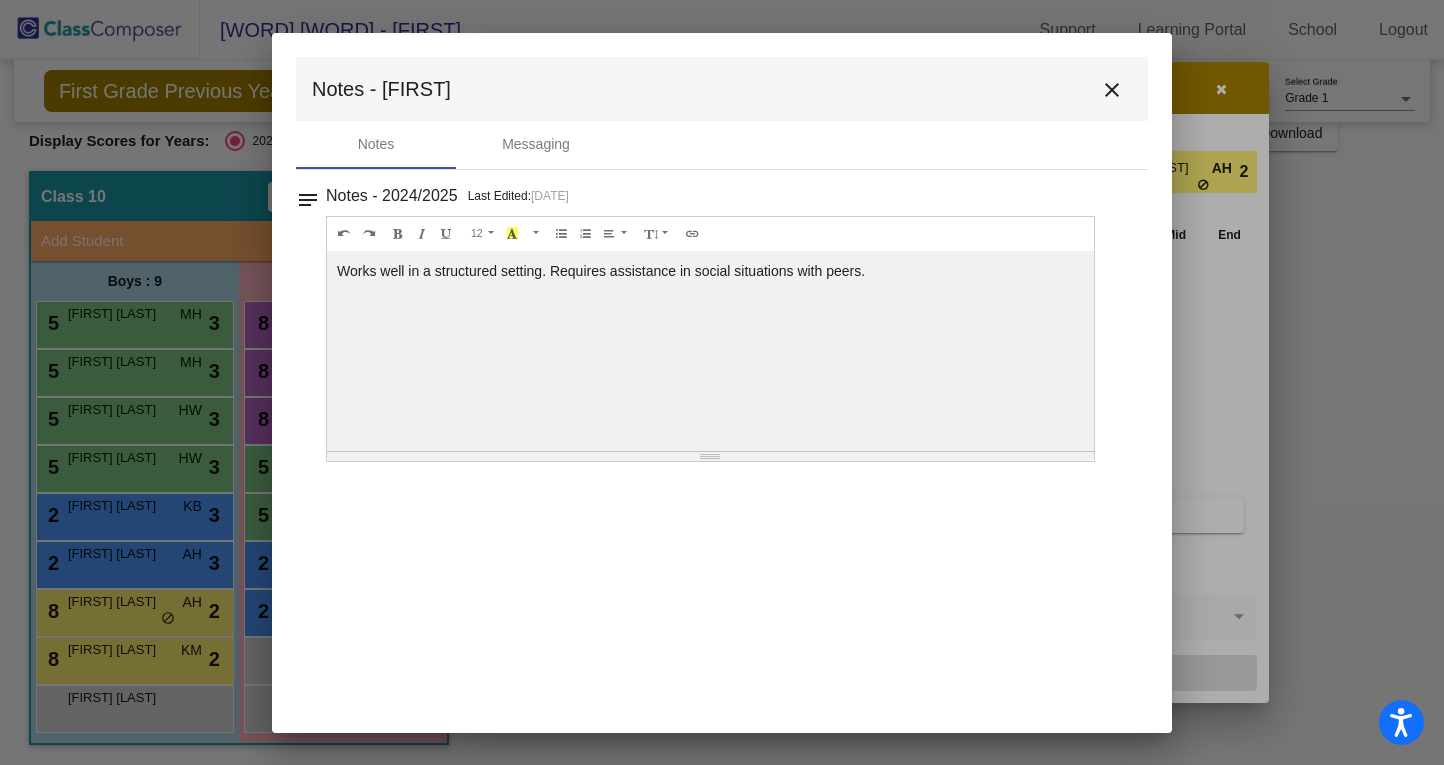 click on "close" at bounding box center (1112, 90) 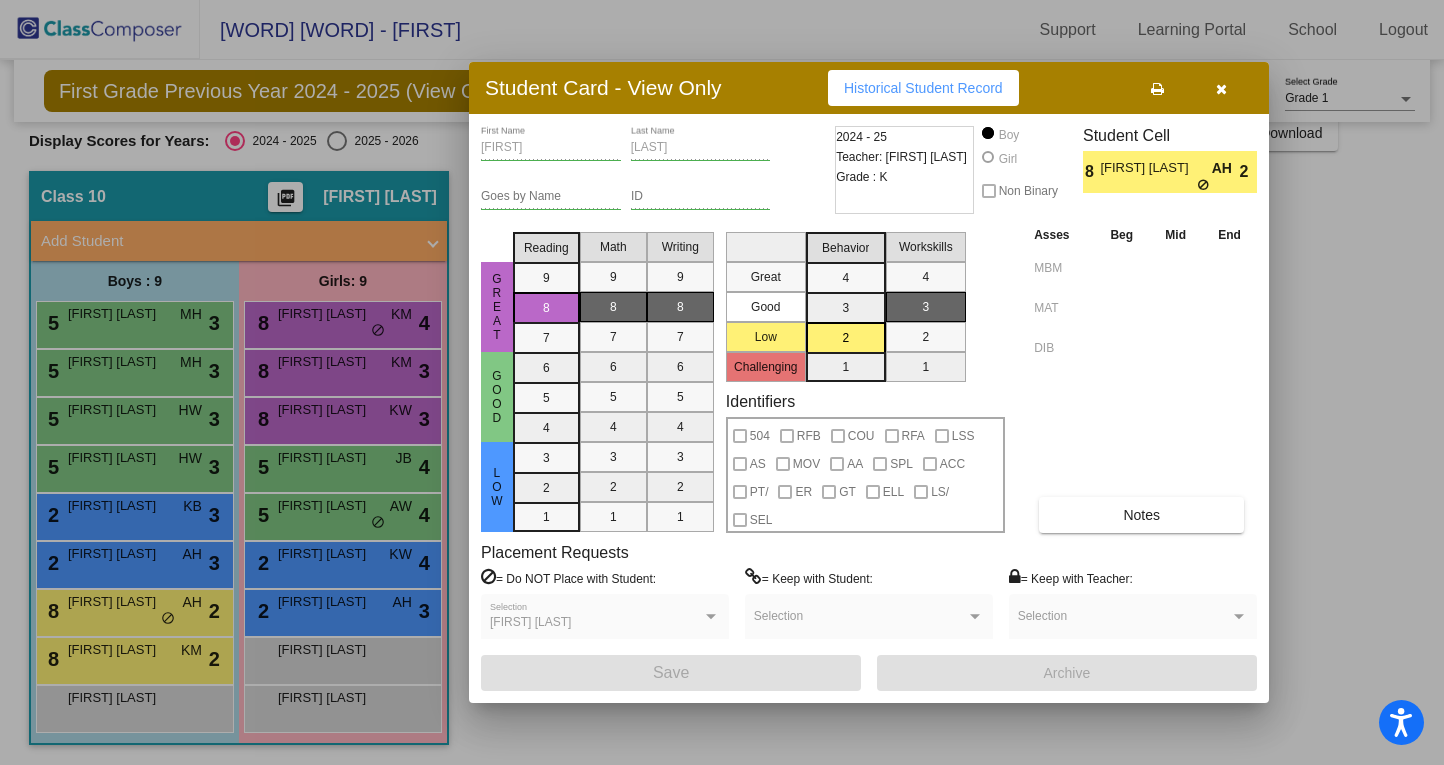 click at bounding box center (722, 382) 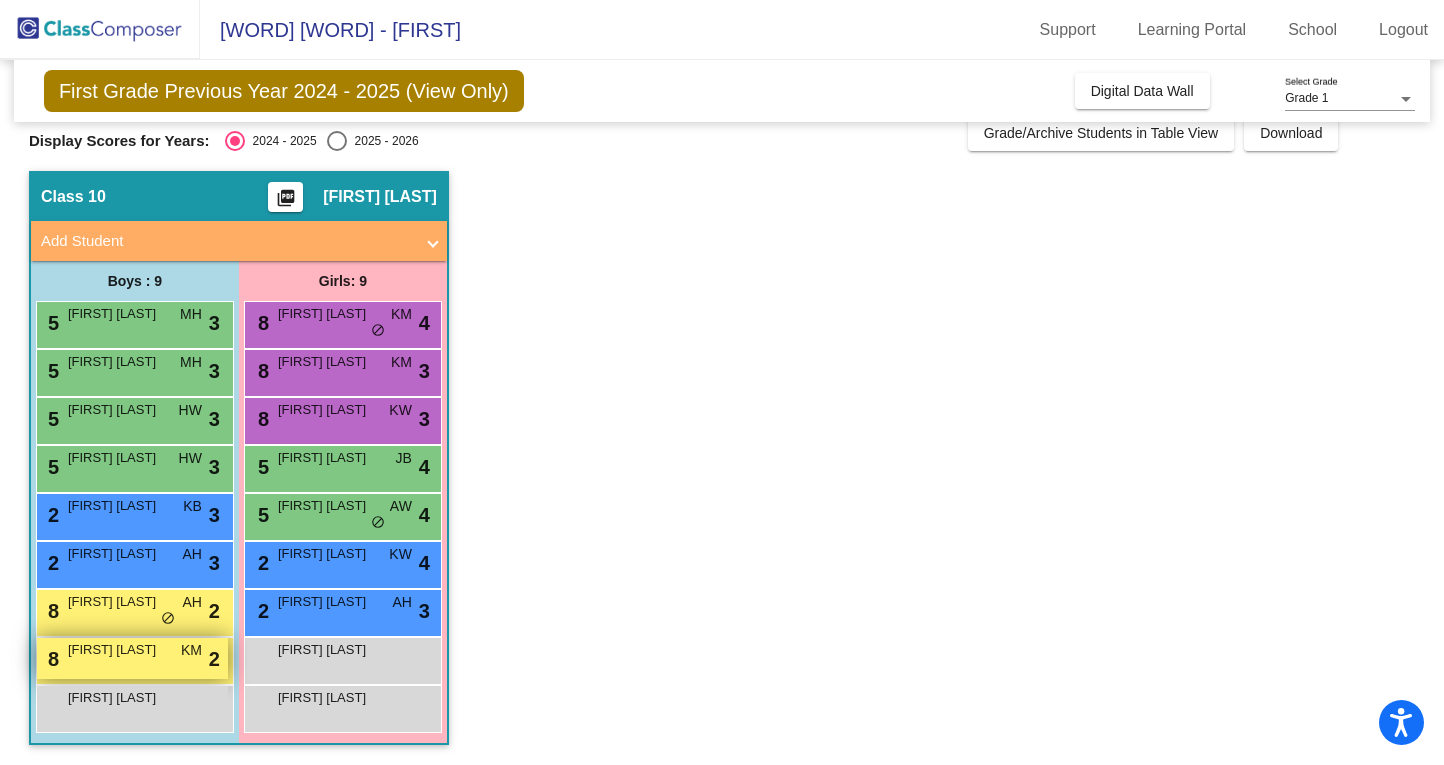 click on "Maximus Wallace" at bounding box center (118, 650) 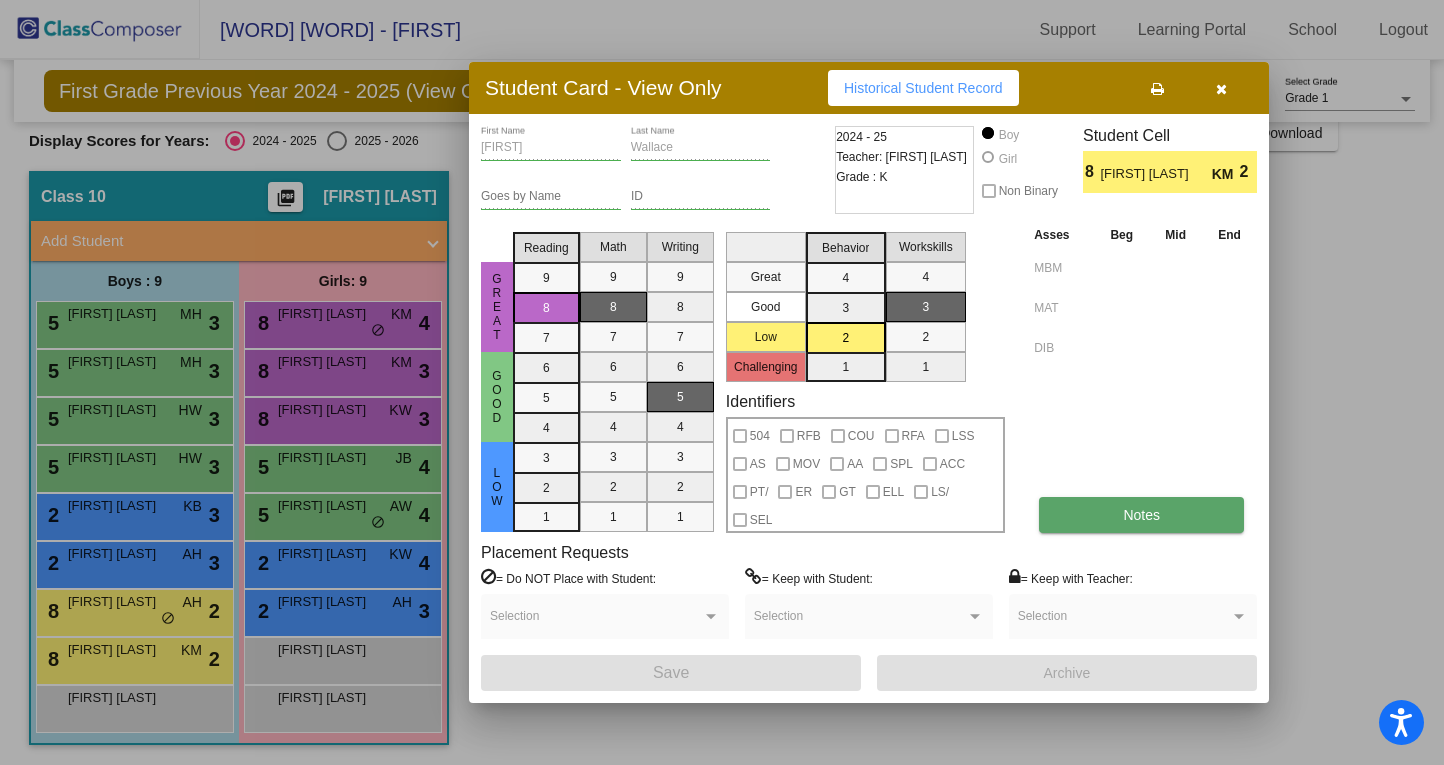 click on "Notes" at bounding box center (1141, 515) 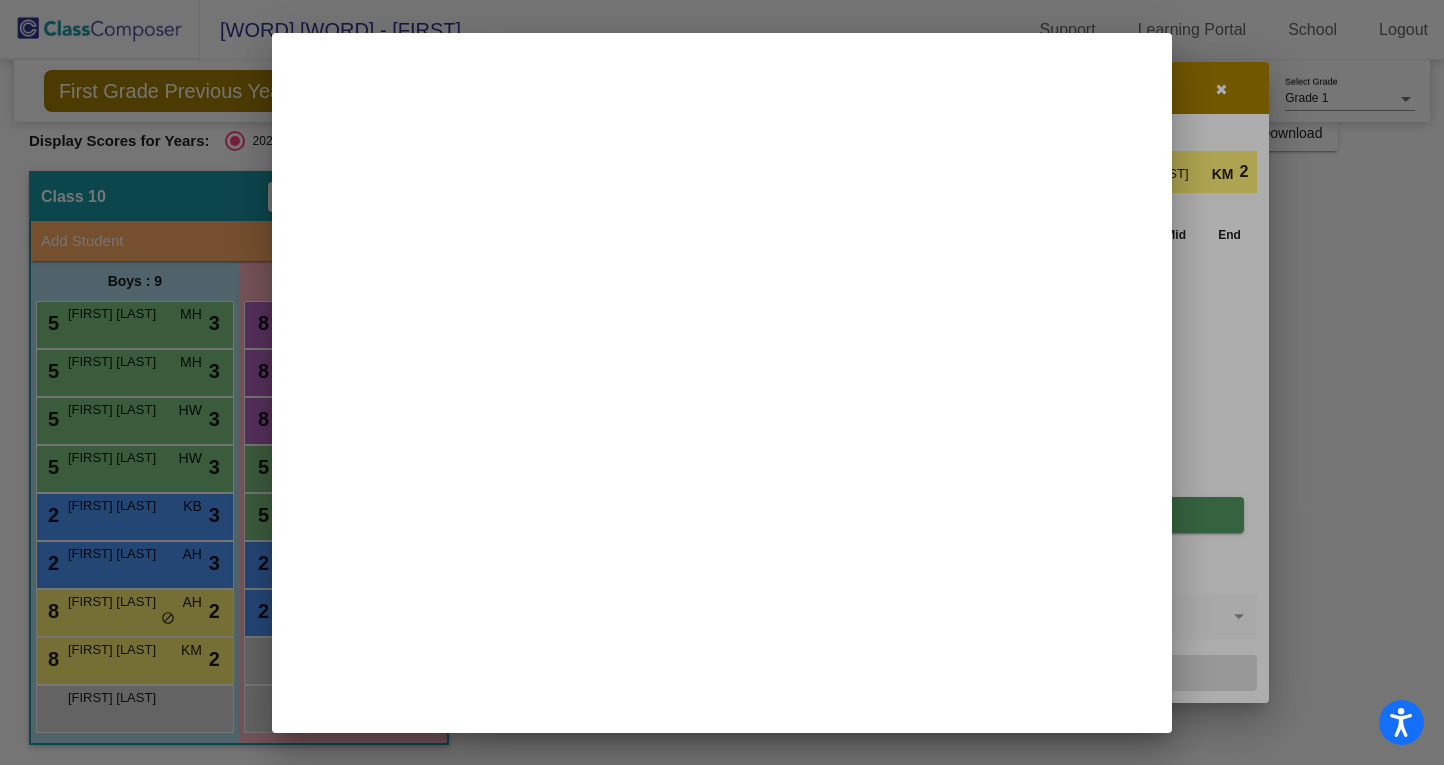 click at bounding box center [722, 383] 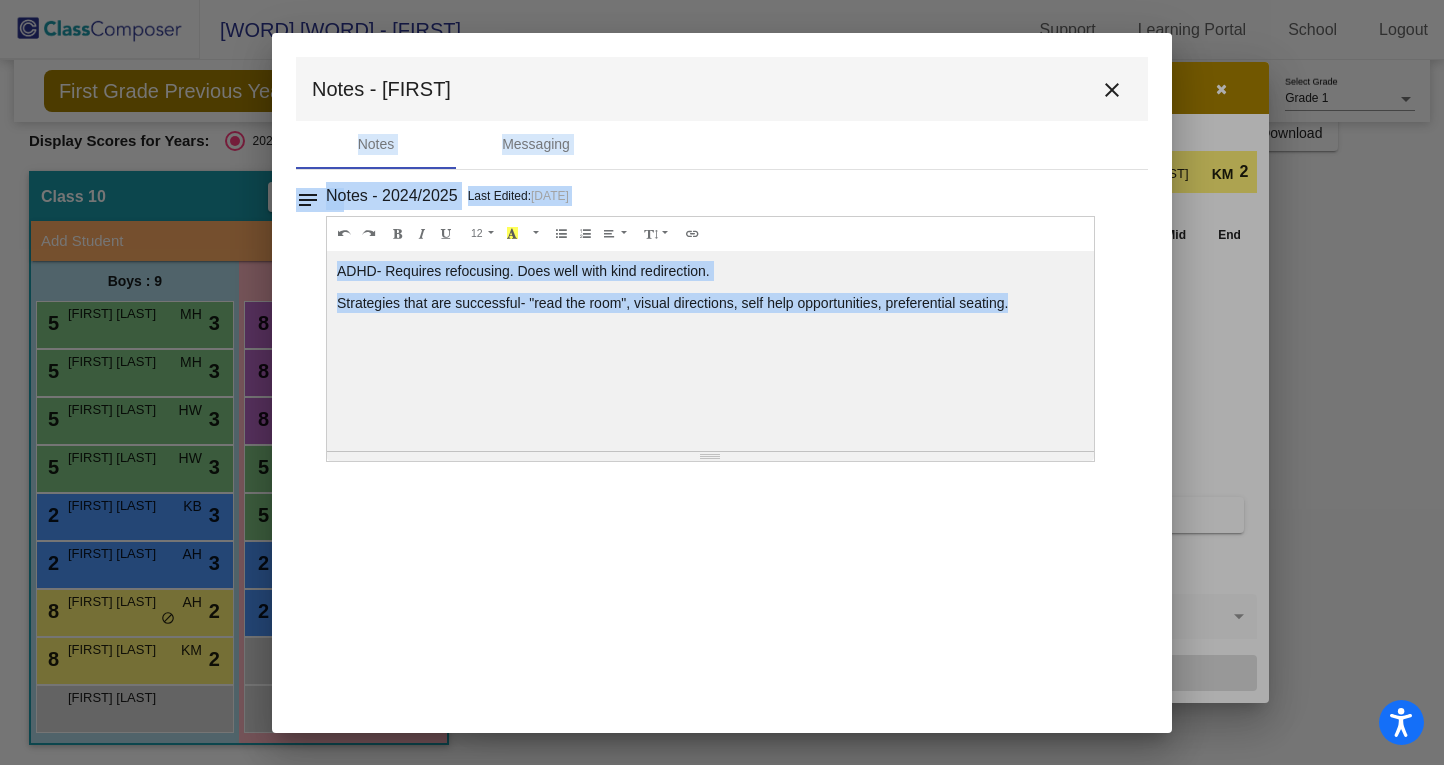 click on "close" at bounding box center (1112, 90) 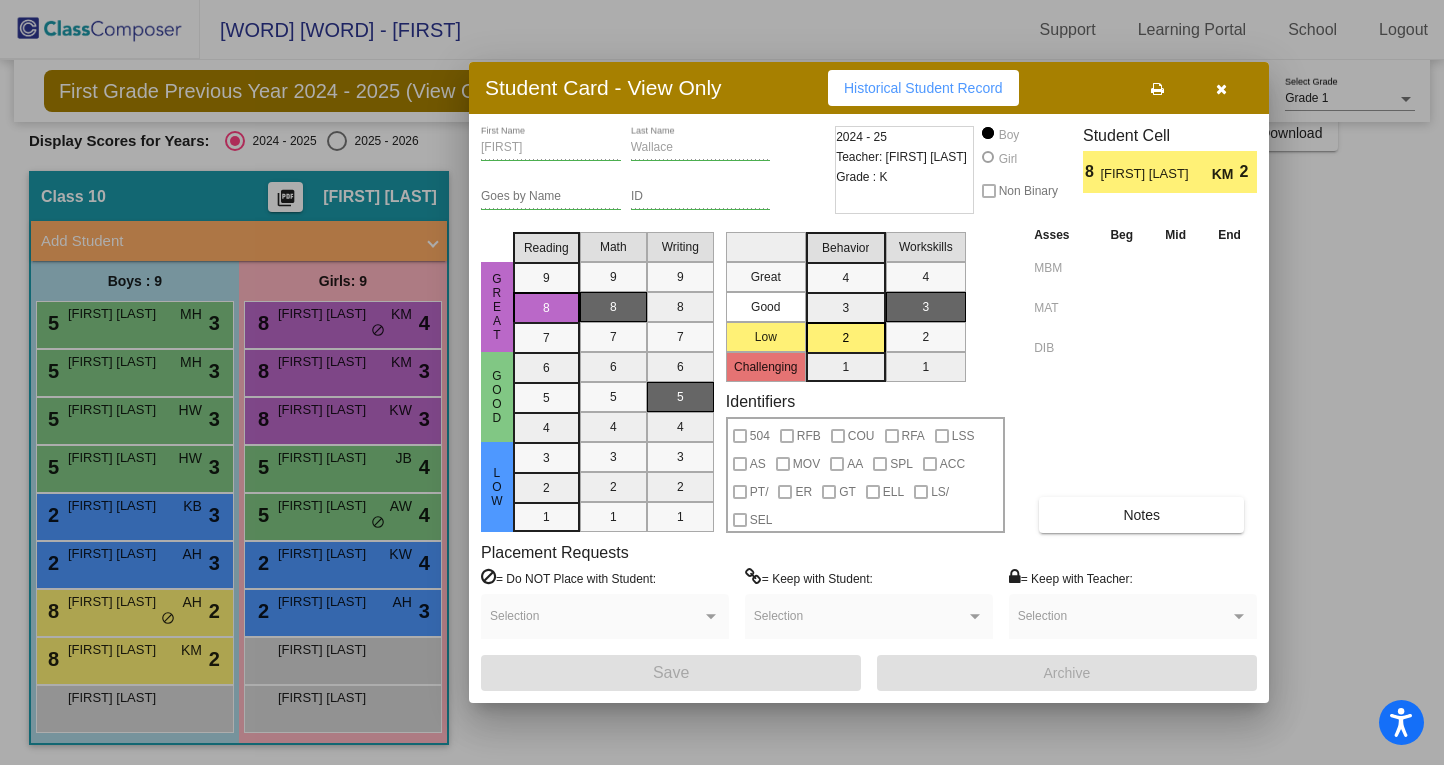 click at bounding box center [722, 382] 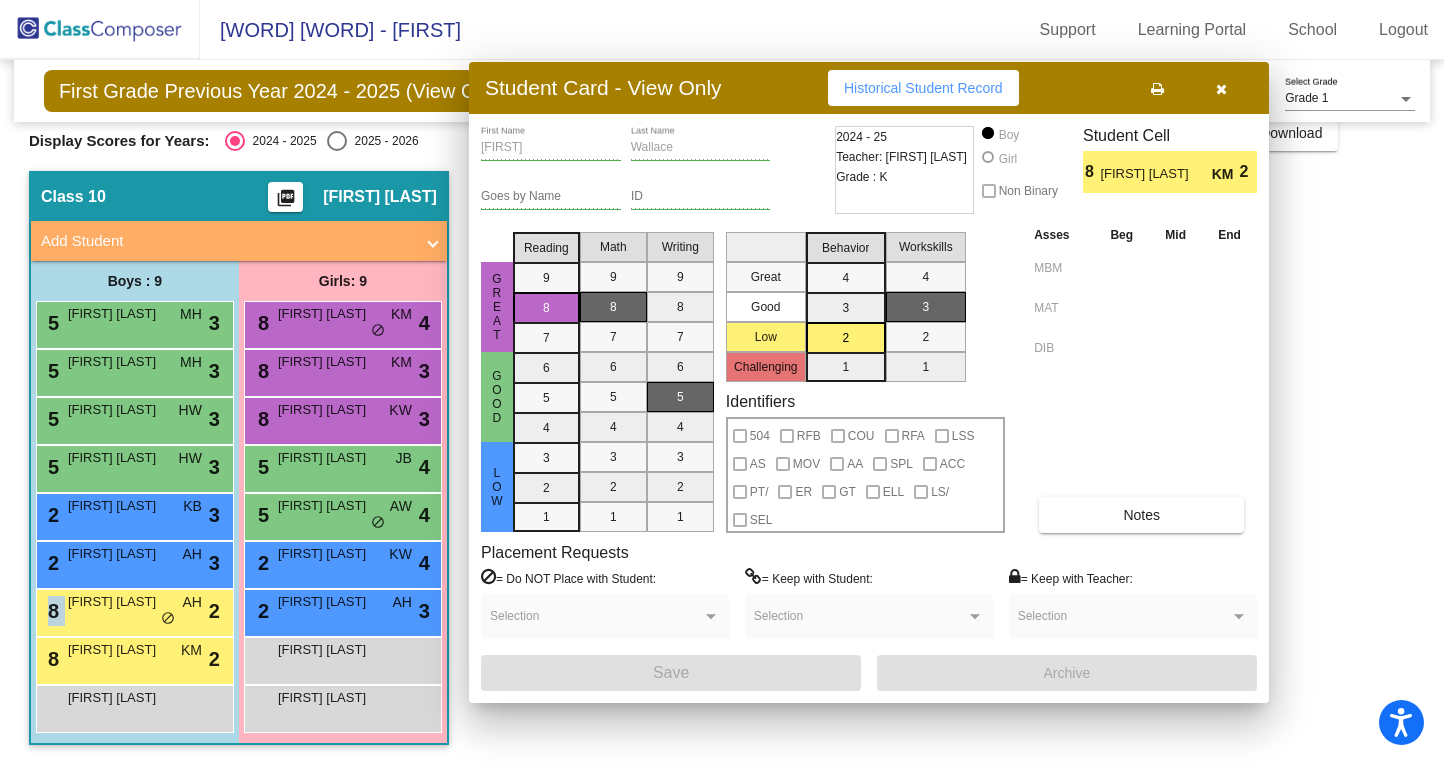 click on "8 Hector Ruiz AH lock do_not_disturb_alt 2" at bounding box center (132, 610) 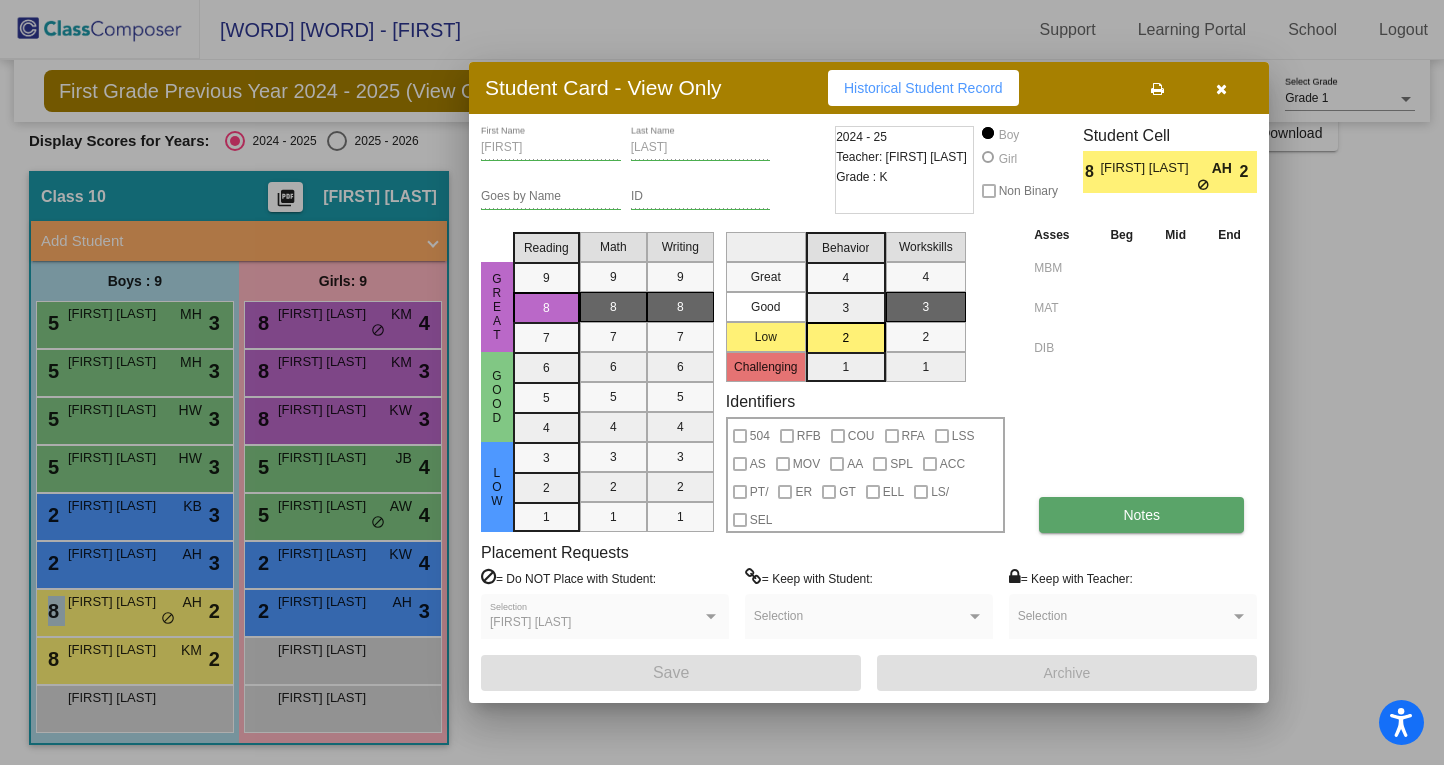 click on "Notes" at bounding box center [1141, 515] 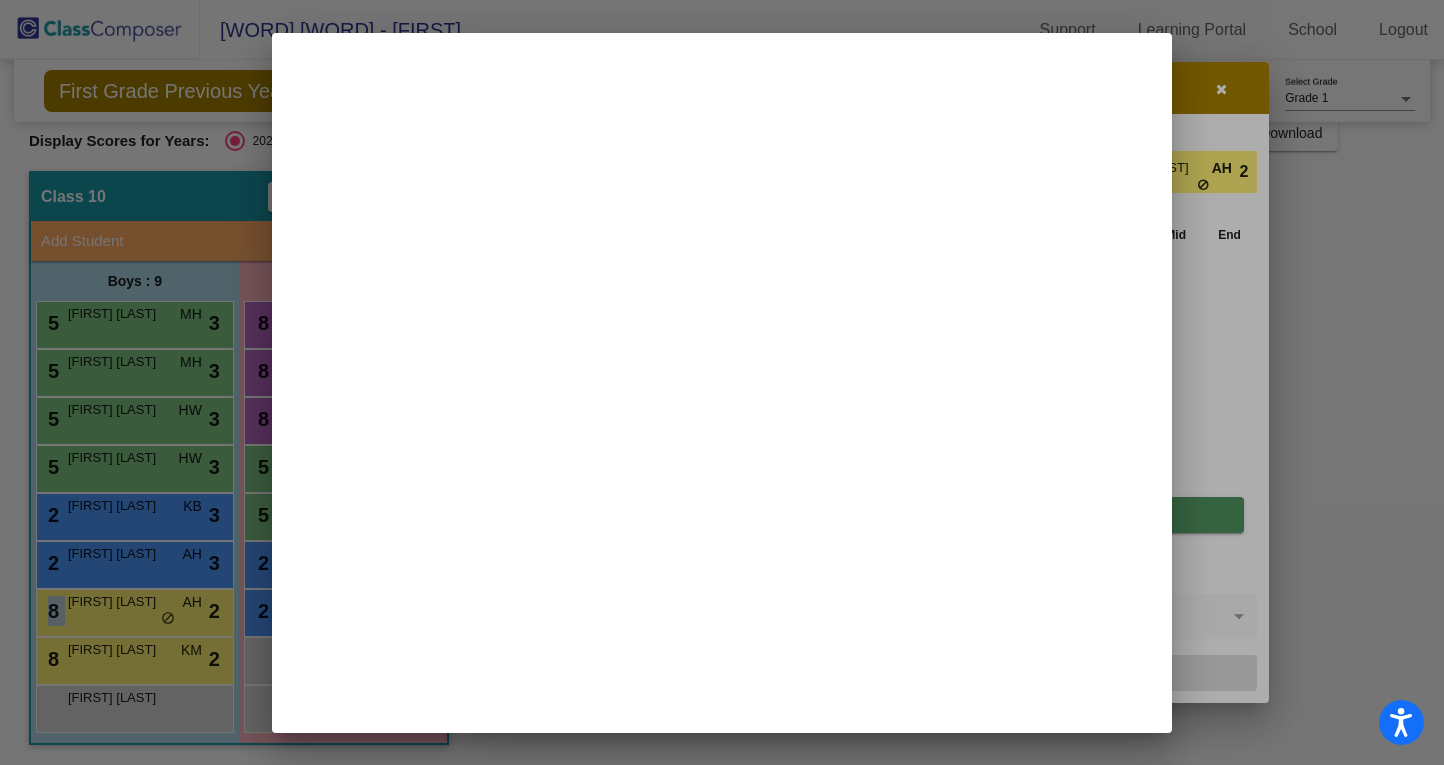 click at bounding box center [722, 383] 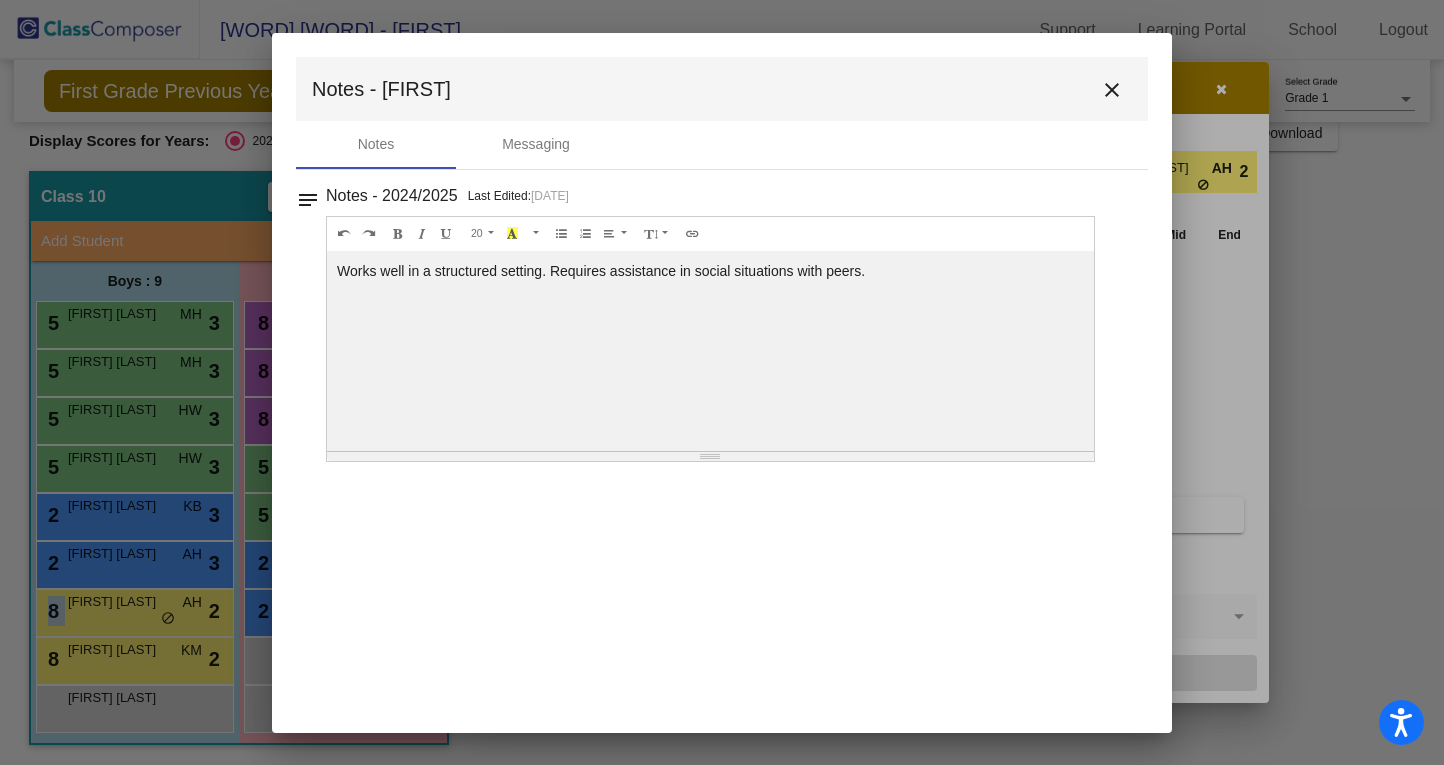 click on "close" at bounding box center [1112, 90] 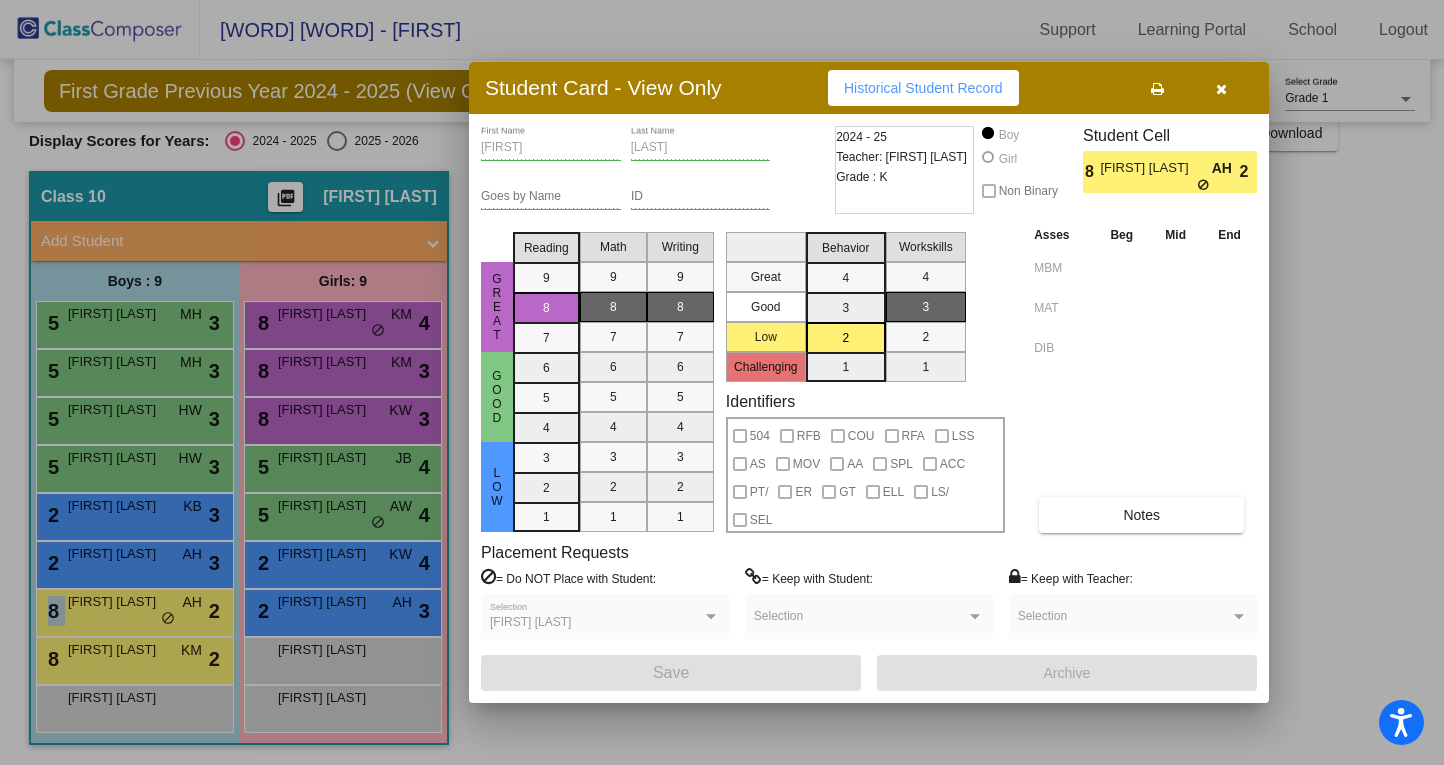 click at bounding box center (722, 382) 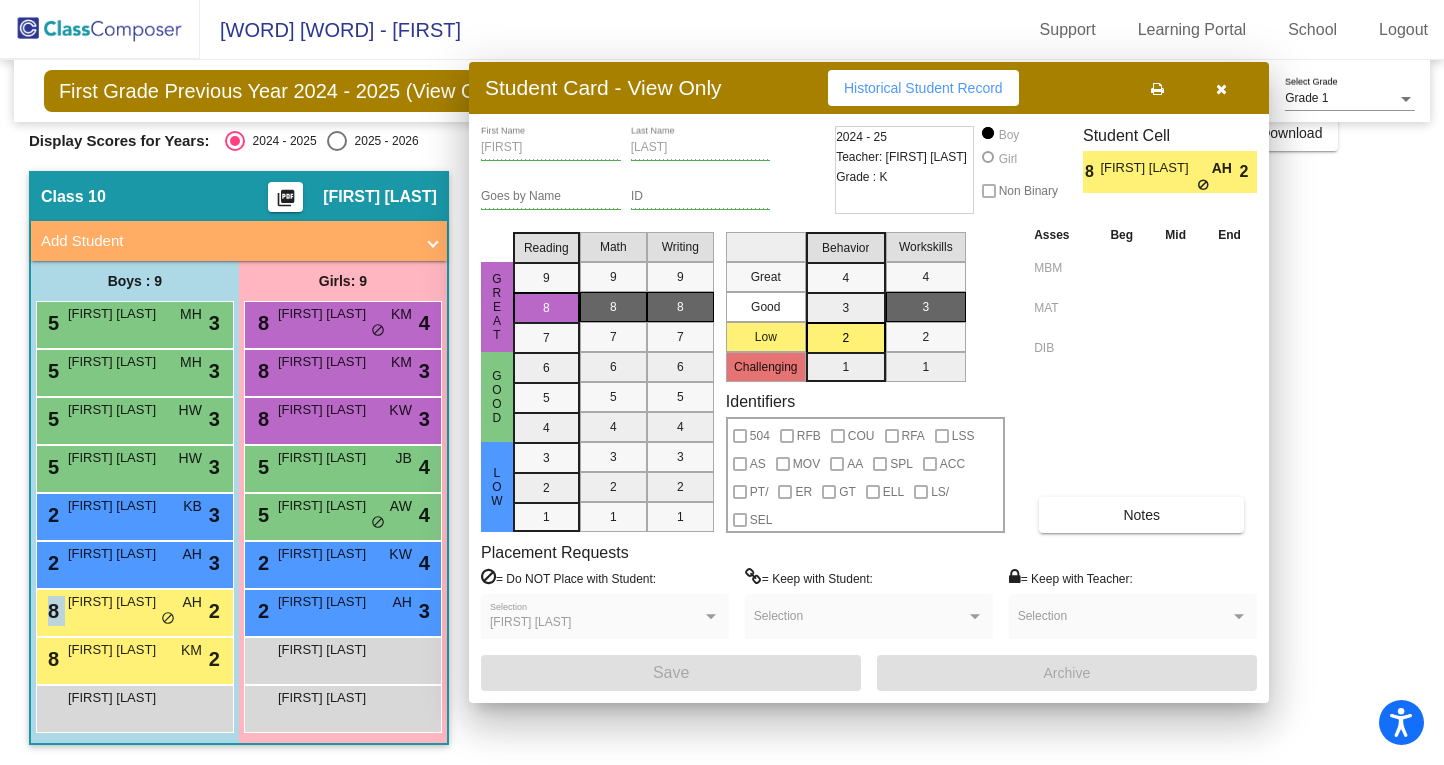 click on "Maximus Wallace" at bounding box center [118, 650] 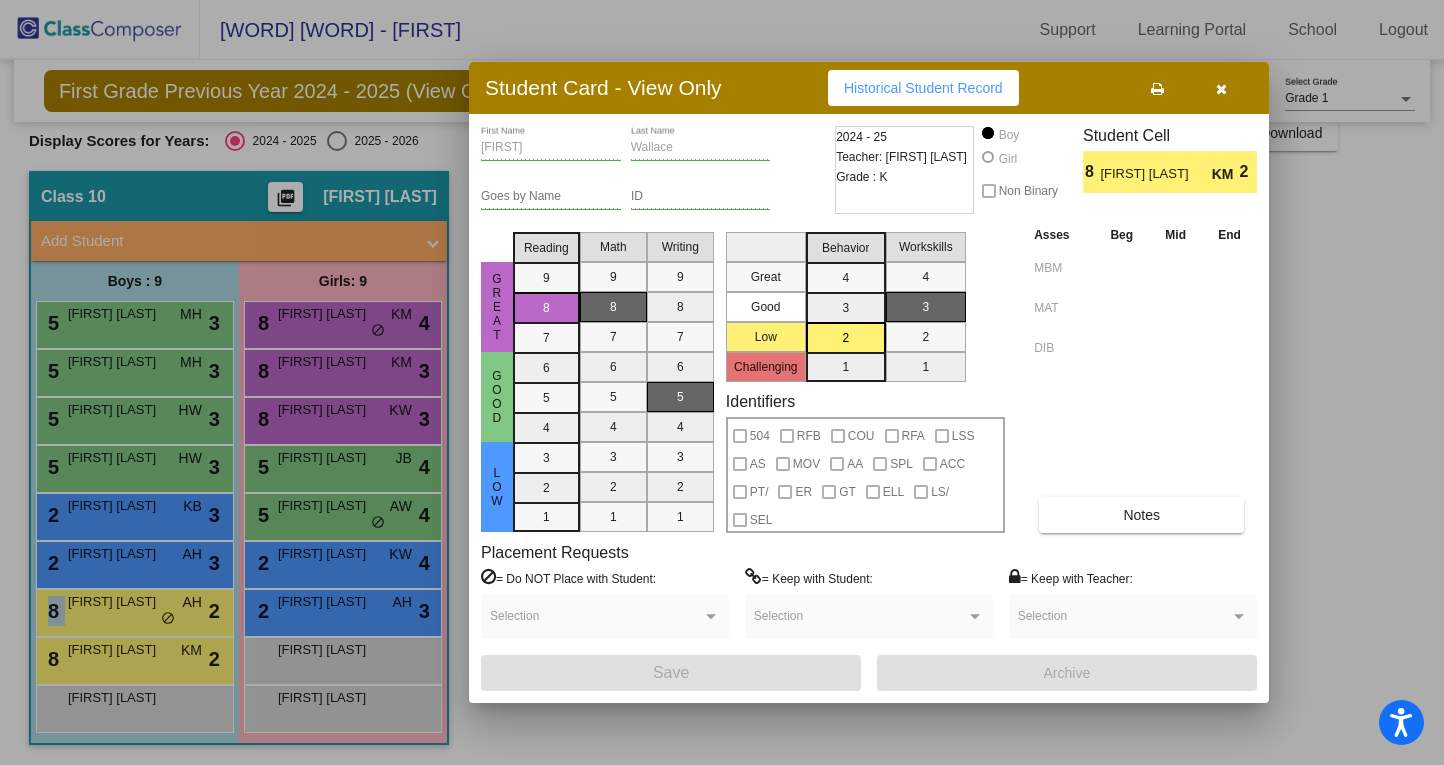 click at bounding box center (722, 382) 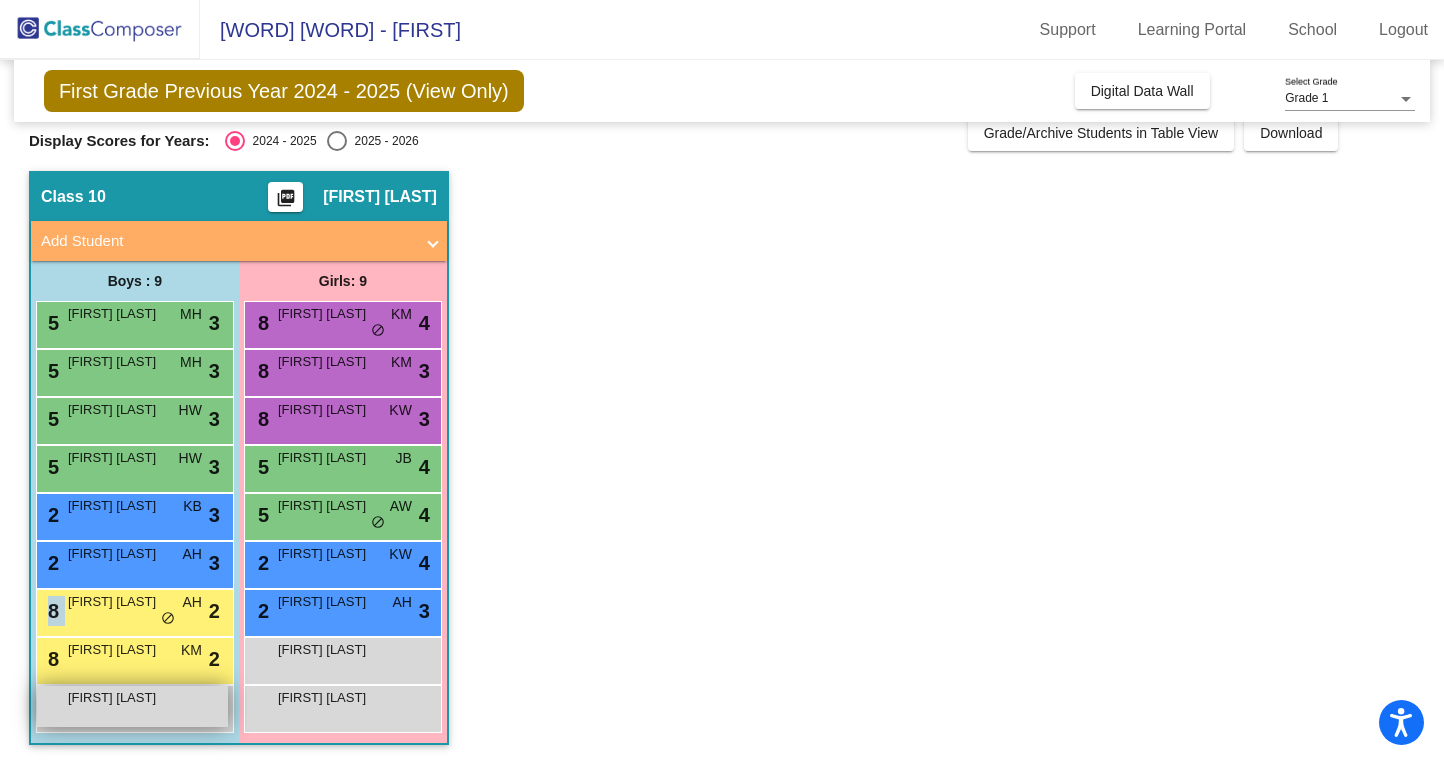 click on "Kieran Lohr" at bounding box center (118, 698) 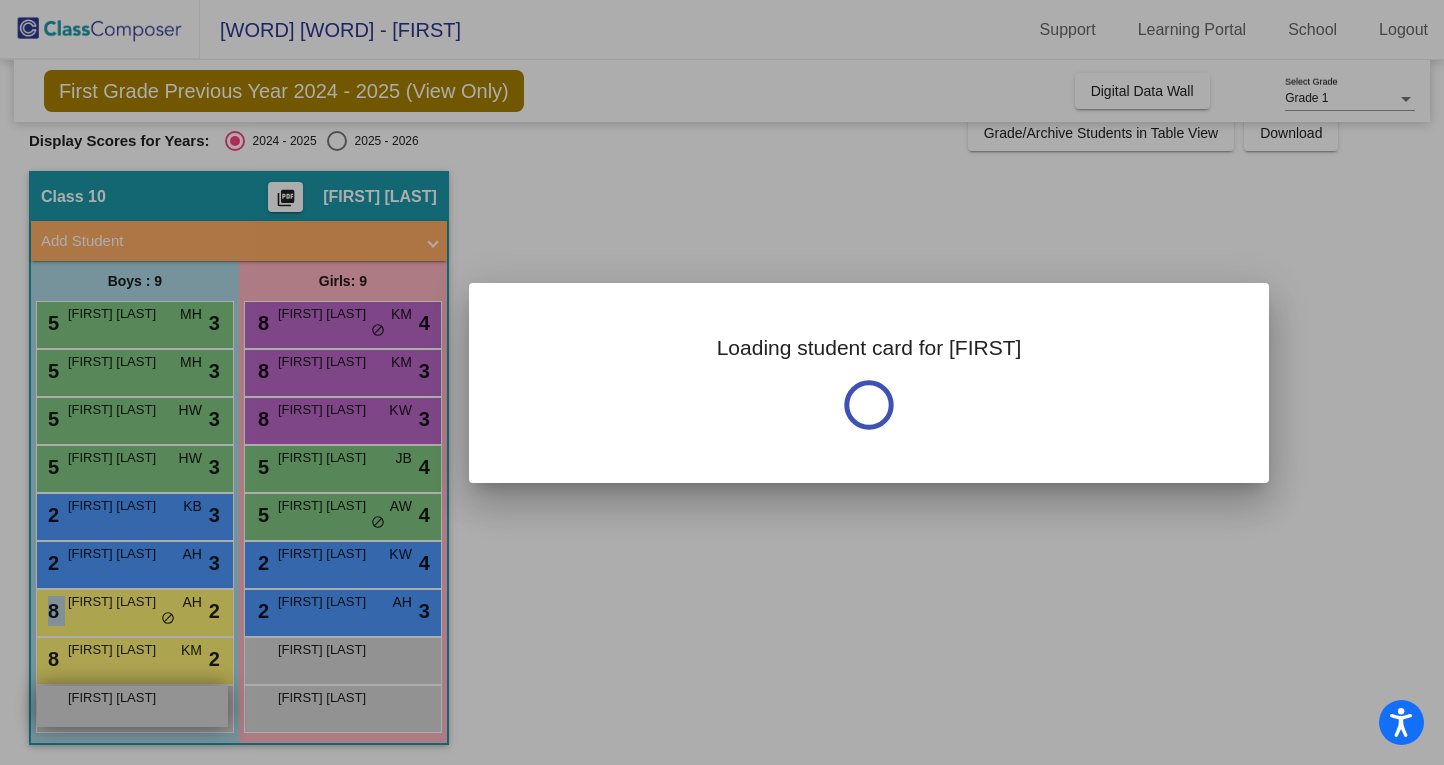 click at bounding box center [722, 382] 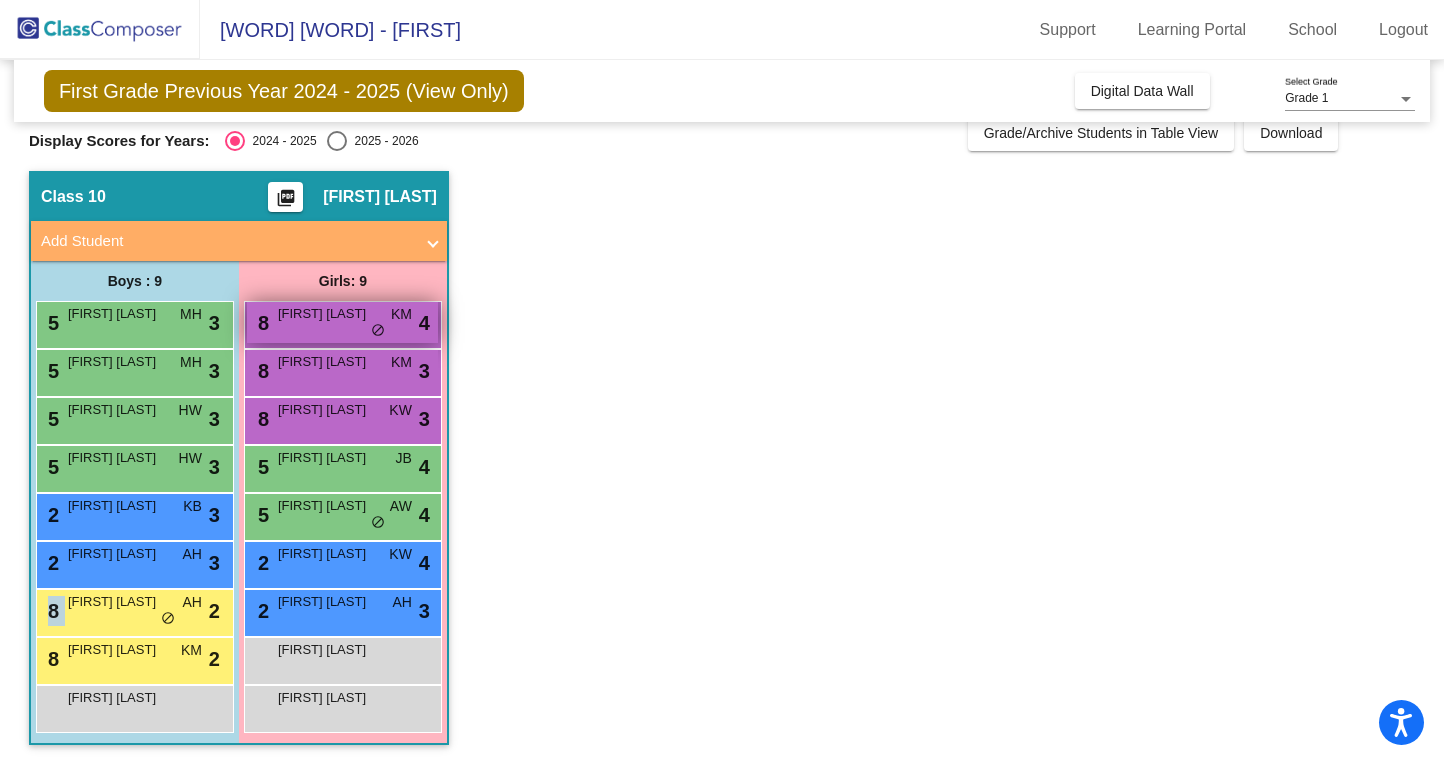 click on "8 Hadley Wiesman KM lock do_not_disturb_alt 4" at bounding box center [342, 322] 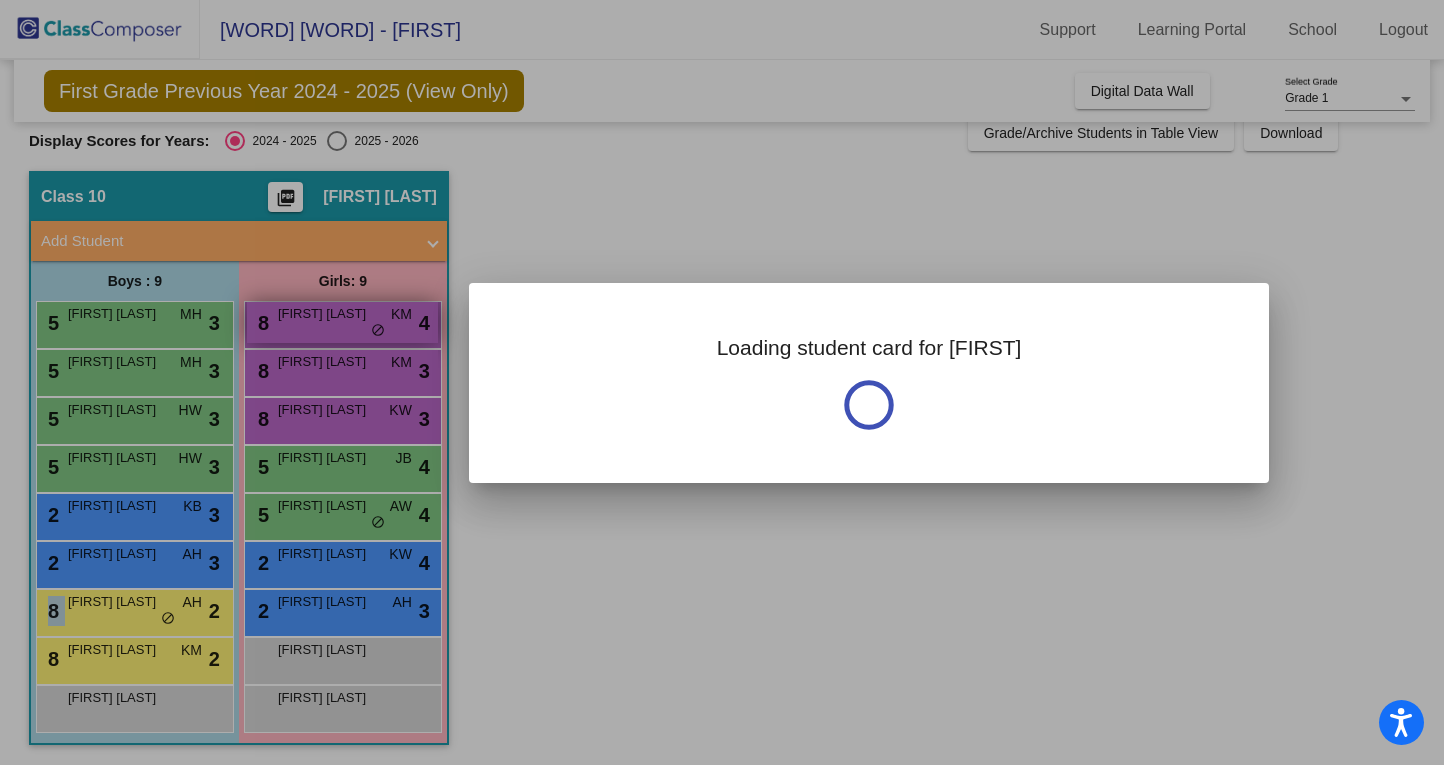 click at bounding box center (722, 382) 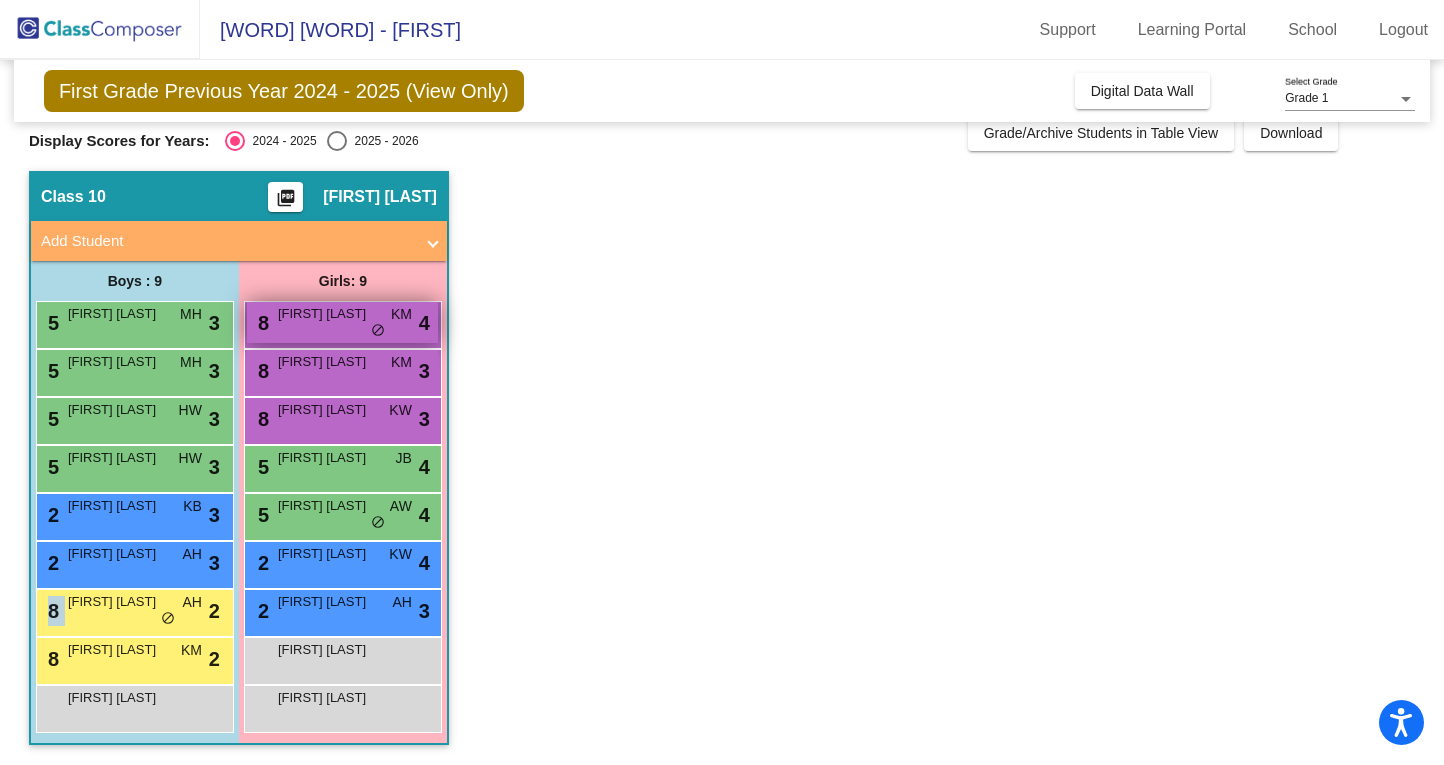 click on "8 Hadley Wiesman KM lock do_not_disturb_alt 4" at bounding box center [342, 322] 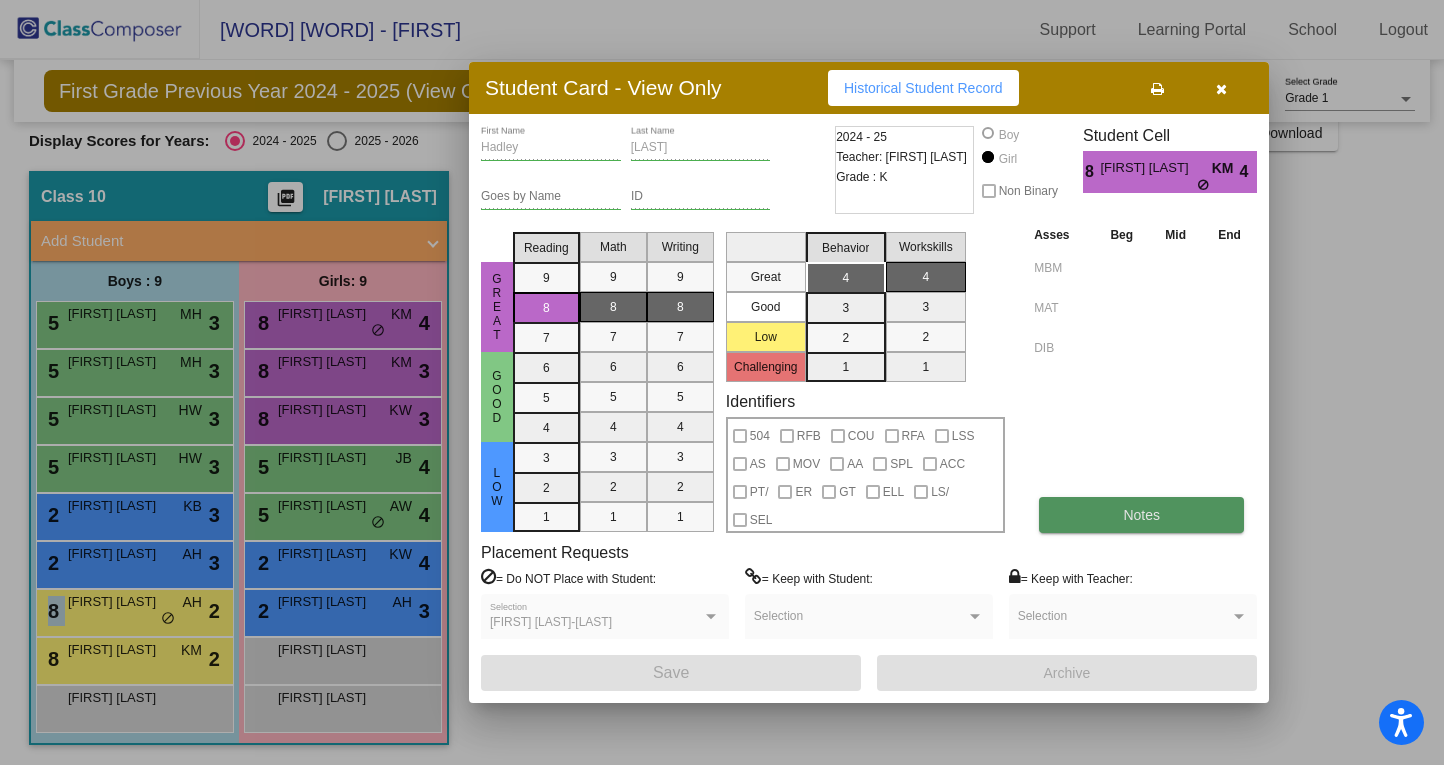 click on "Notes" at bounding box center (1141, 515) 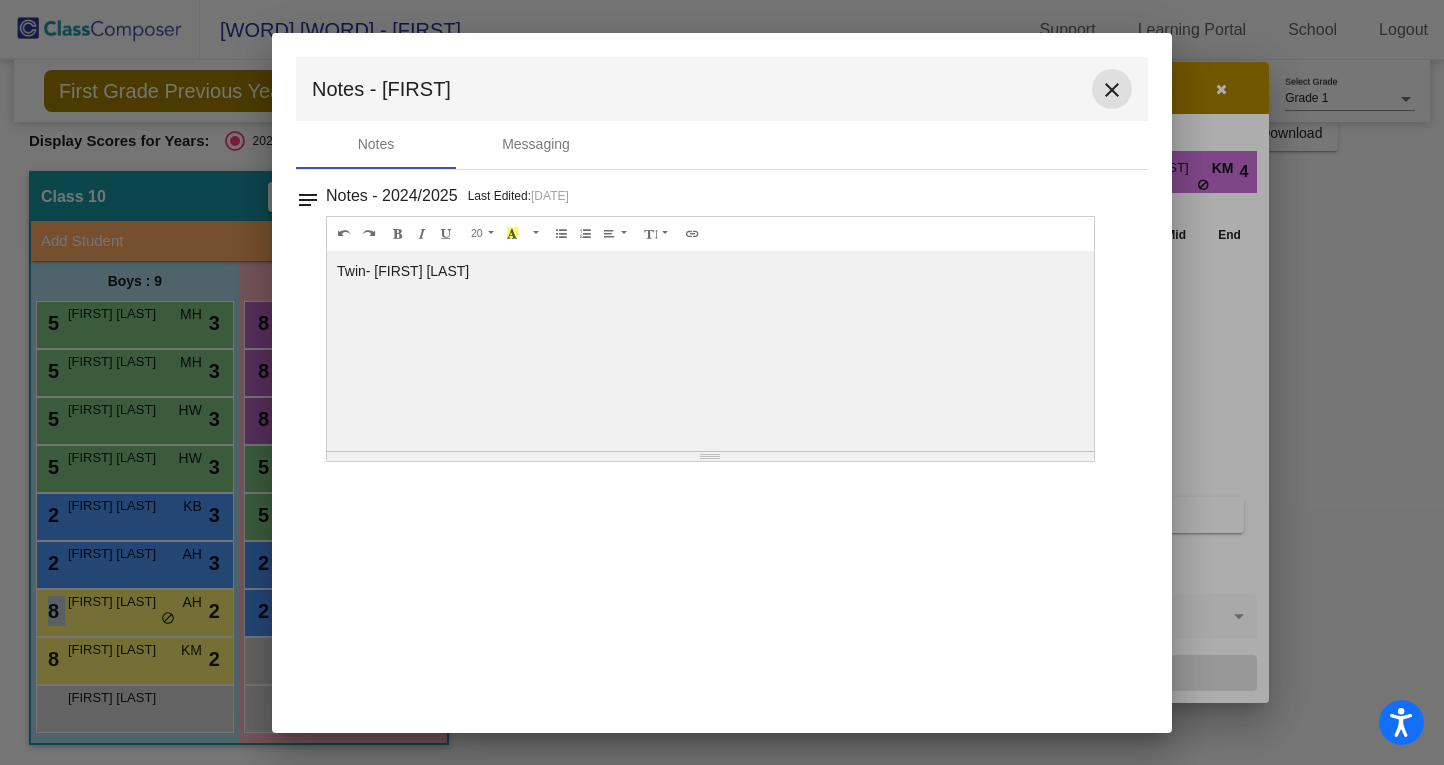 click on "close" at bounding box center (1112, 90) 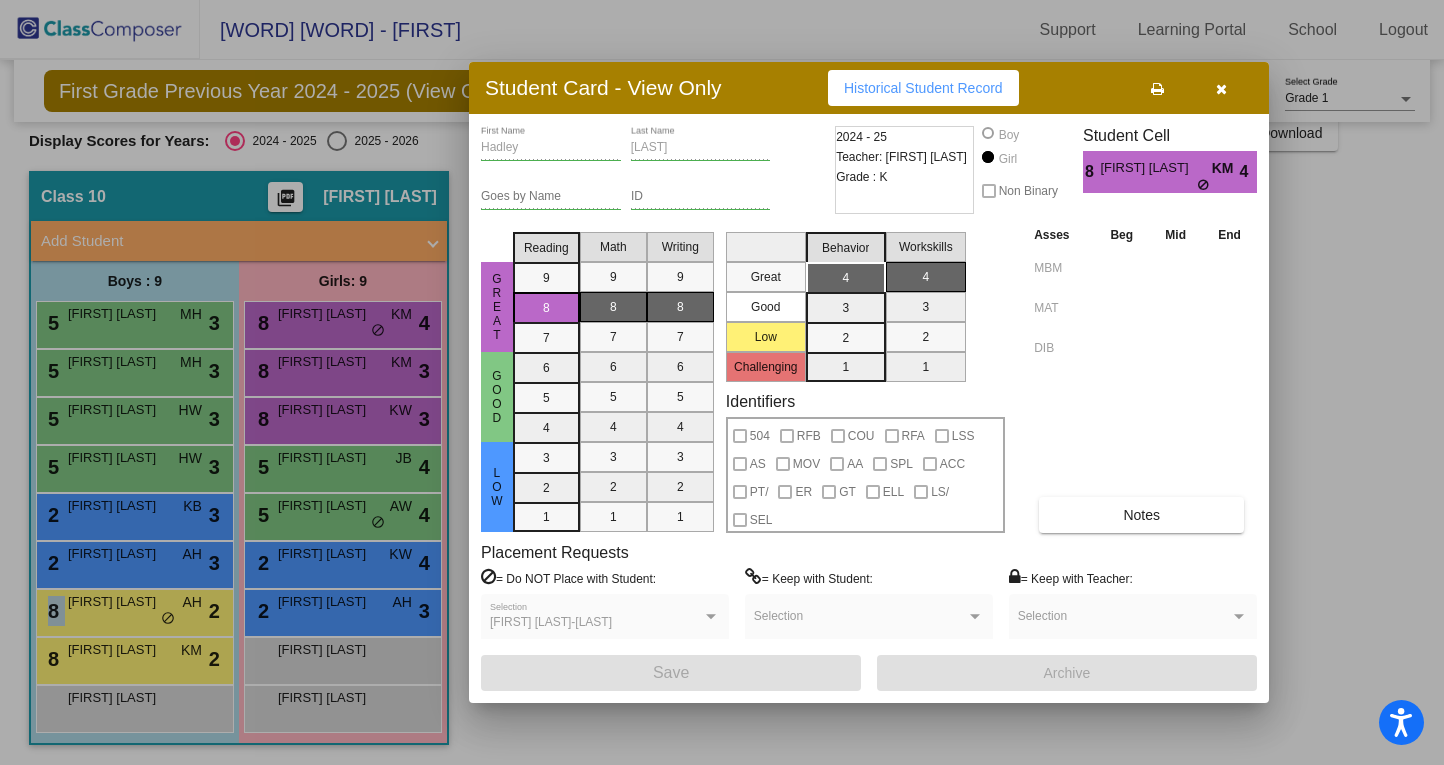 click at bounding box center (722, 382) 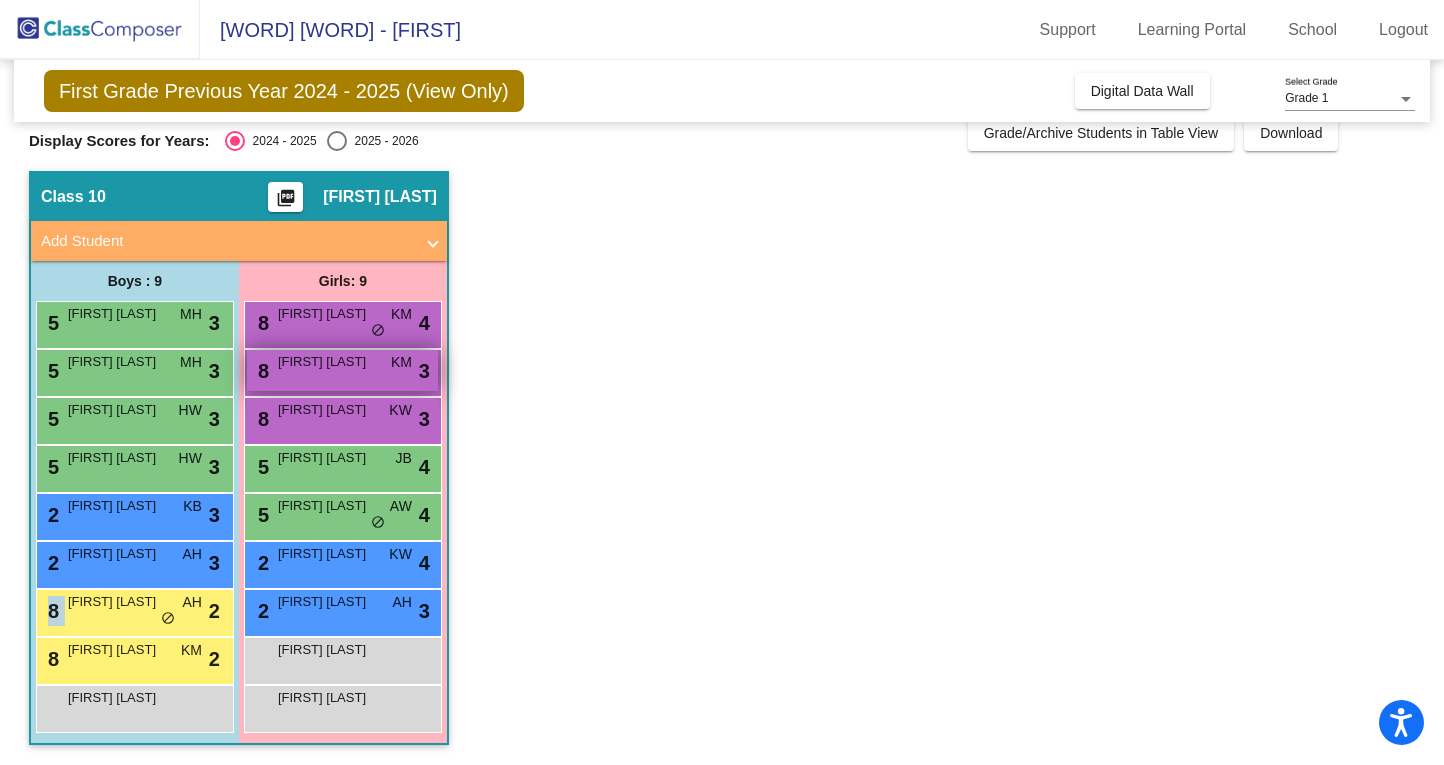 click on "8 Amenawon Omije KM lock do_not_disturb_alt 3" at bounding box center [342, 370] 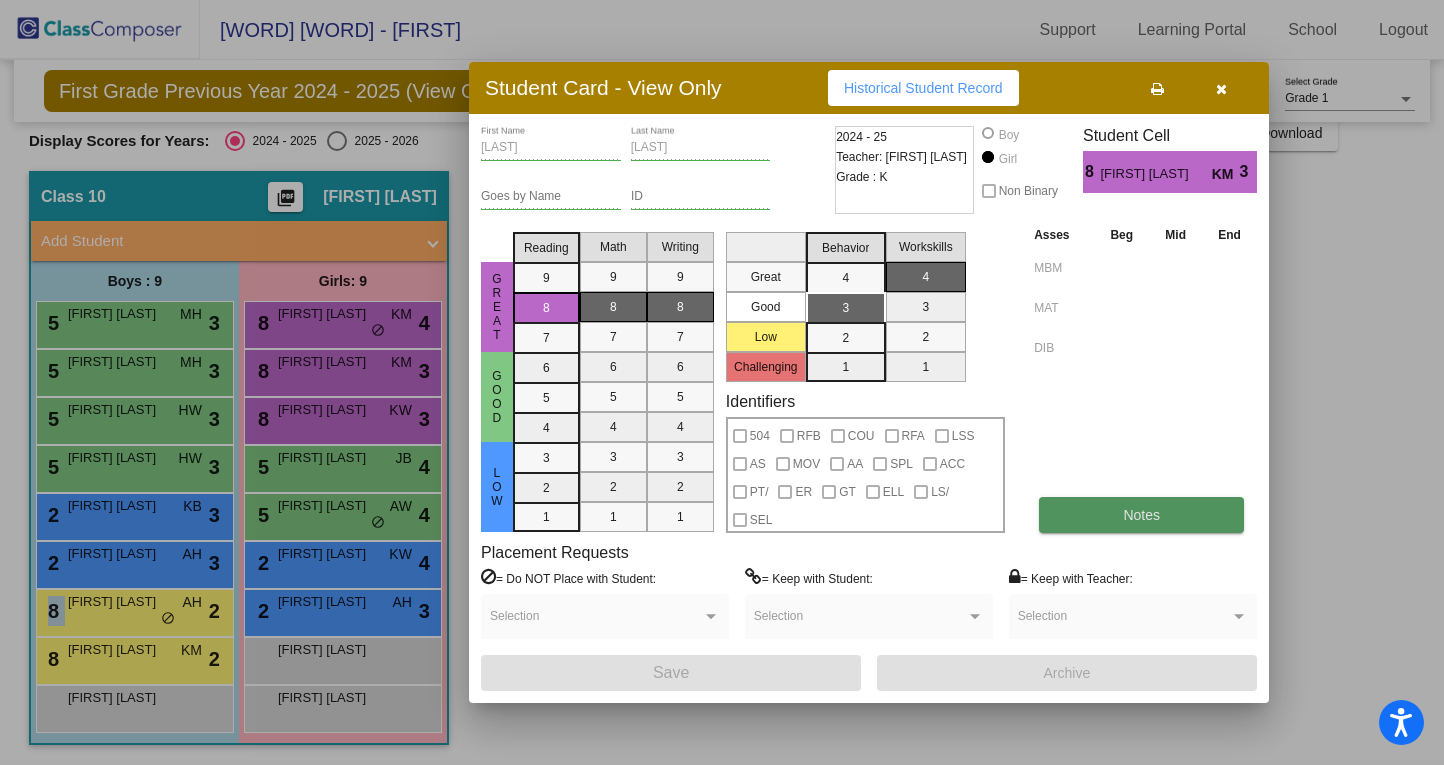 click on "Notes" at bounding box center (1141, 515) 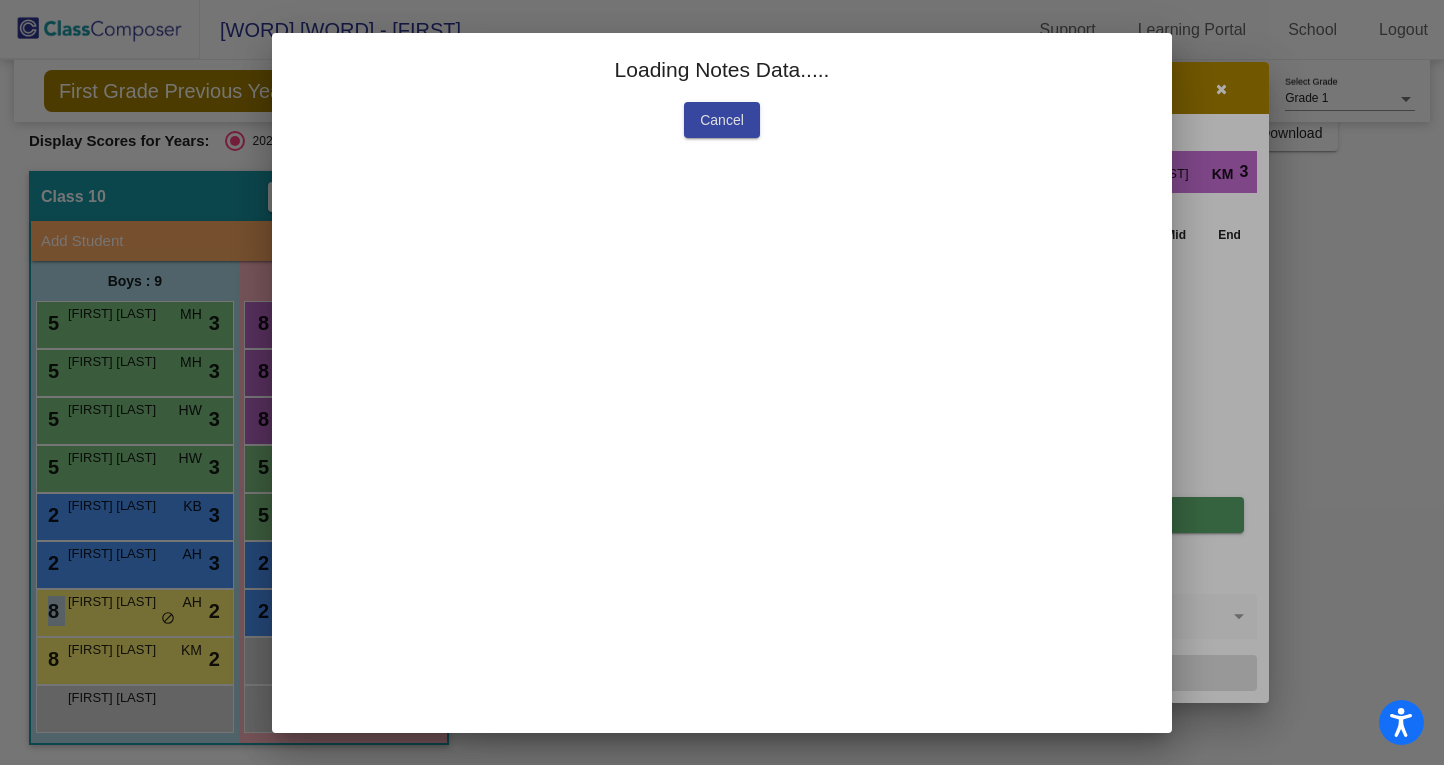 click on "Loading Notes Data..... Cancel" at bounding box center (722, 383) 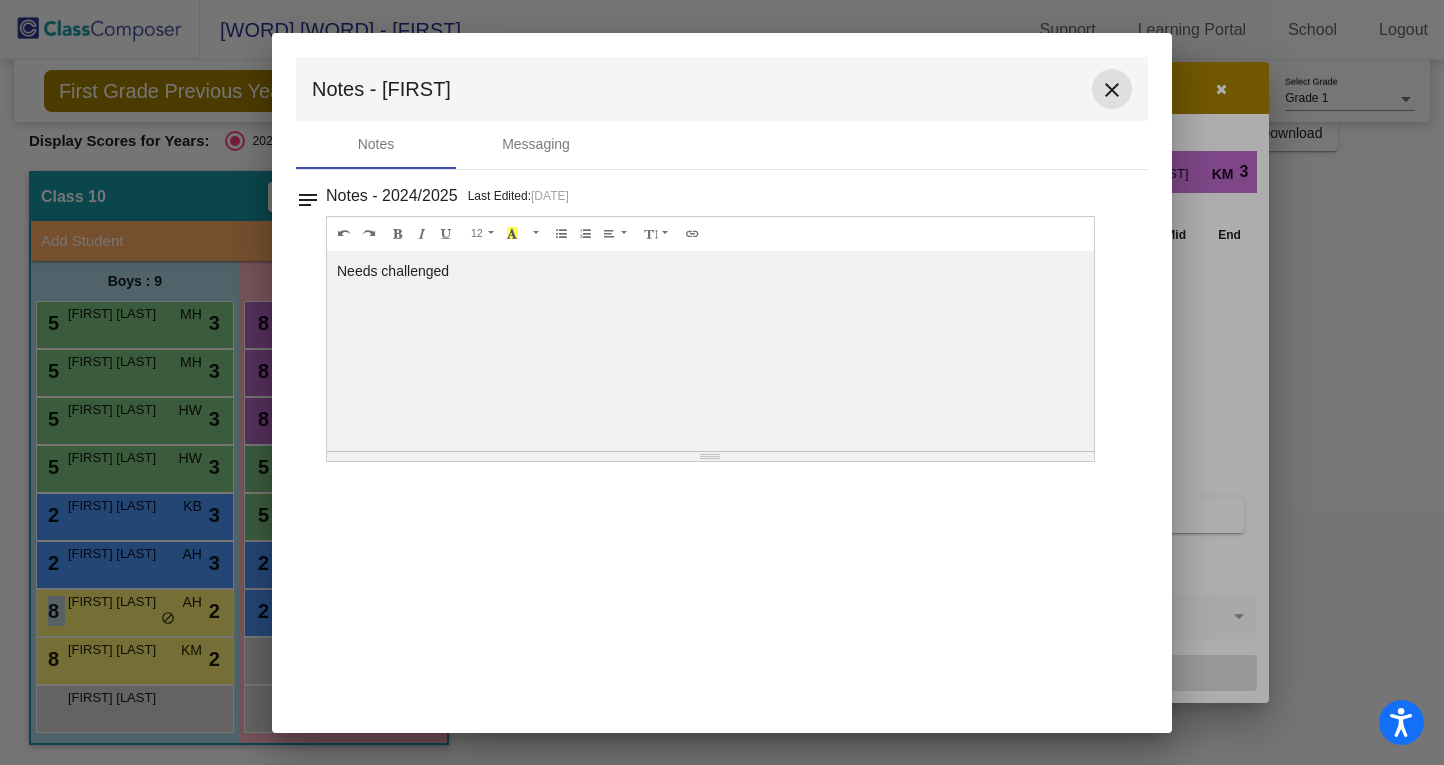 click on "close" at bounding box center (1112, 90) 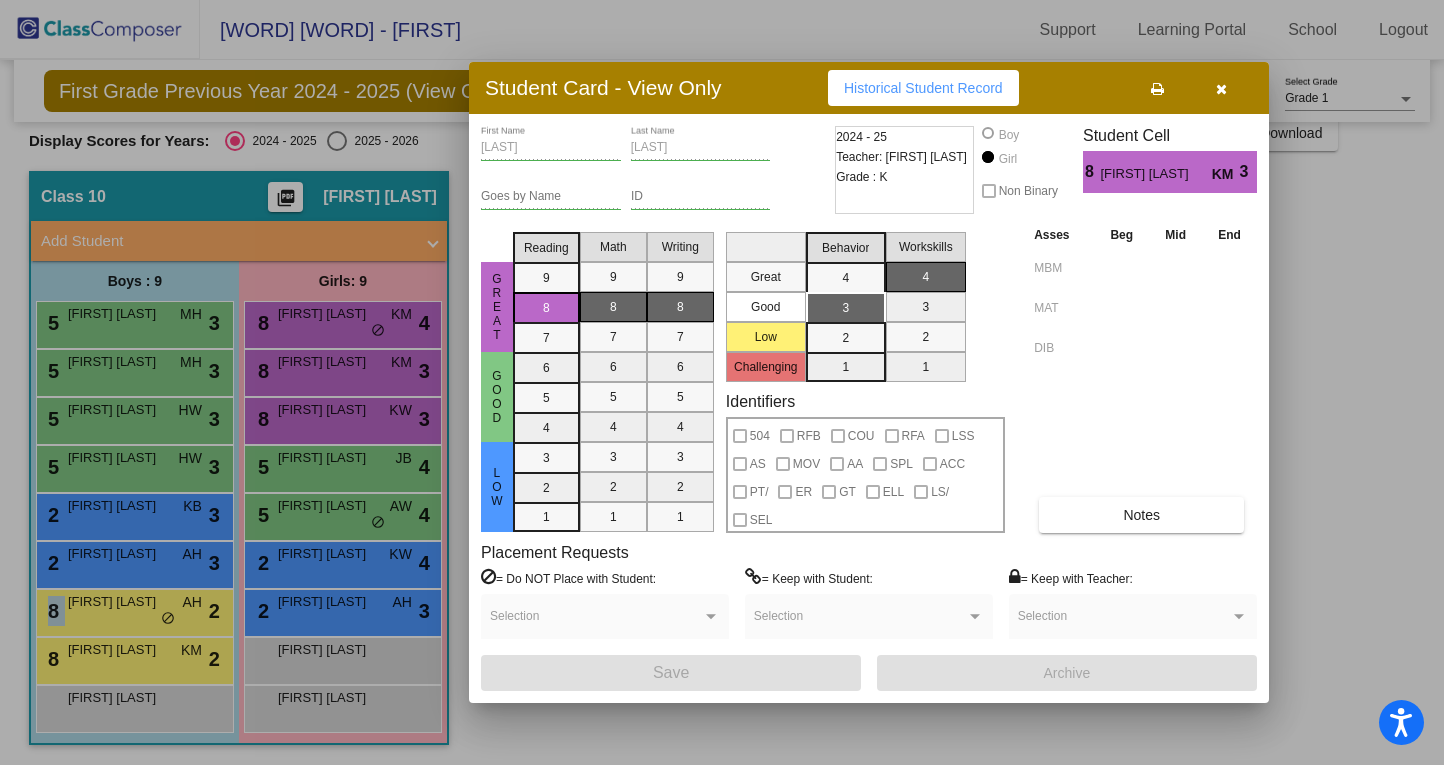 click at bounding box center (722, 382) 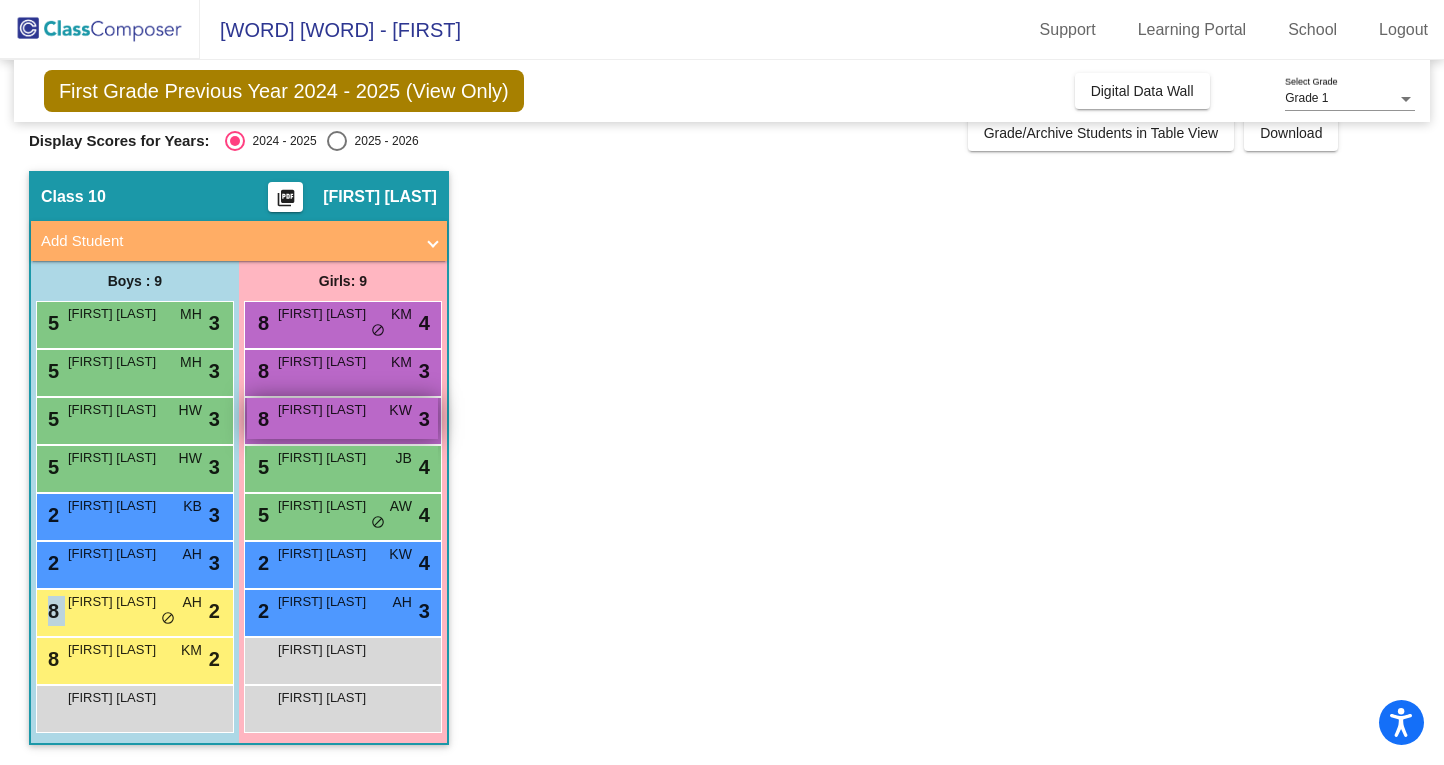 click on "8 Mina Farooq KW lock do_not_disturb_alt 3" at bounding box center (342, 418) 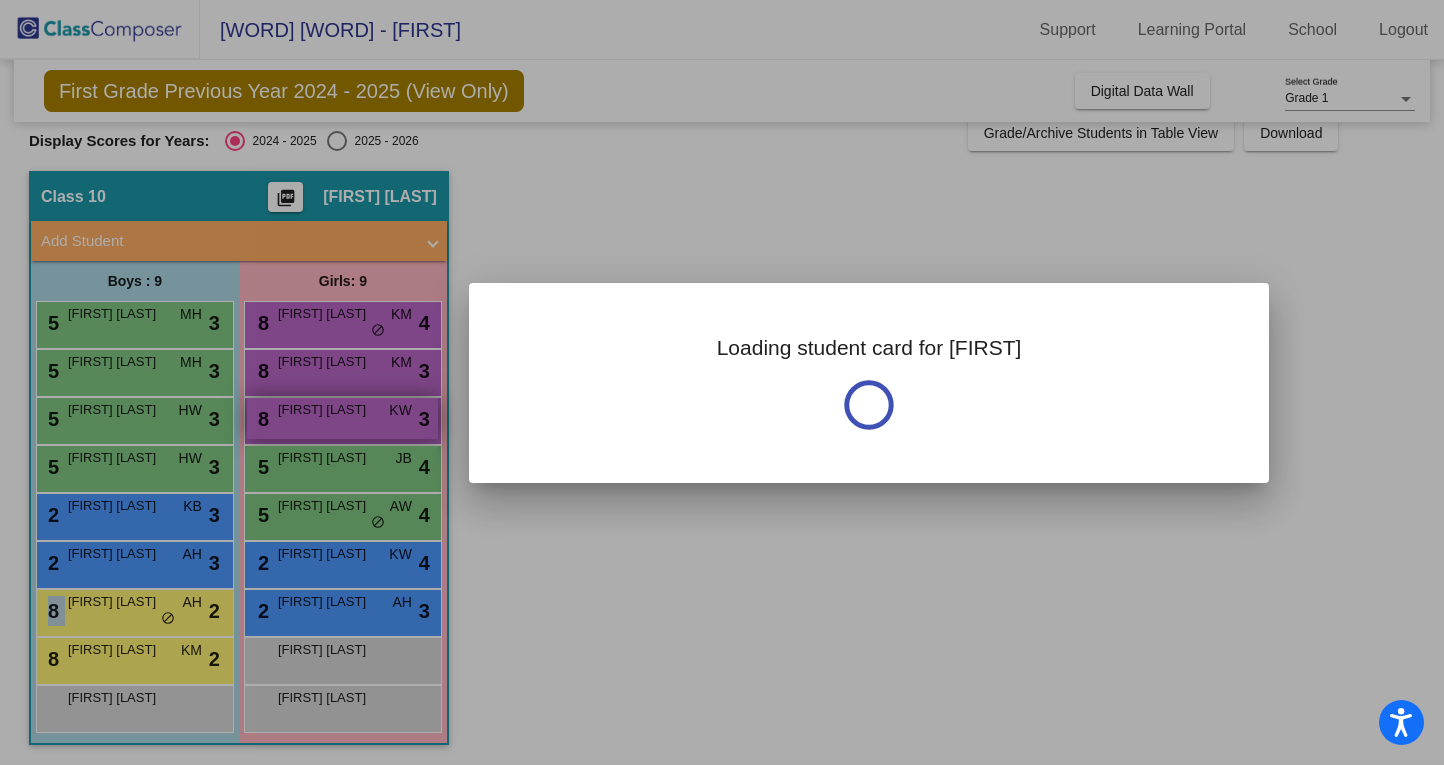 click at bounding box center [722, 382] 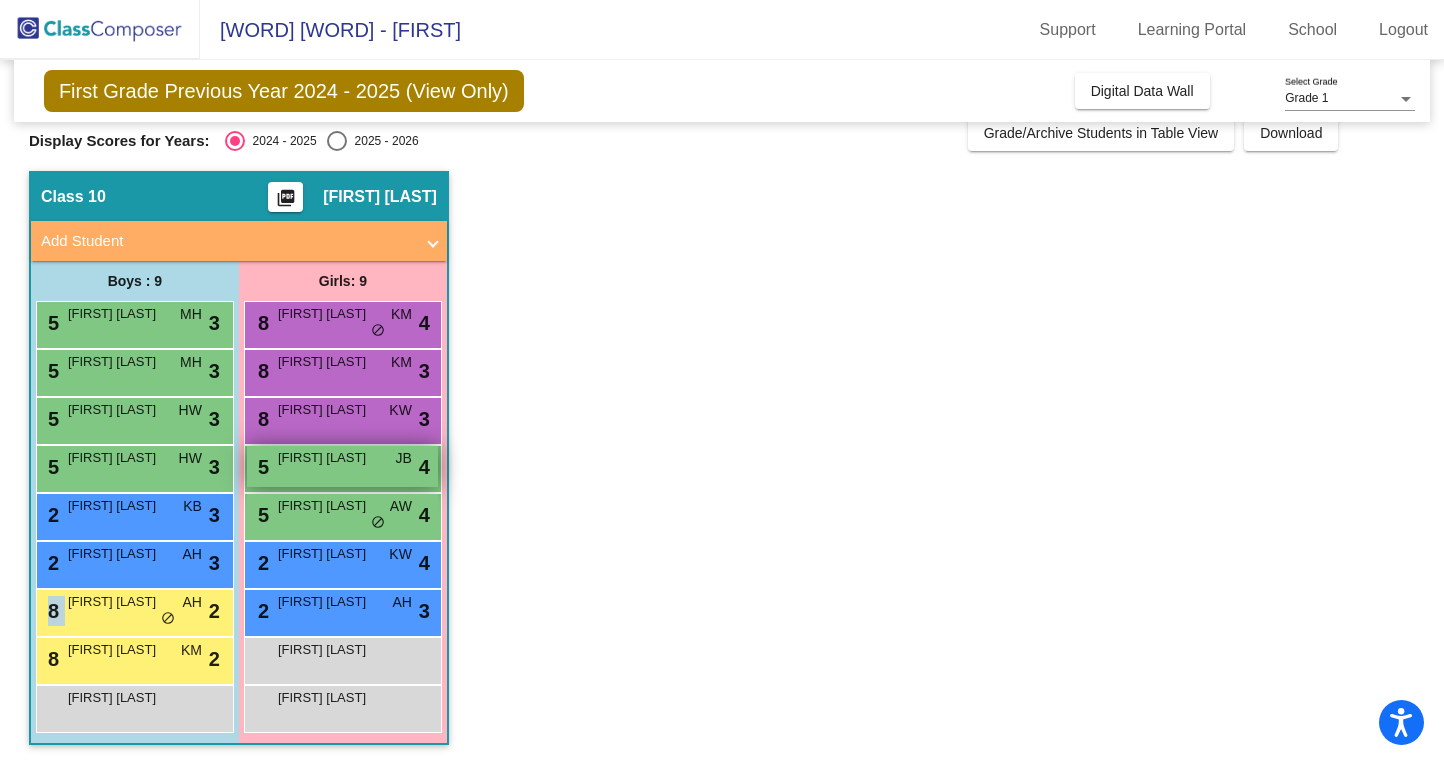 click on "5 Hannah Siple JB lock do_not_disturb_alt 4" at bounding box center (342, 466) 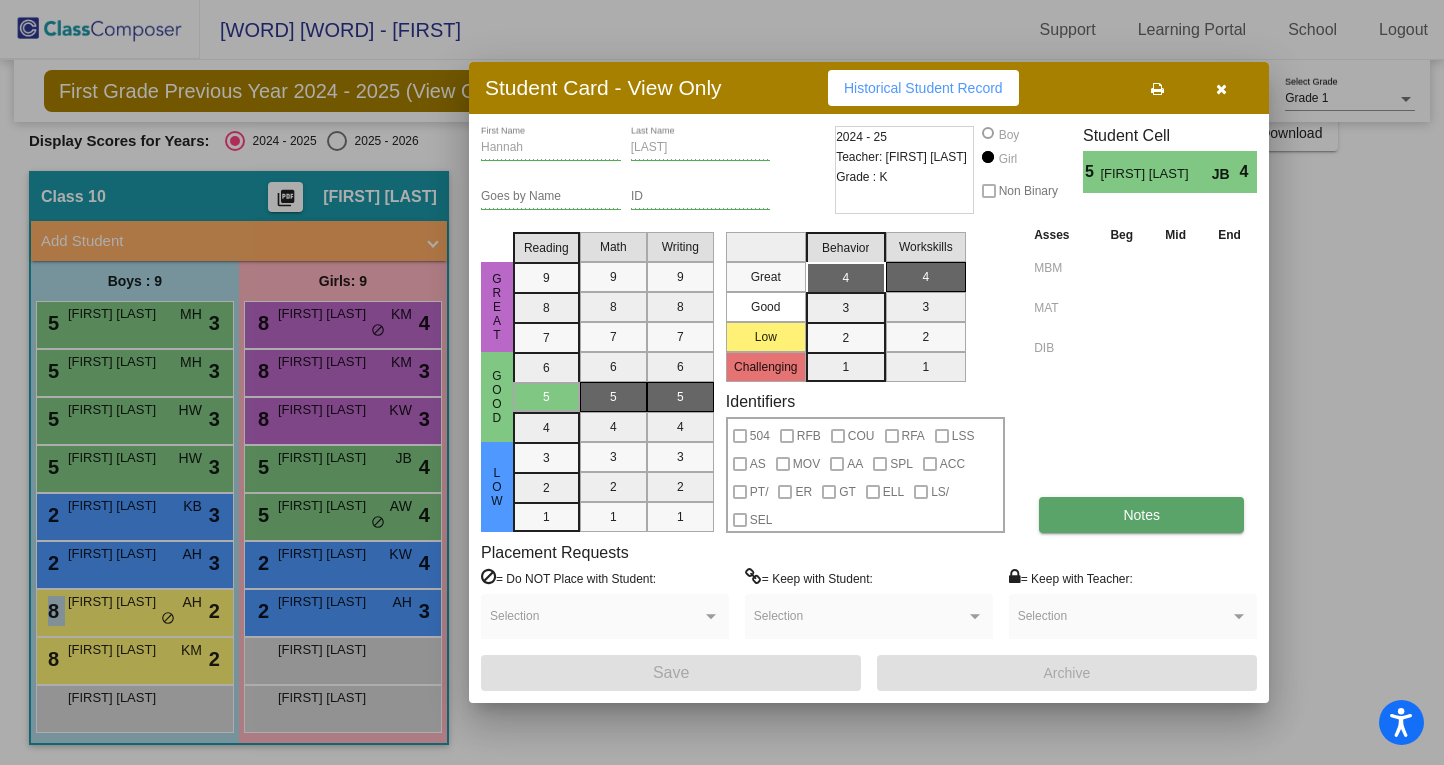 click on "Notes" at bounding box center [1141, 515] 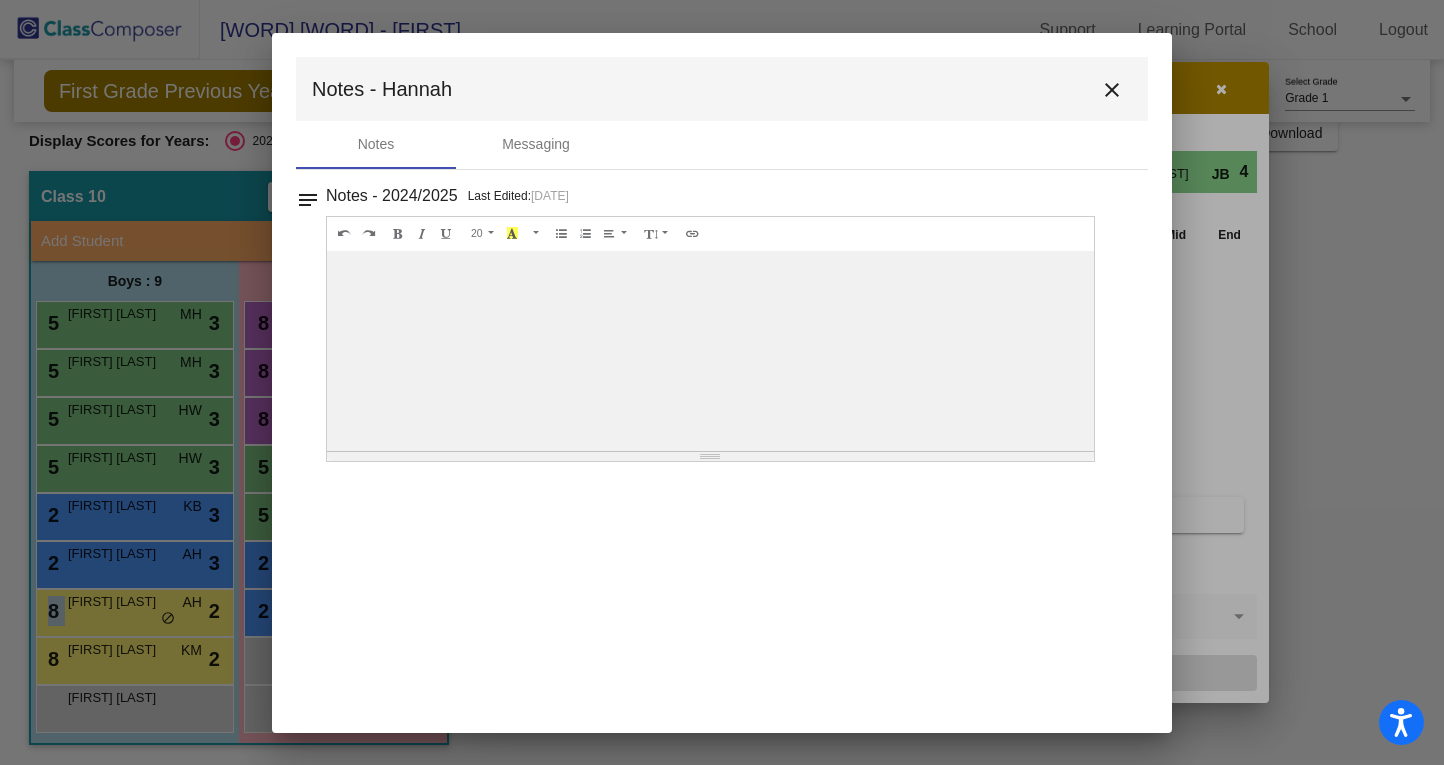 click on "close" at bounding box center (1112, 90) 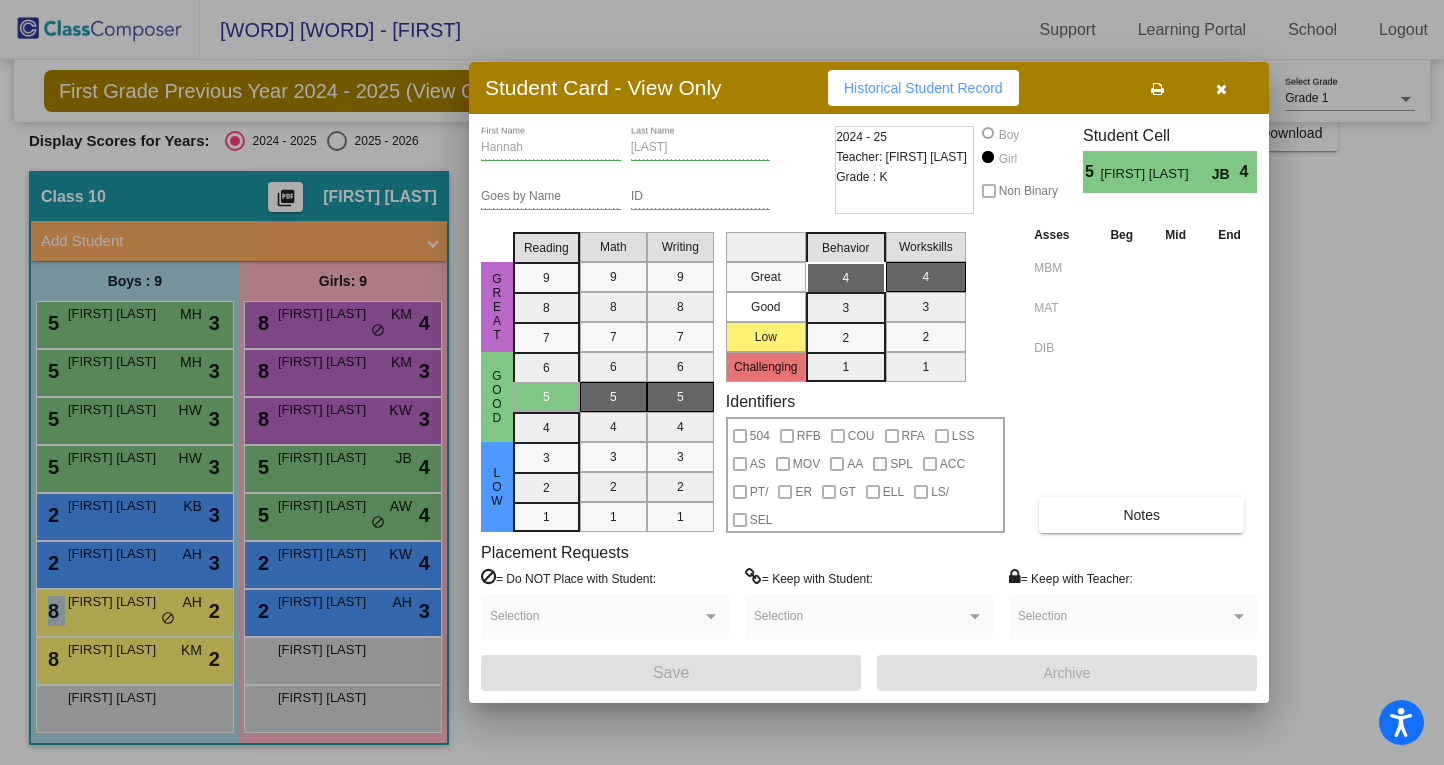 click at bounding box center (722, 382) 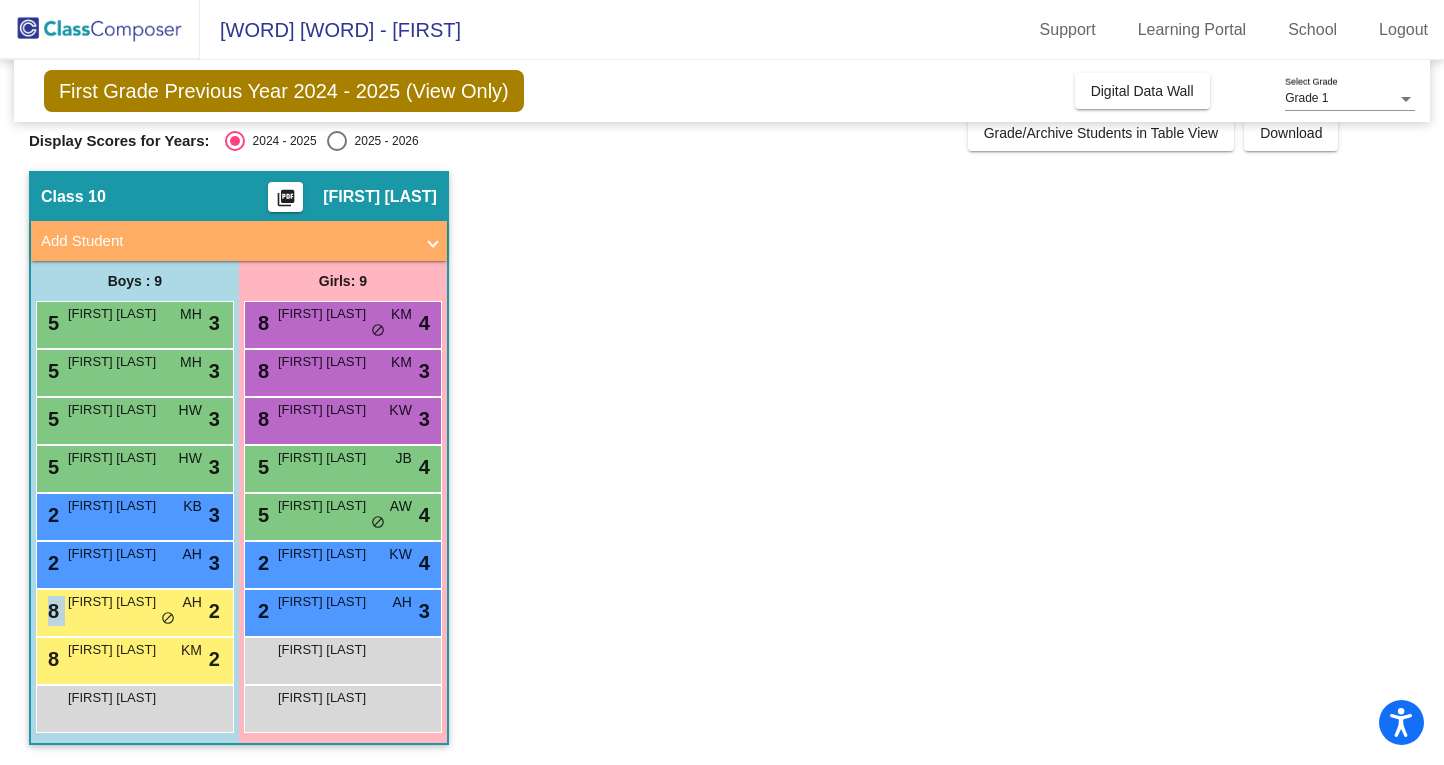 click on "Sofia Tosco" at bounding box center (328, 506) 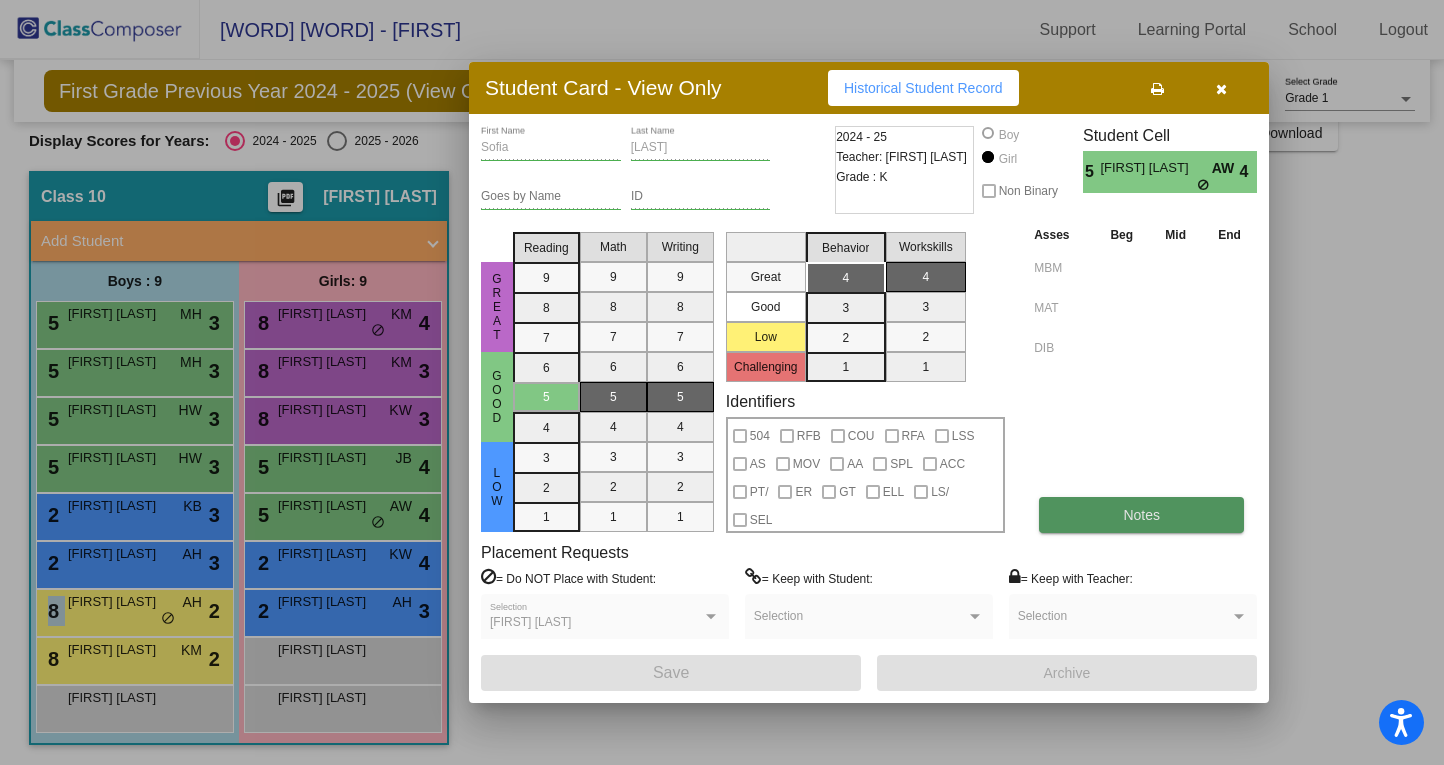 click on "Notes" at bounding box center [1141, 515] 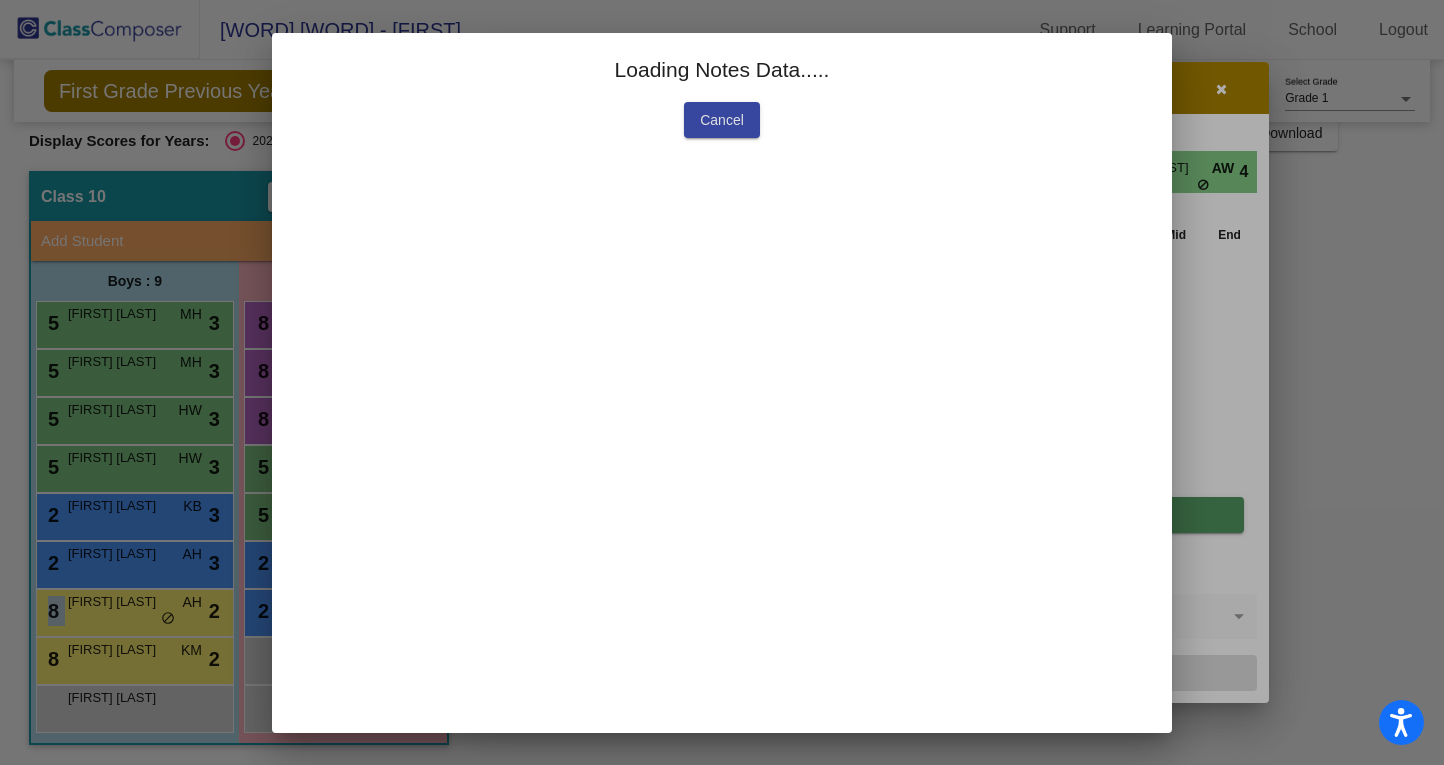 click on "Loading Notes Data..... Cancel" at bounding box center [722, 383] 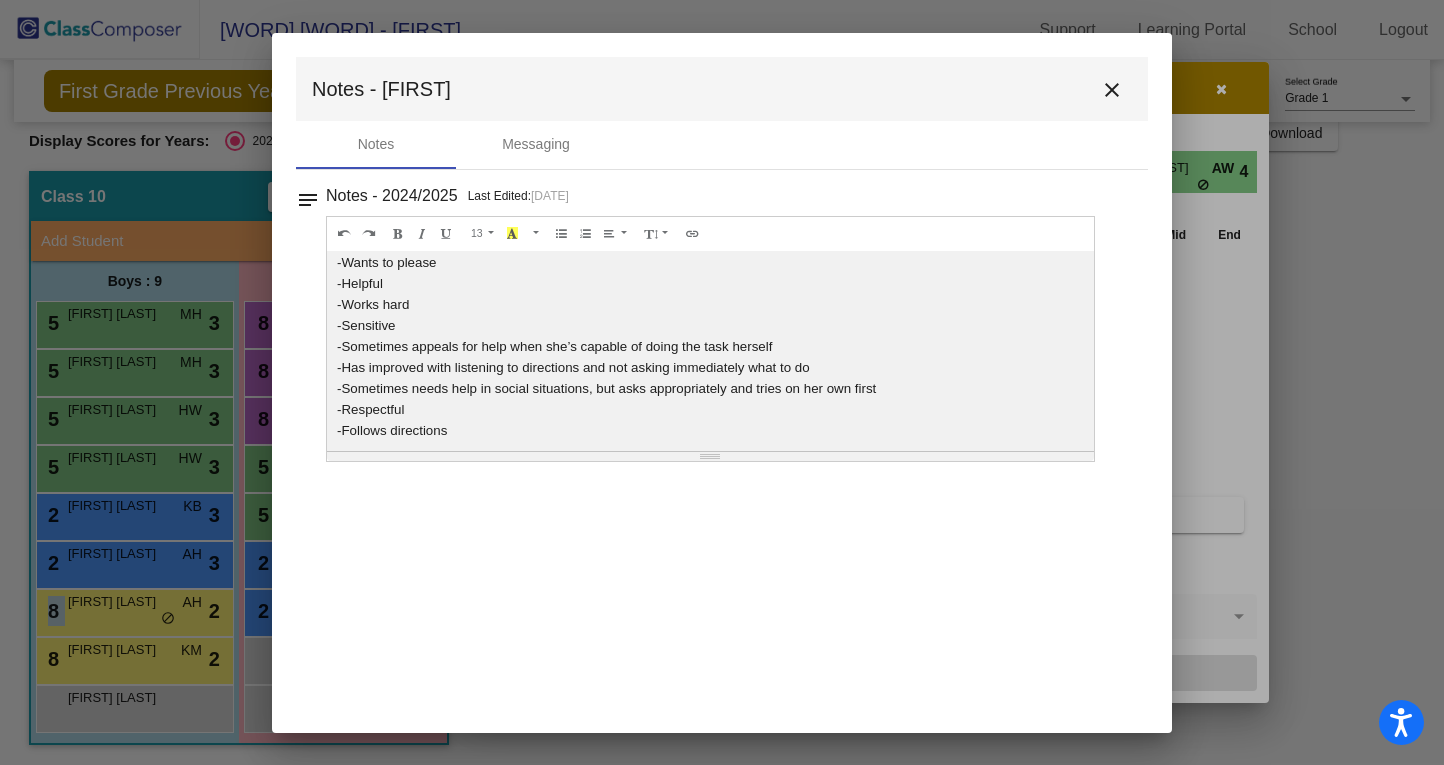 scroll, scrollTop: 0, scrollLeft: 0, axis: both 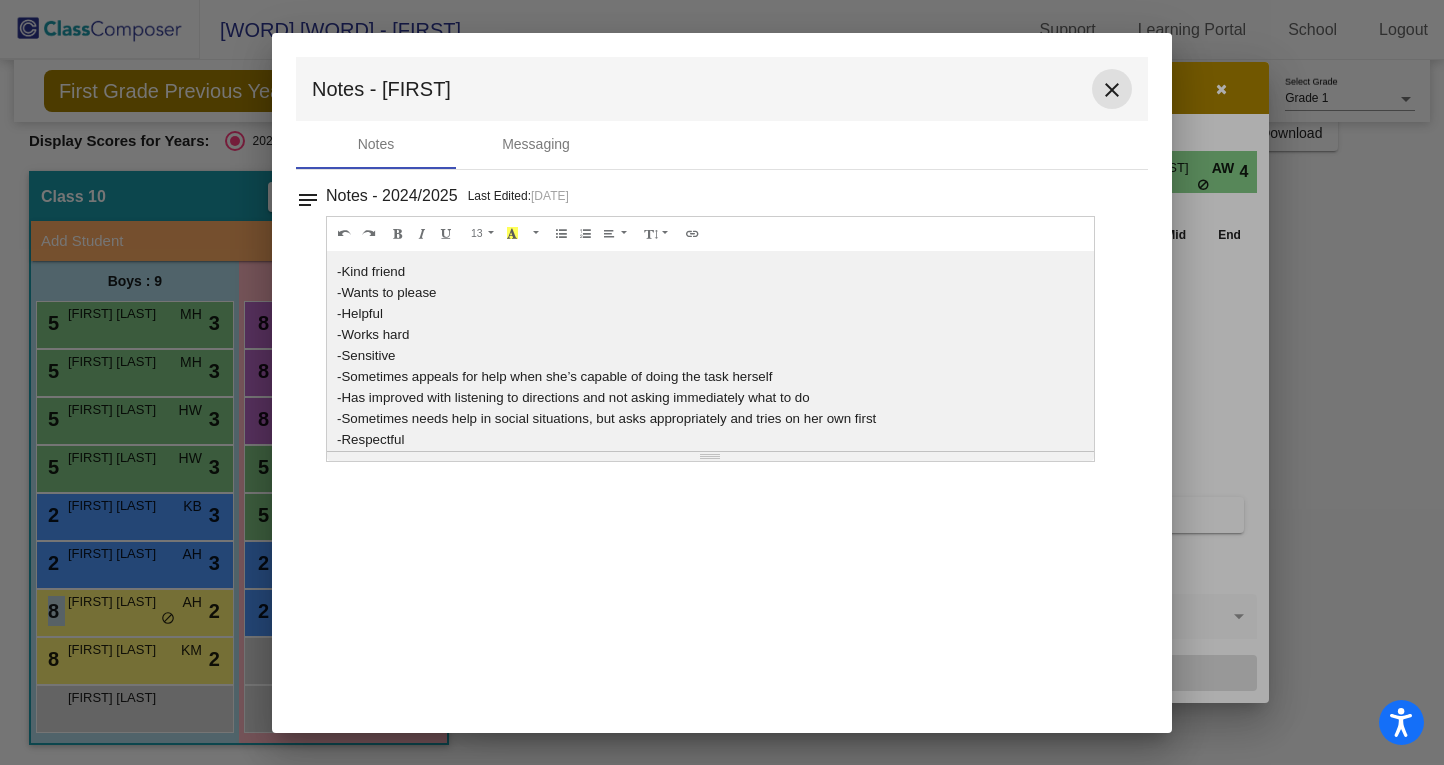click on "close" at bounding box center (1112, 90) 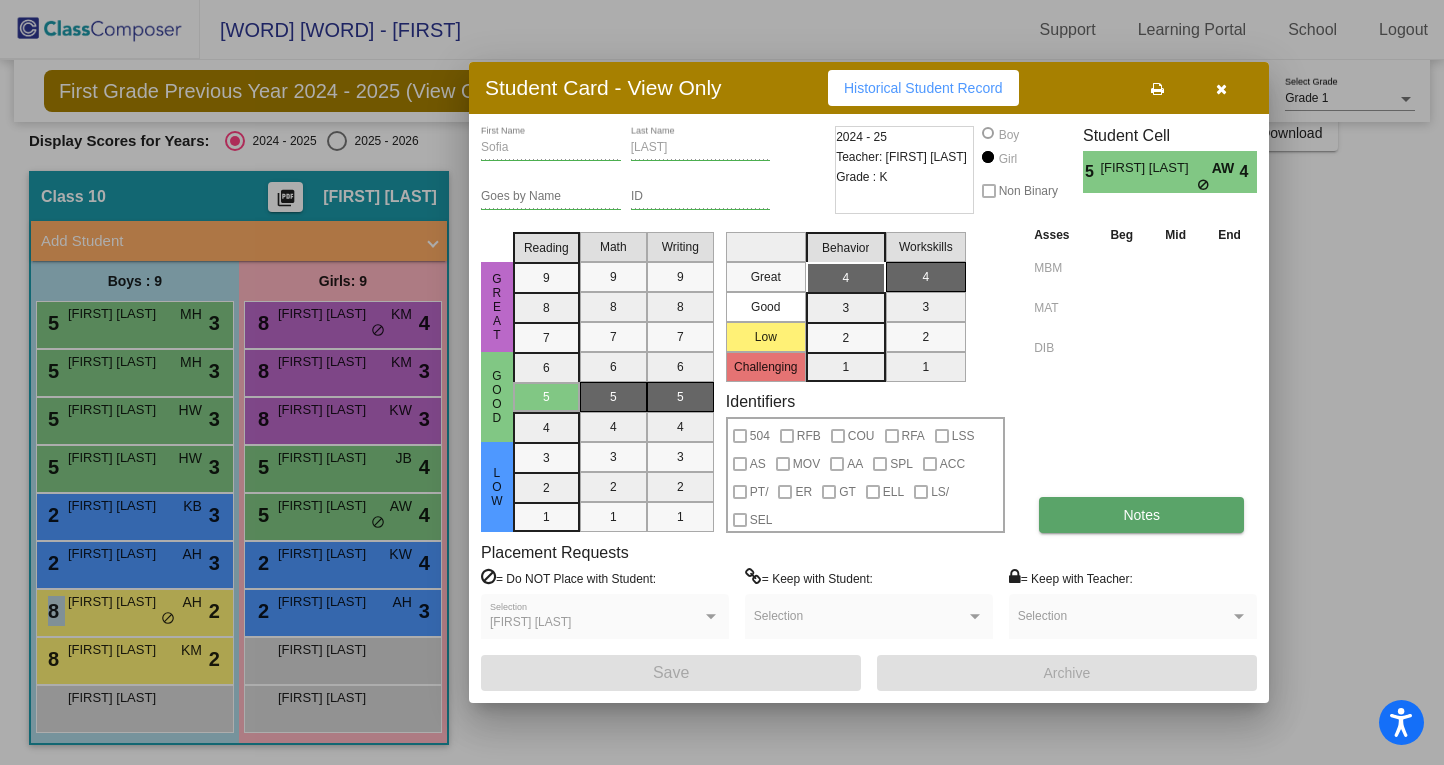 click on "Notes" at bounding box center [1141, 515] 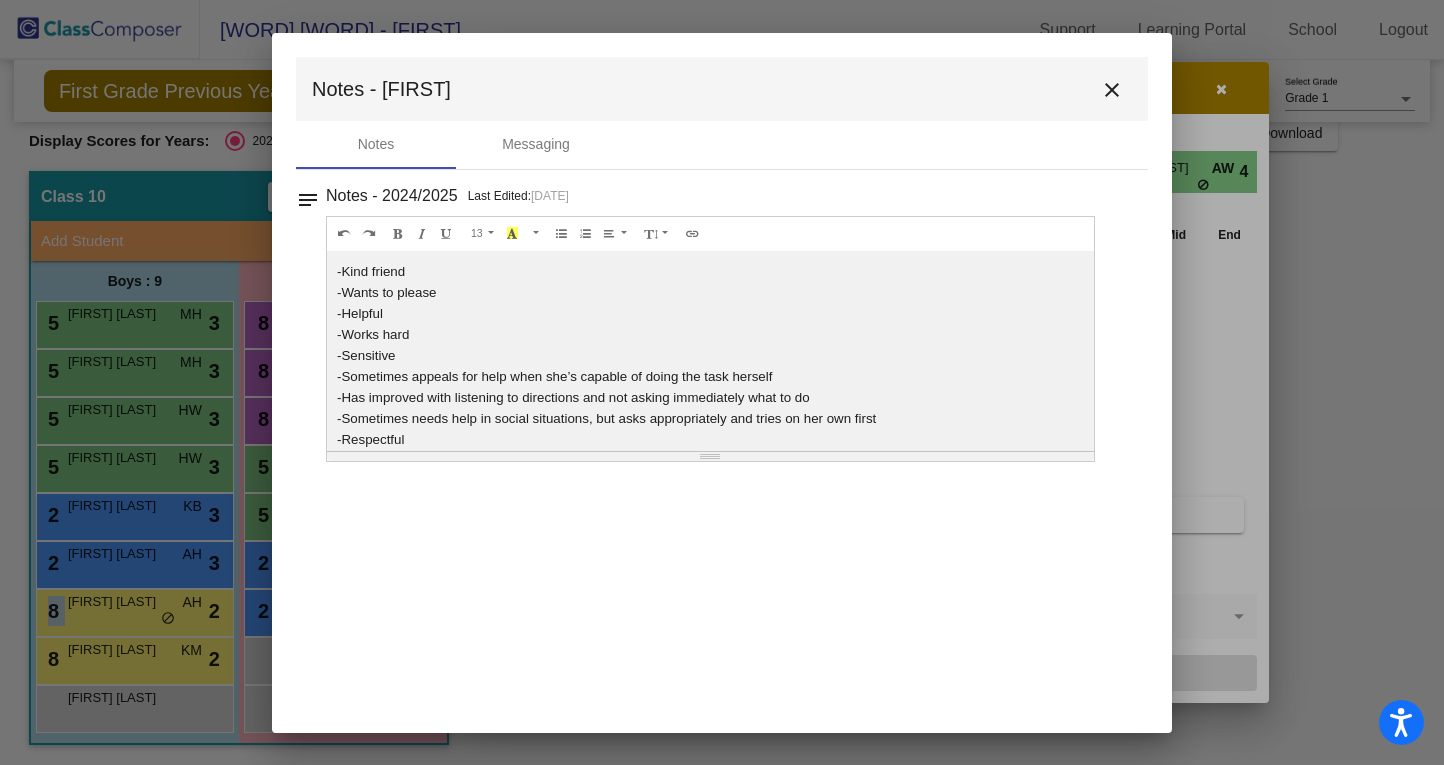scroll, scrollTop: 30, scrollLeft: 0, axis: vertical 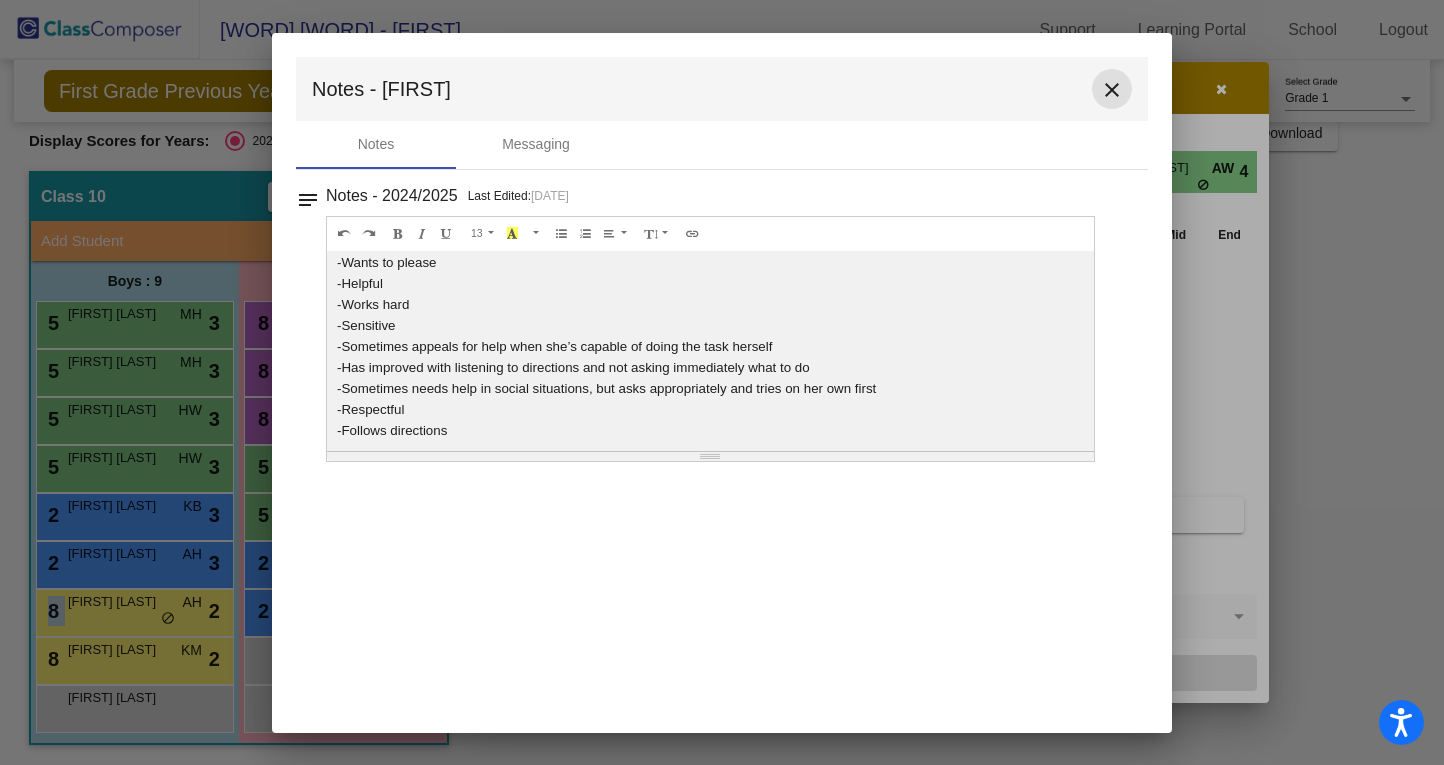 click on "close" at bounding box center [1112, 90] 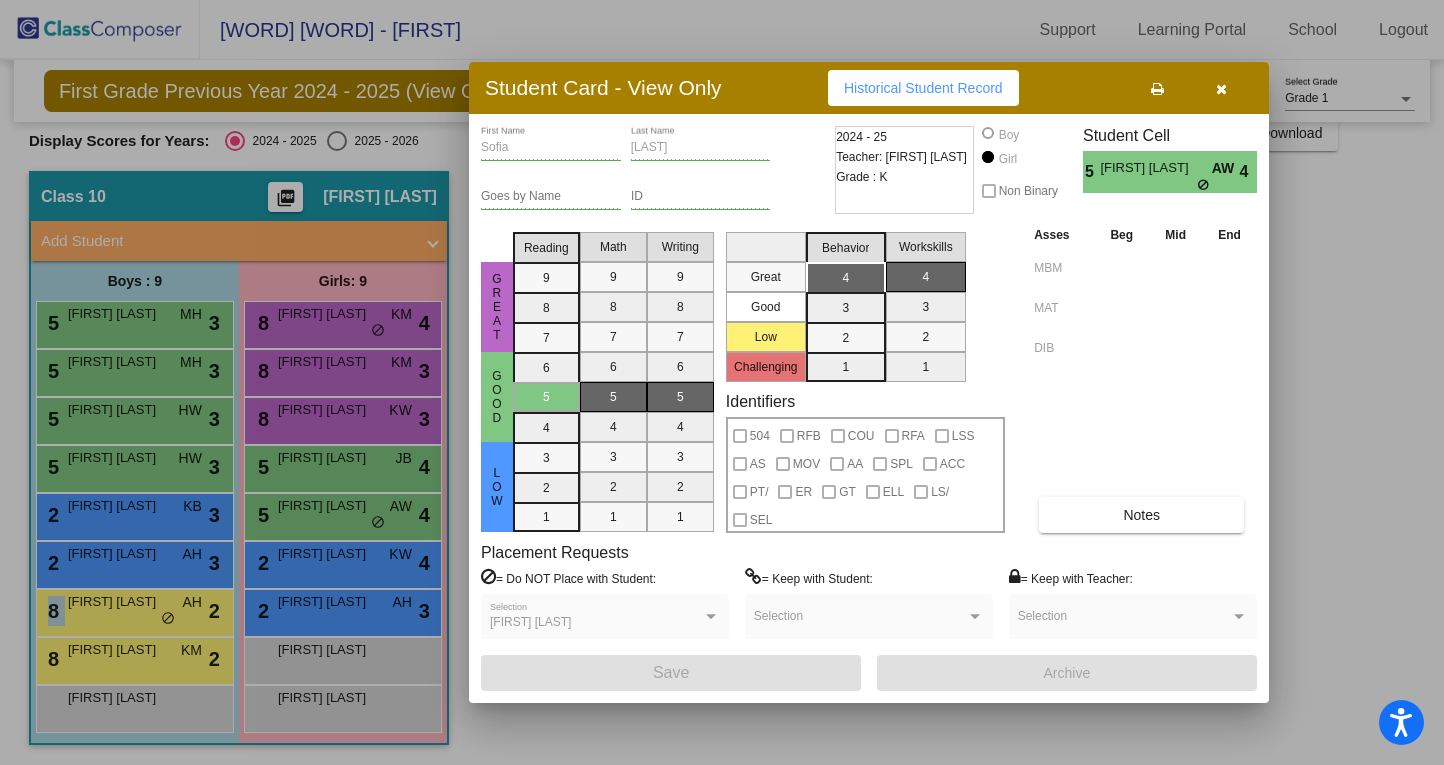 click at bounding box center (722, 382) 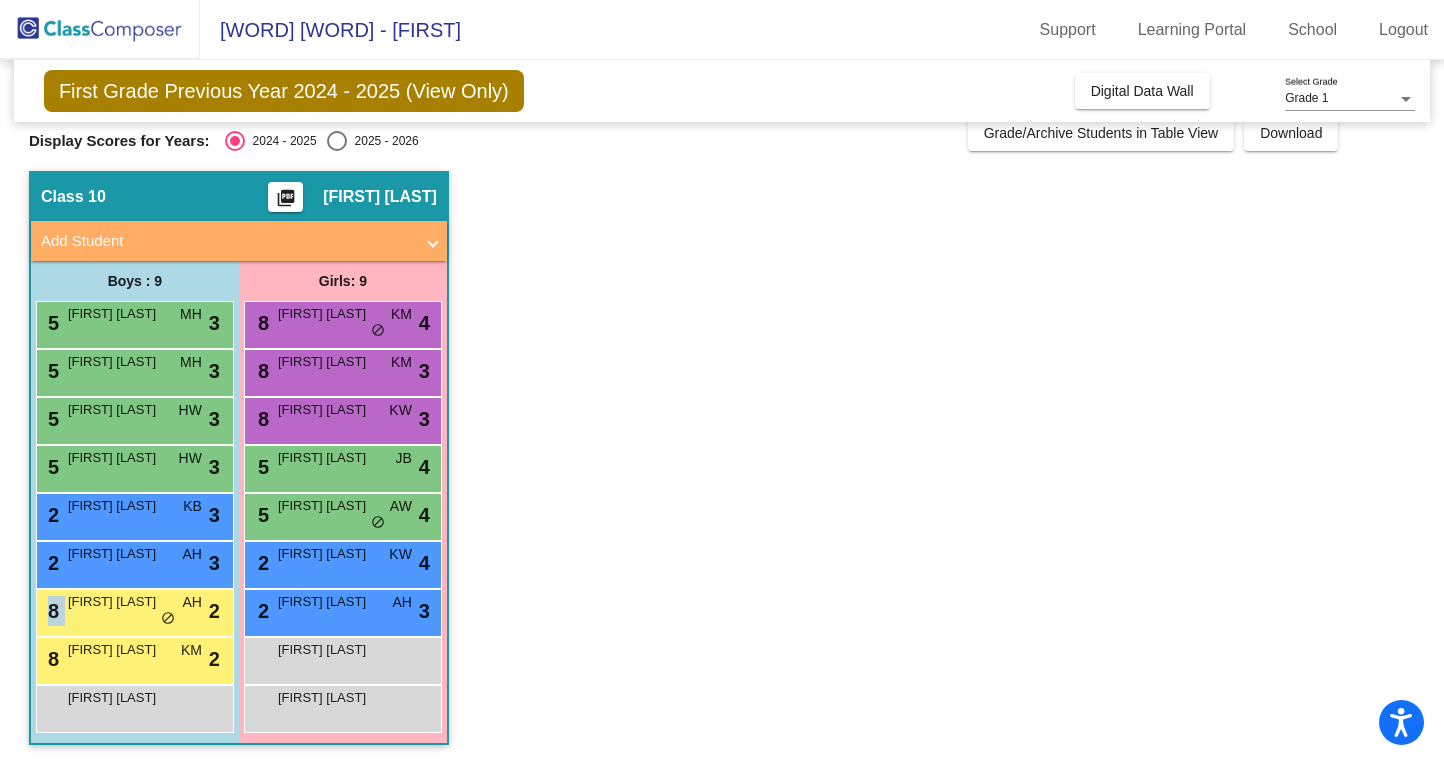 click on "Victoria Wildermuth" at bounding box center (328, 554) 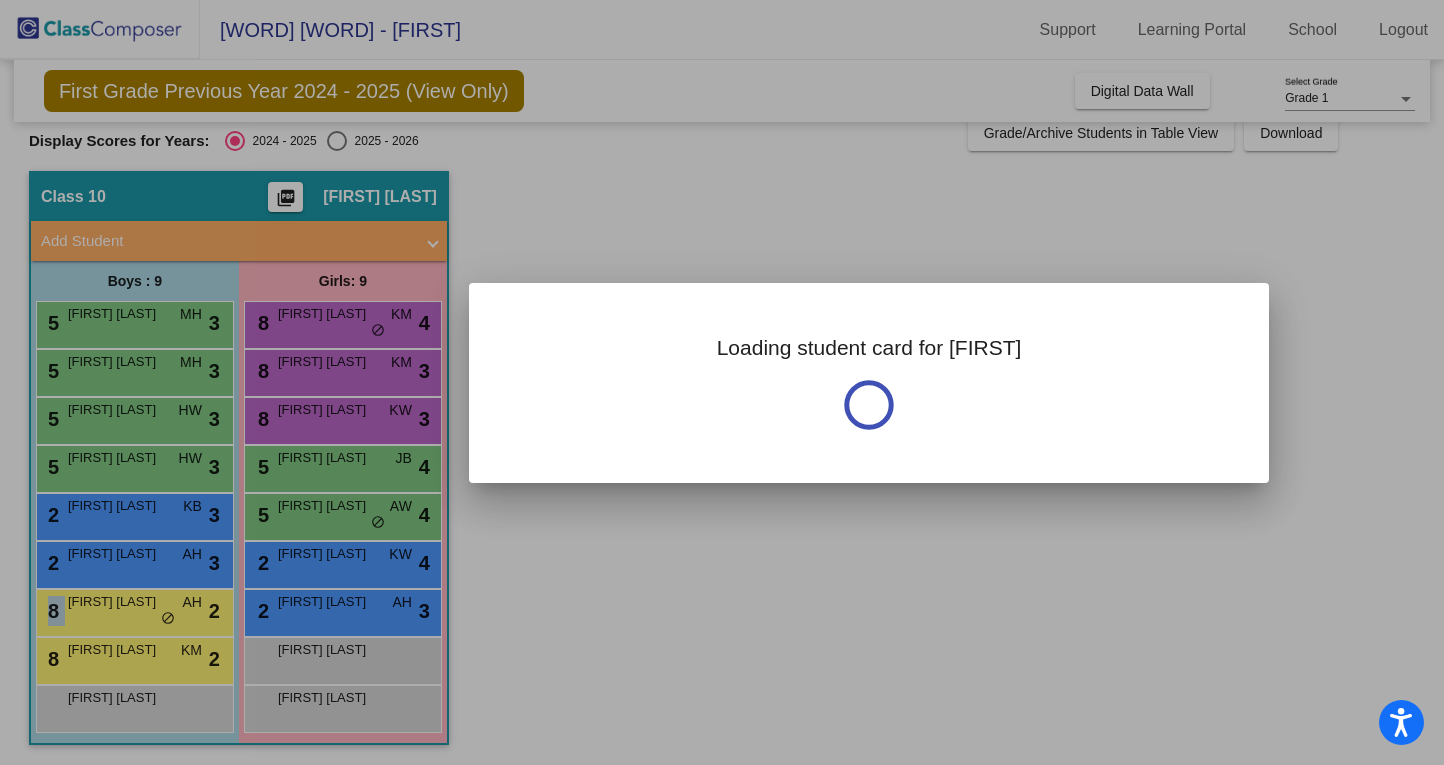 click at bounding box center (722, 382) 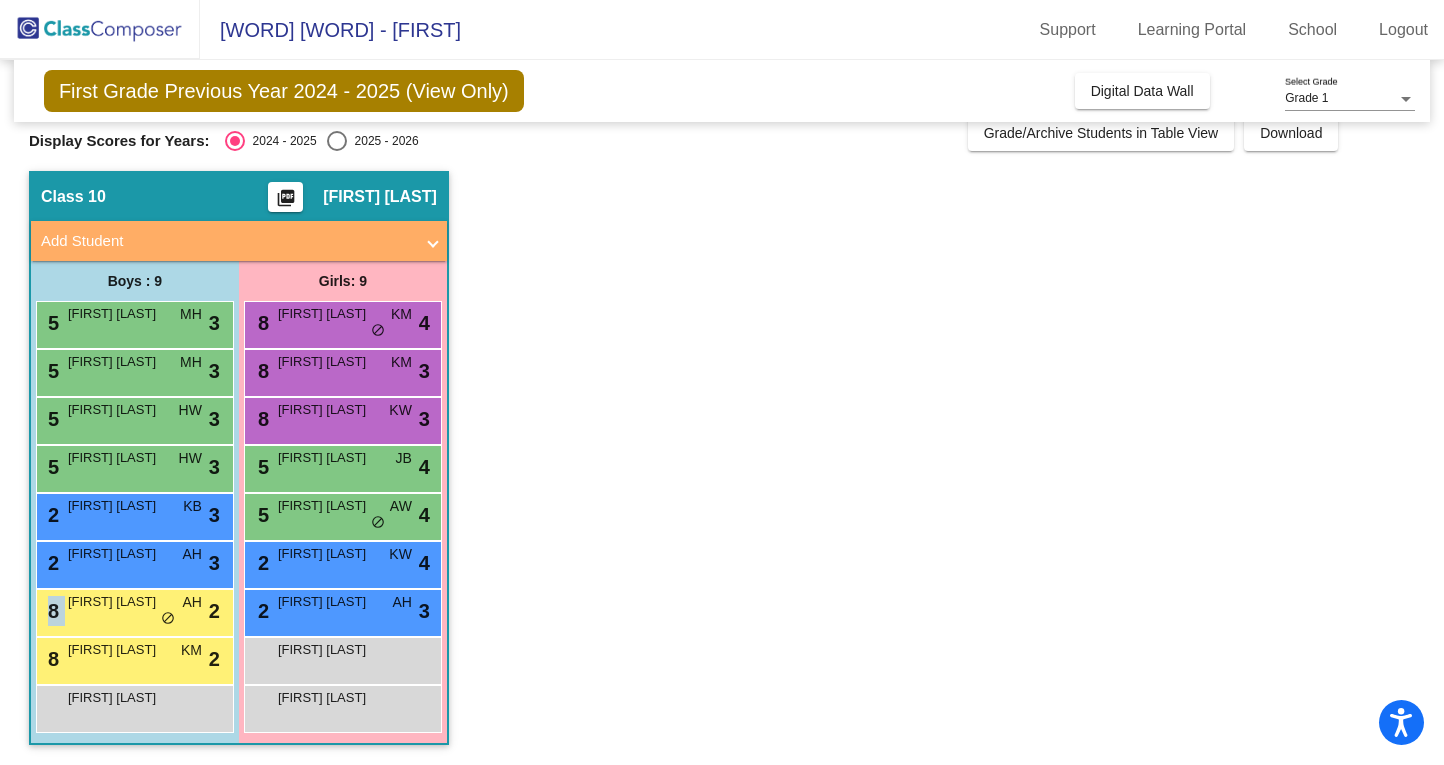 click on "Victoria Wildermuth" at bounding box center (328, 554) 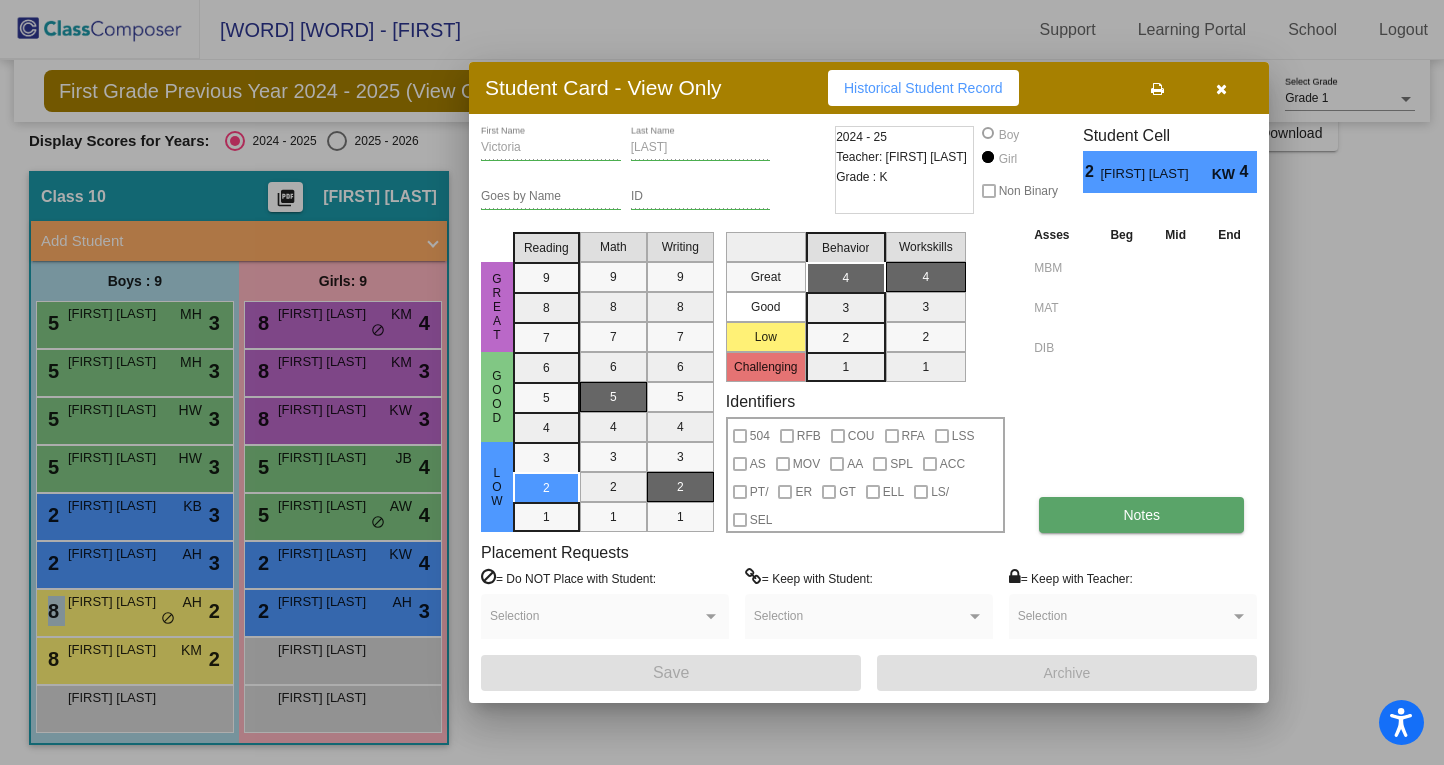 click on "Notes" at bounding box center (1141, 515) 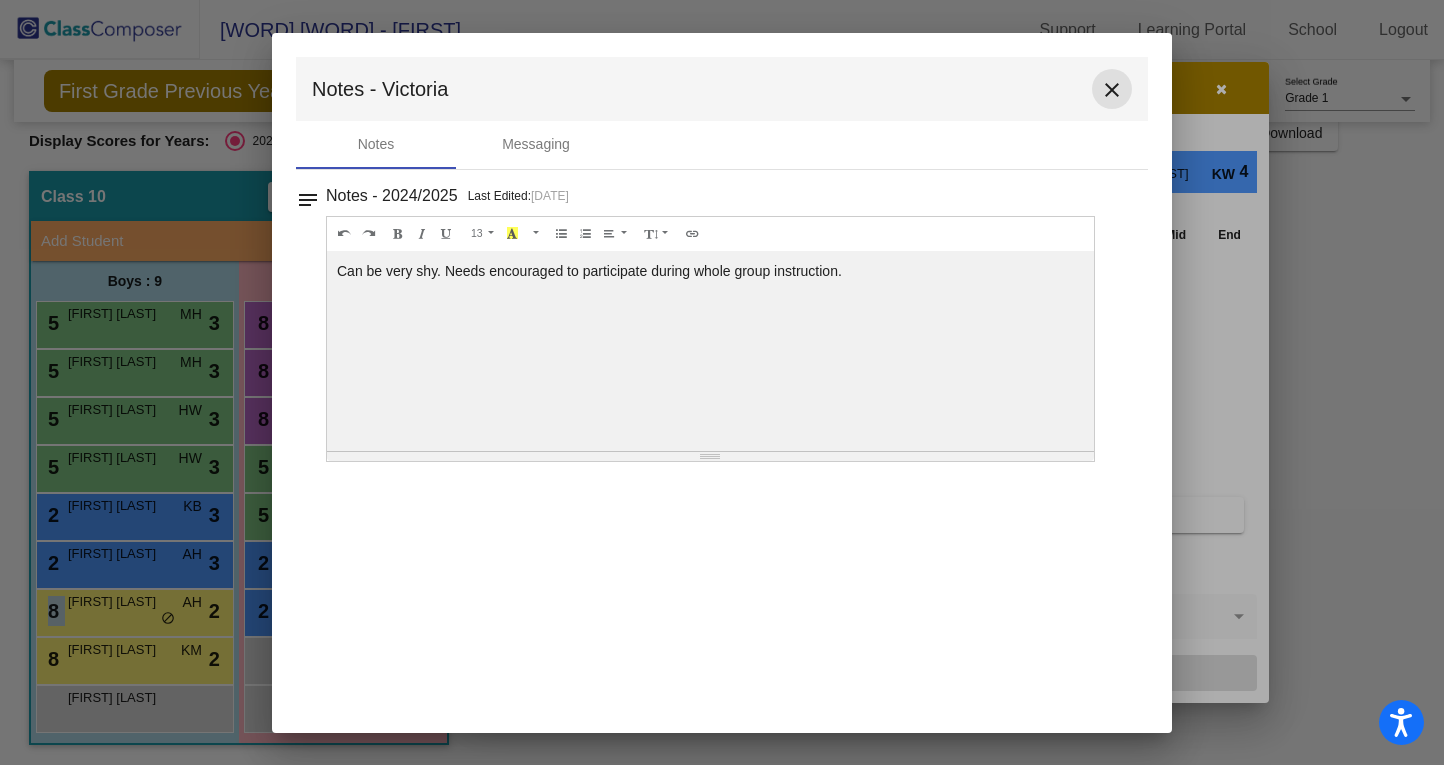 click on "close" at bounding box center [1112, 90] 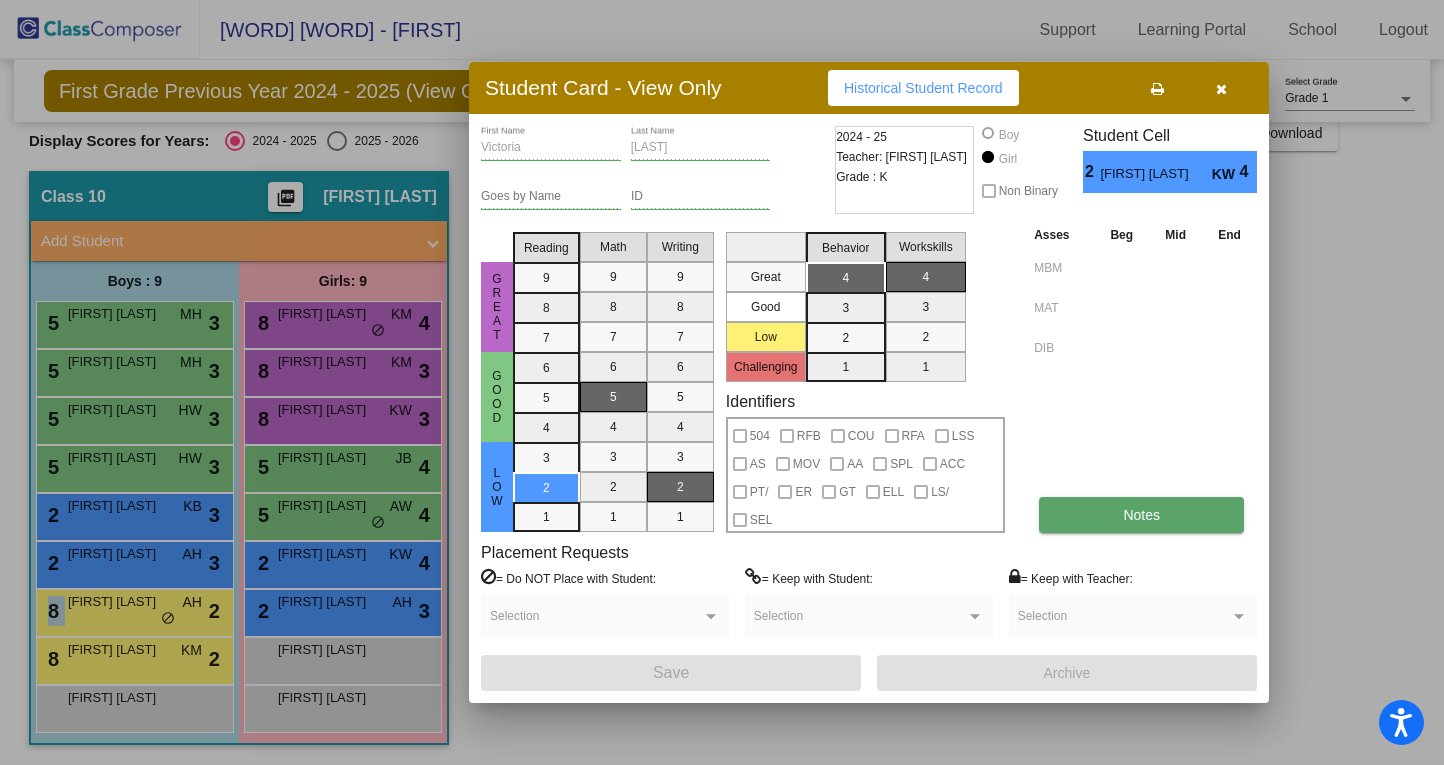 click on "Notes" at bounding box center (1141, 515) 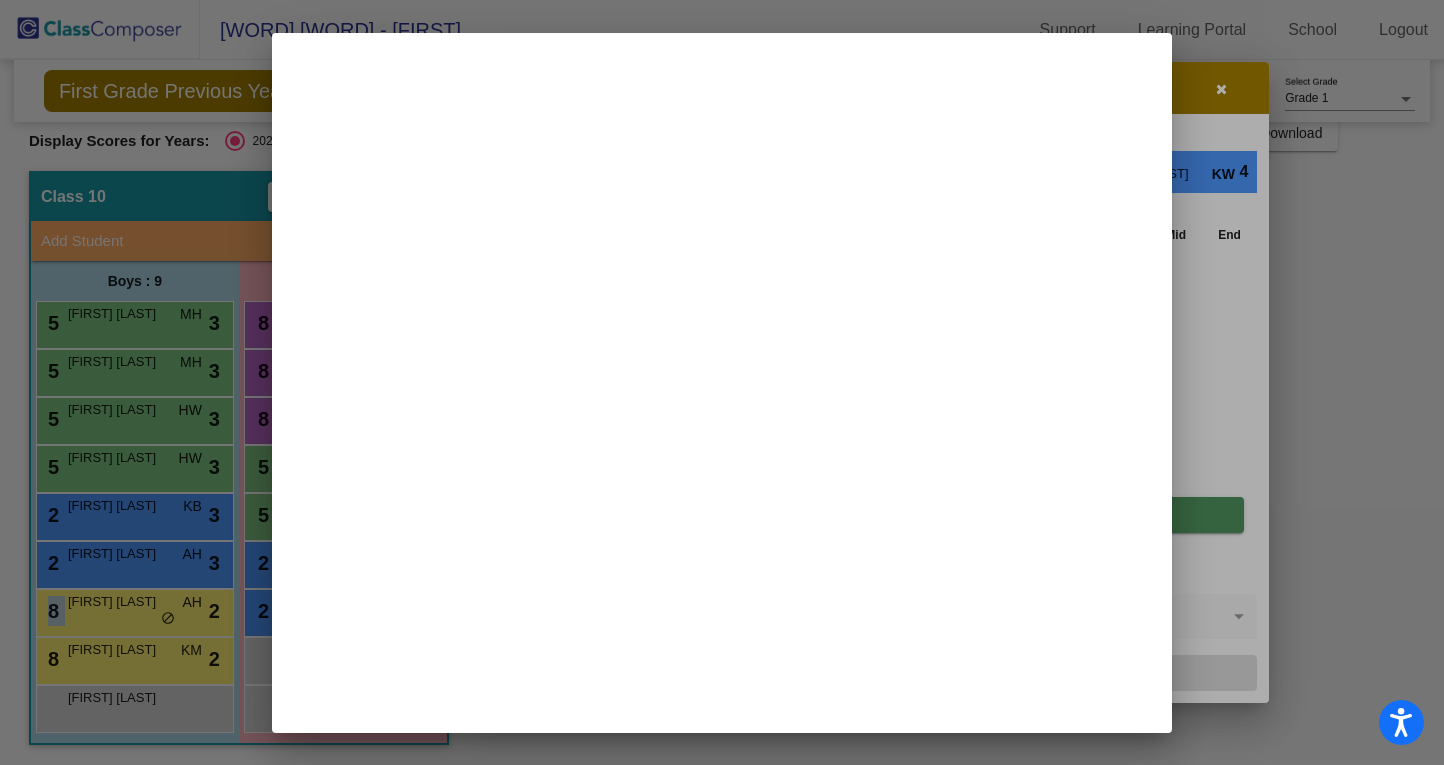 click at bounding box center (722, 383) 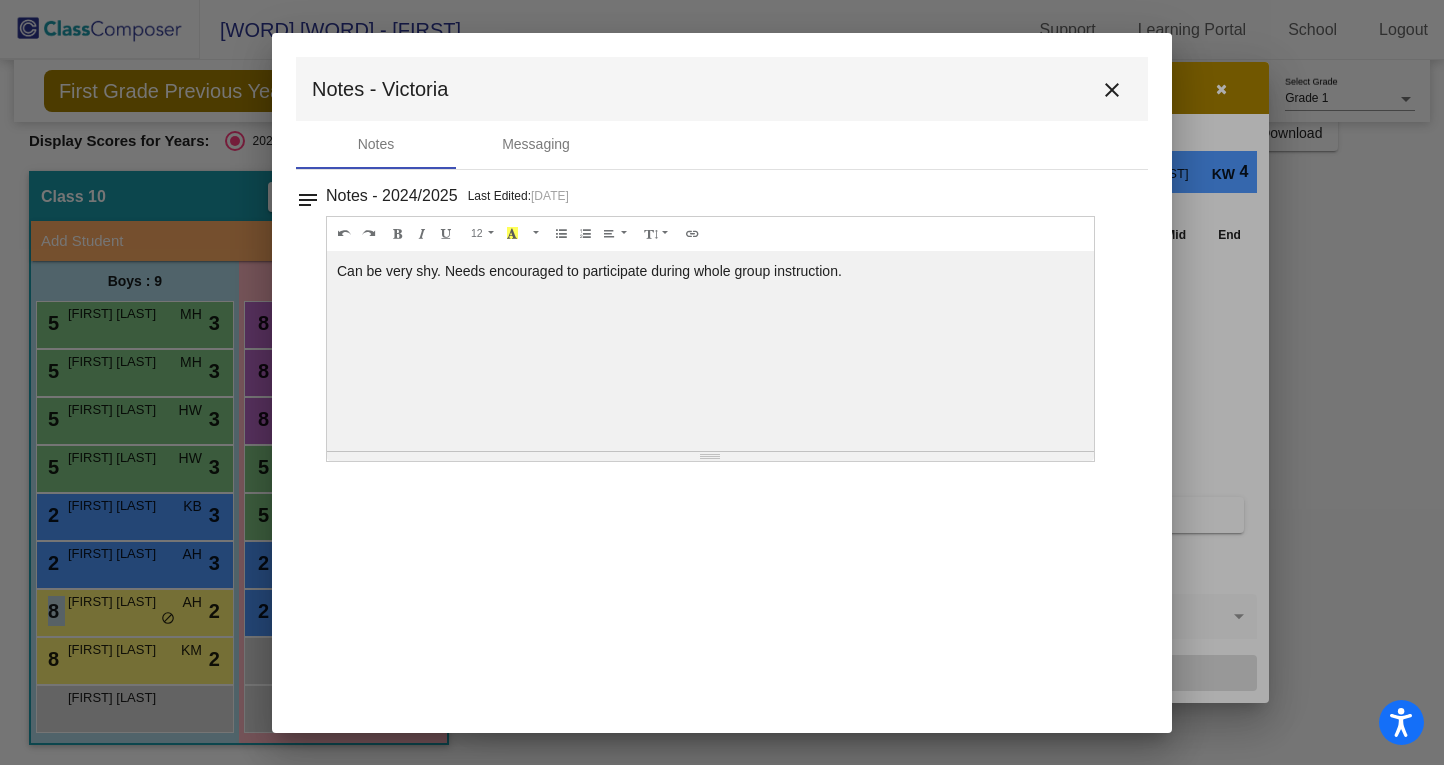 click on "close" at bounding box center (1112, 90) 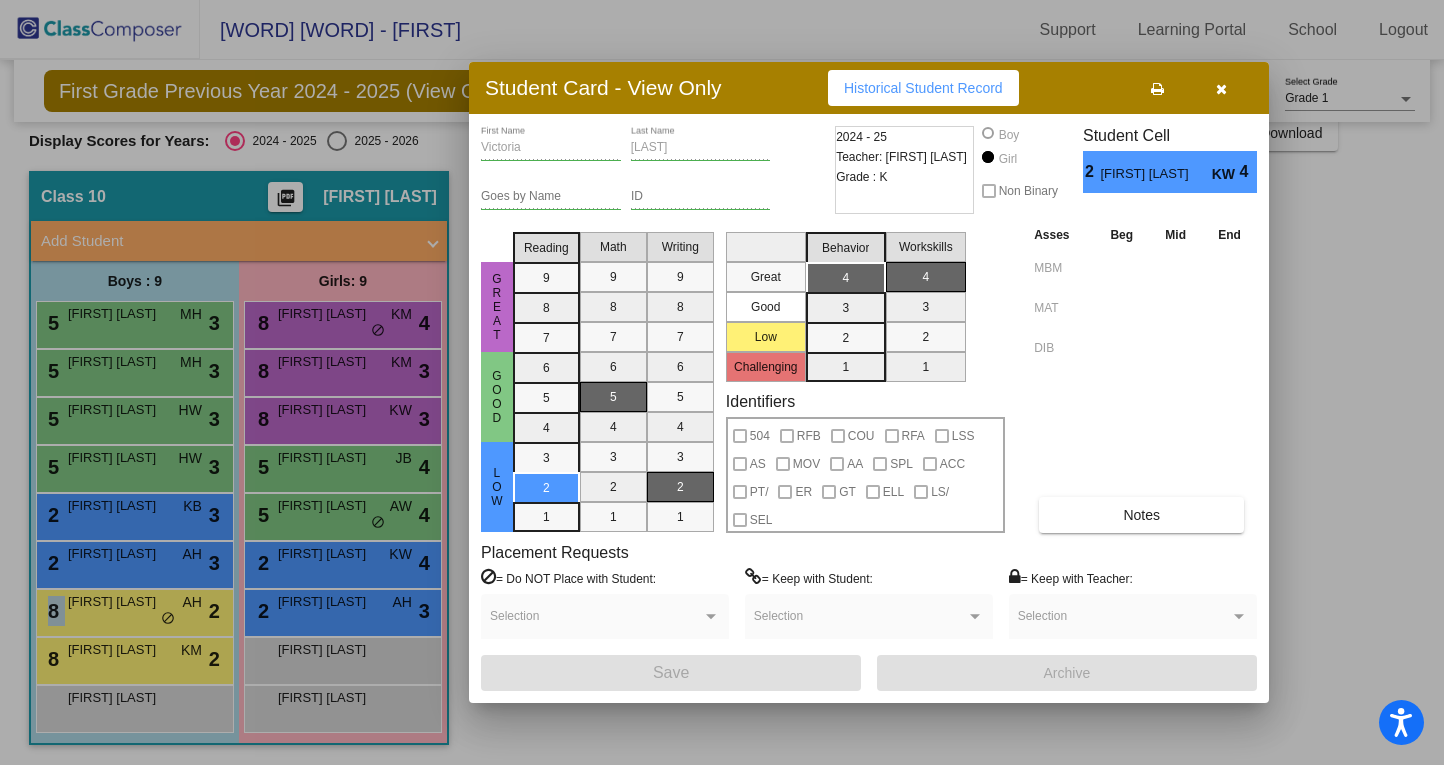 click at bounding box center [722, 382] 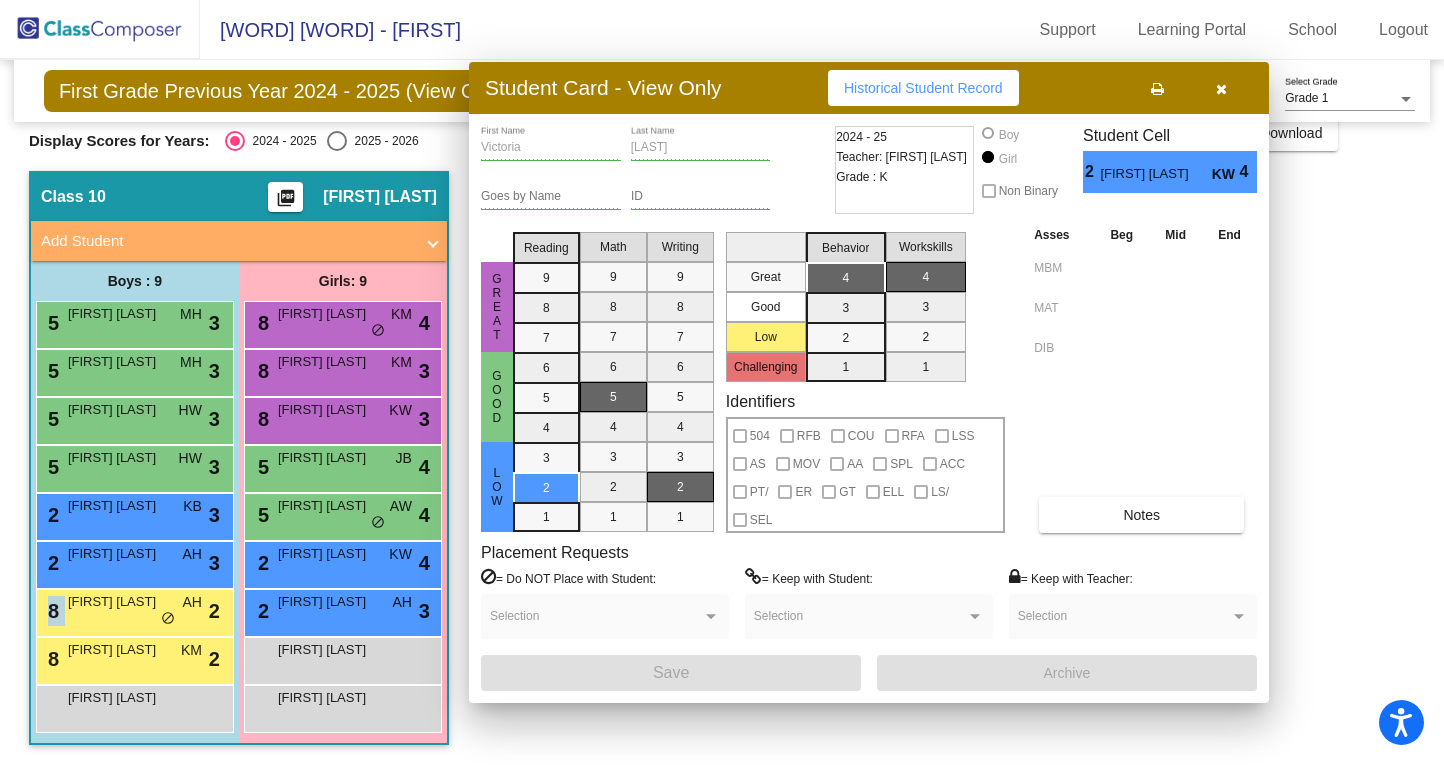 click on "Emilia Kells" at bounding box center (328, 602) 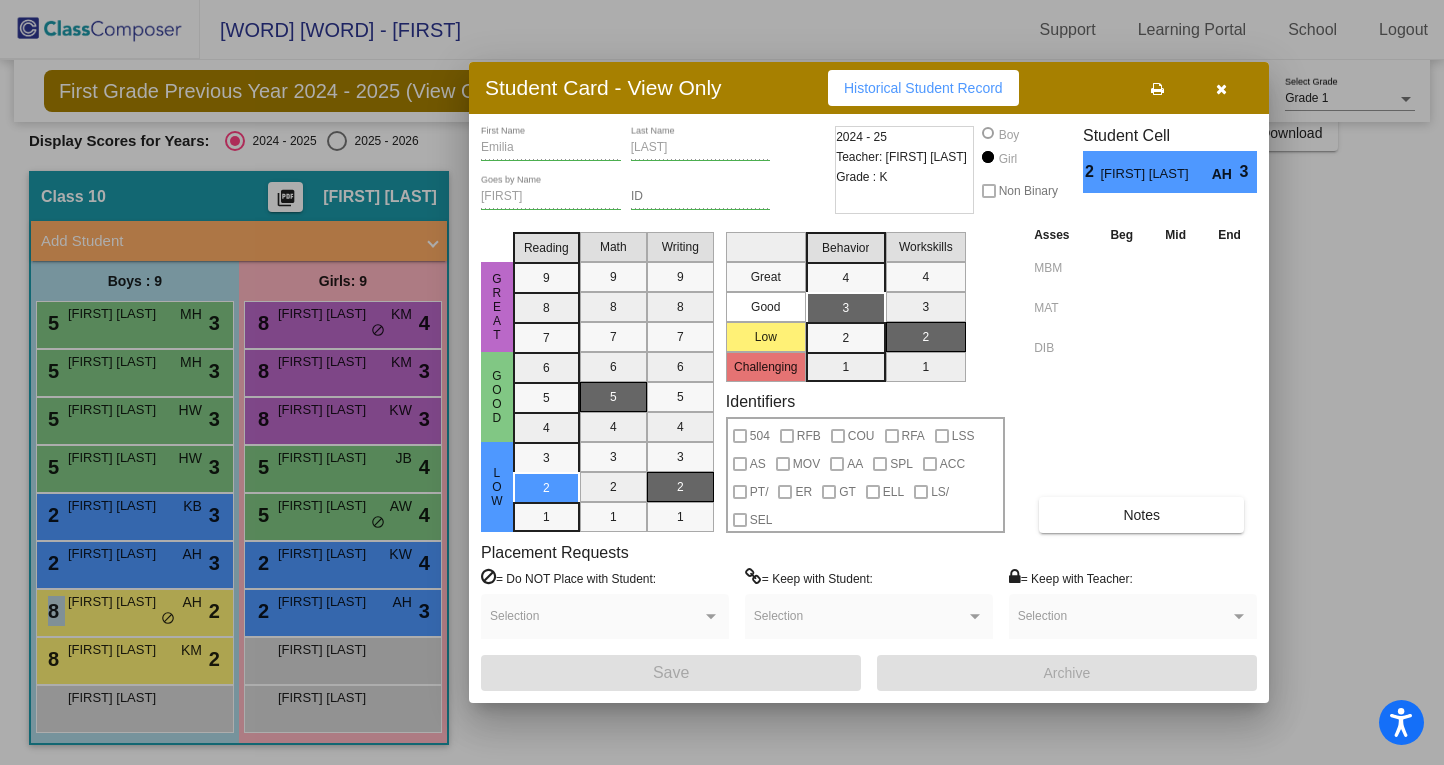 click on "Emilia First Name Kells Last Name Emmy Goes by Name ID 2024 - 25 Teacher: Alex Held Grade : K   Boy   Girl   Non Binary Student Cell 2 Emilia Kells AH 3  Great   Good   Low  Reading 9 8 7 6 5 4 3 2 1 Math 9 8 7 6 5 4 3 2 1 Writing 9 8 7 6 5 4 3 2 1 Great Good Low Challenging Behavior 4 3 2 1 Workskills 4 3 2 1 Identifiers   504   RFB   COU   RFA   LSS   AS   MOV   AA   SPL   ACC   PT/   ER   GT   ELL   LS/   SEL Asses Beg Mid End MBM MAT DIB  Notes  Placement Requests  = Do NOT Place with Student:   Selection  = Keep with Student:   Selection  = Keep with Teacher:   Selection  Save   Archive" at bounding box center (869, 408) 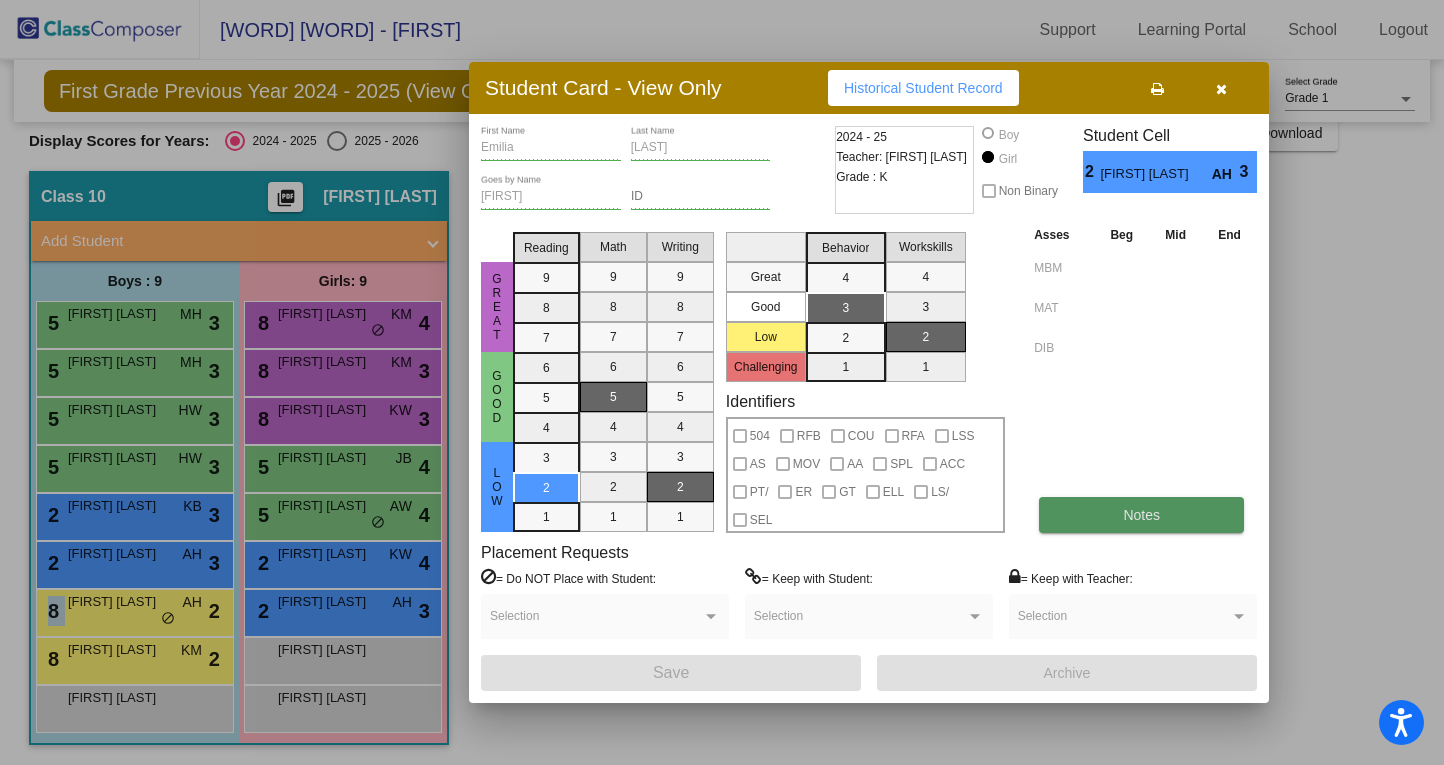click on "Notes" at bounding box center (1141, 515) 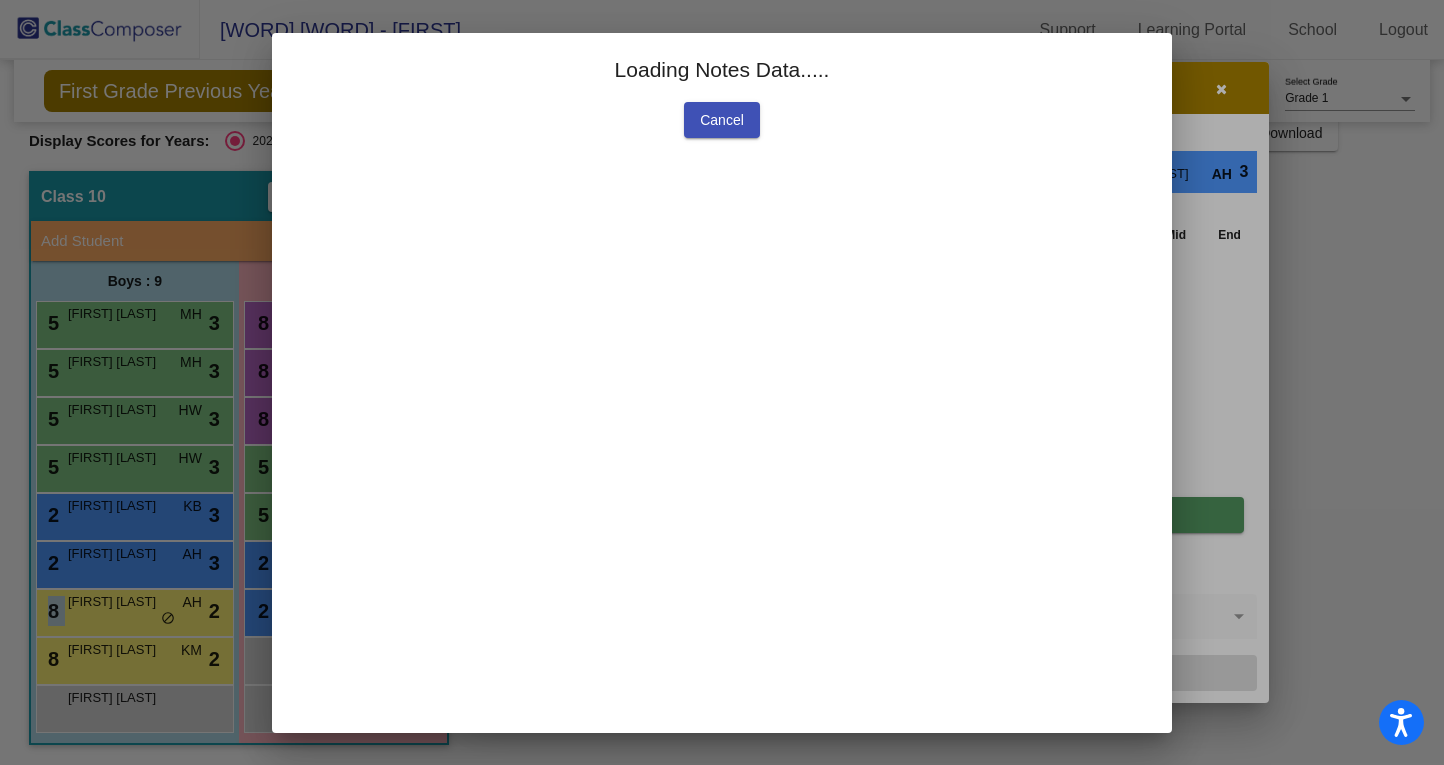 click on "Loading Notes Data..... Cancel" at bounding box center (722, 383) 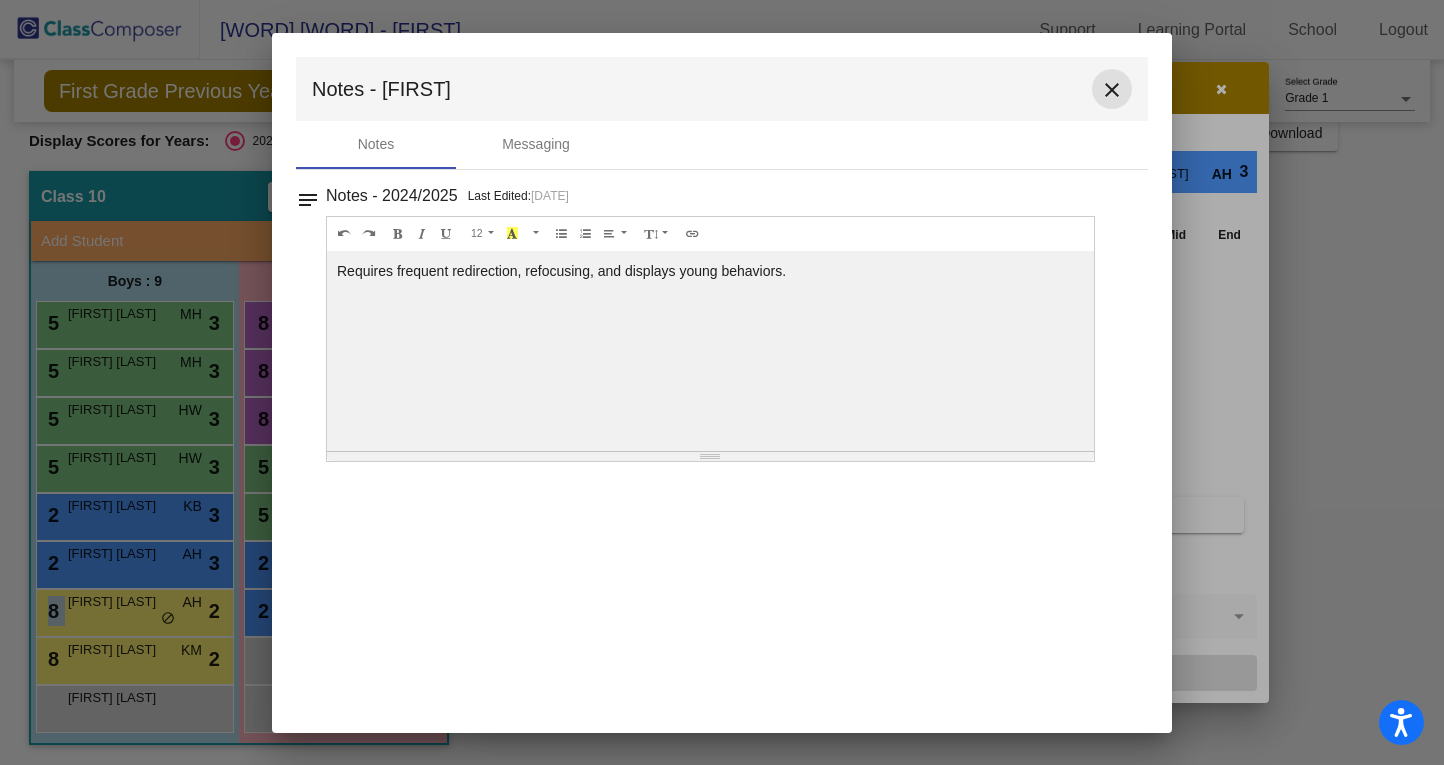 click on "close" at bounding box center [1112, 90] 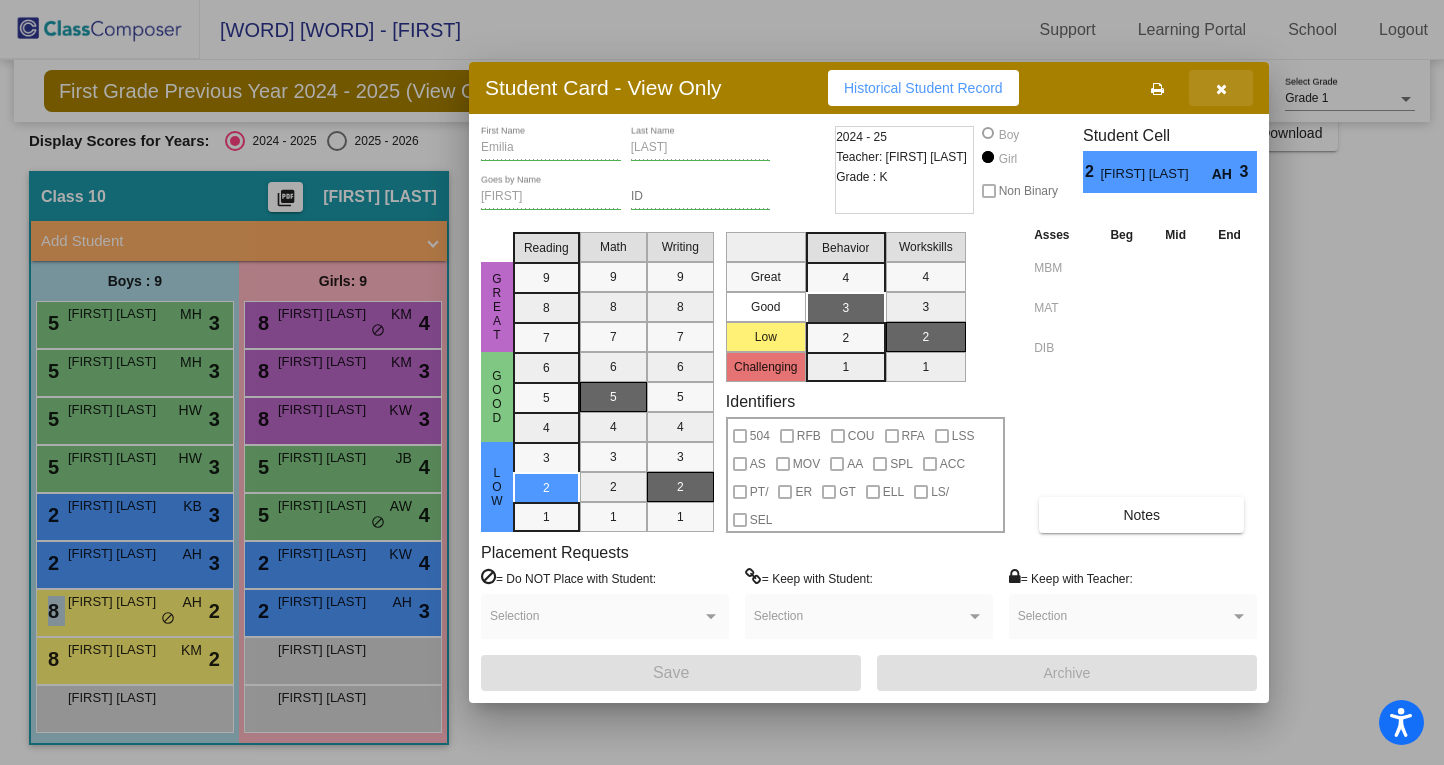 click at bounding box center [1221, 89] 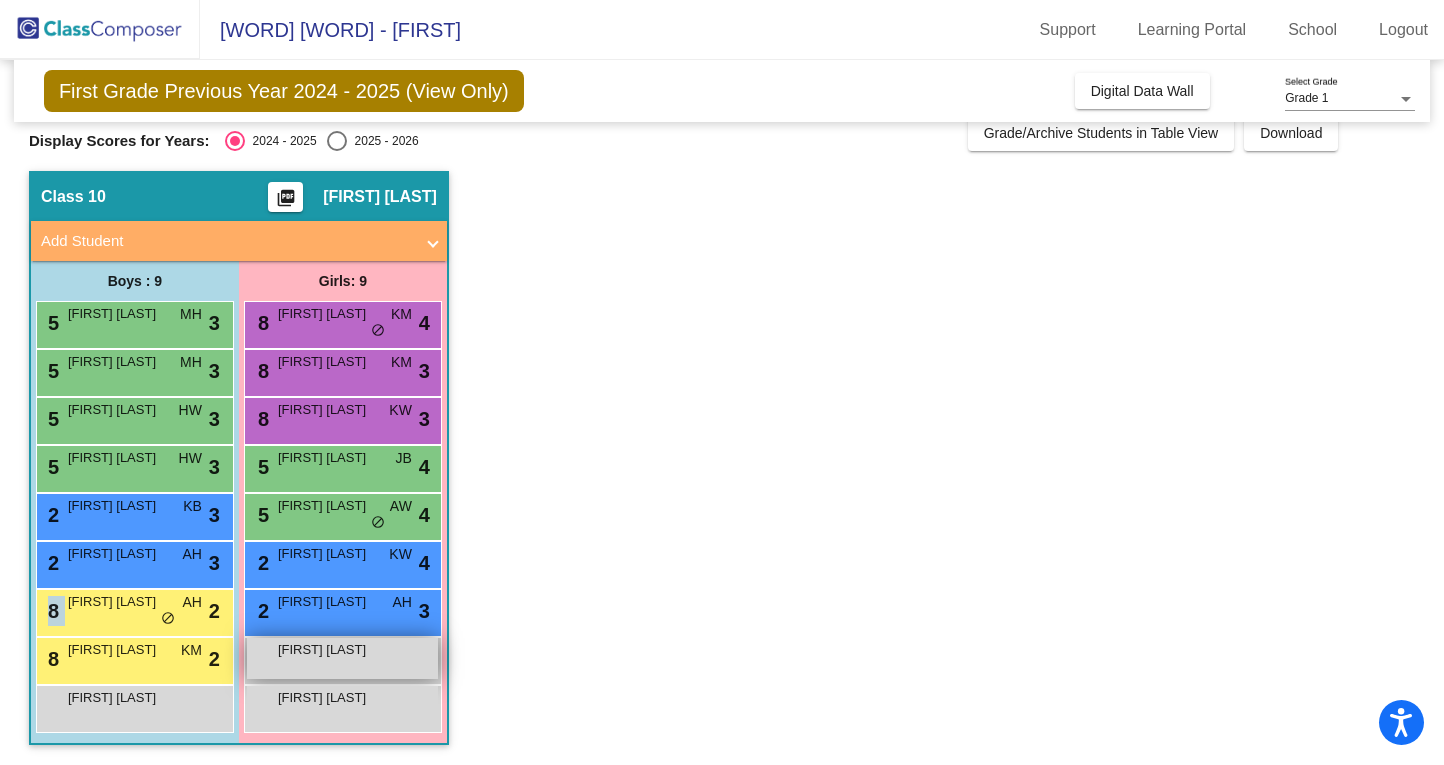 click on "Luona Bionda" at bounding box center [328, 650] 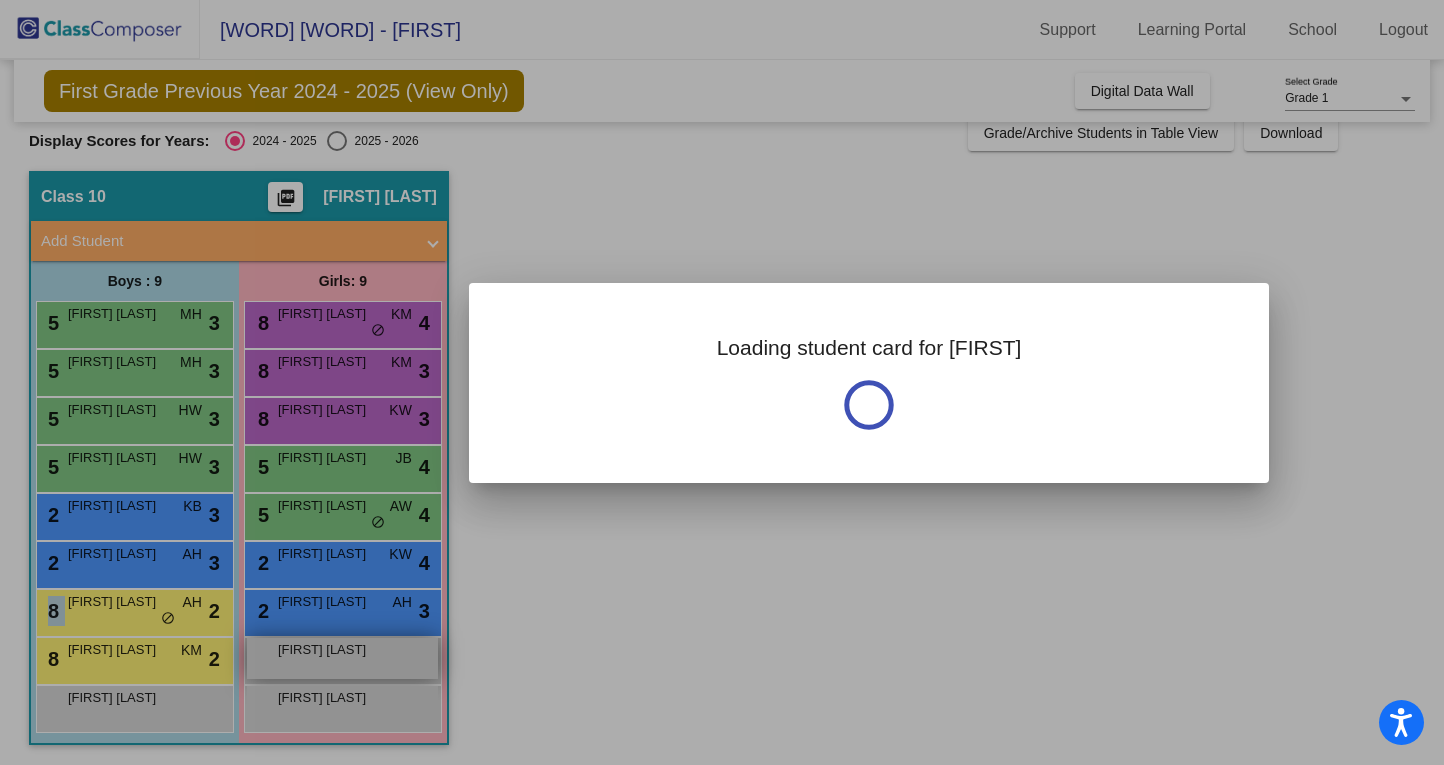 click at bounding box center [722, 382] 